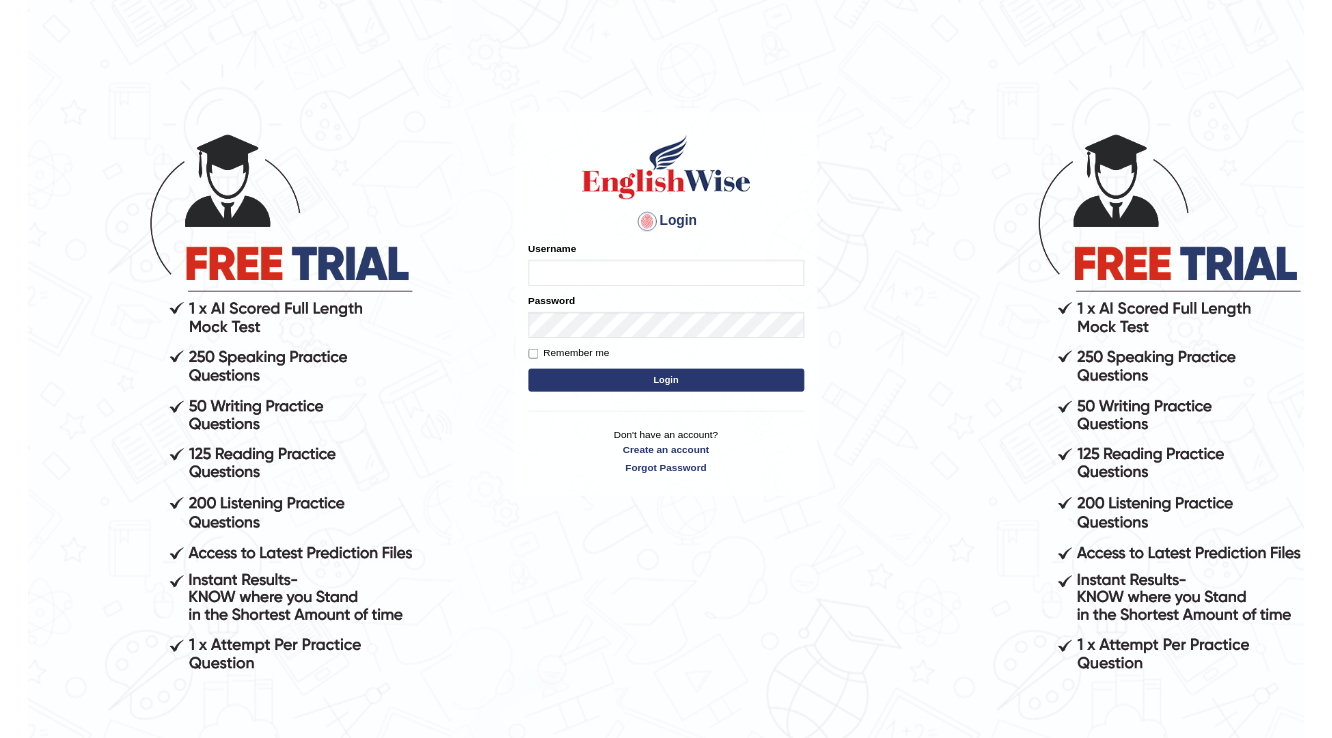 scroll, scrollTop: 0, scrollLeft: 0, axis: both 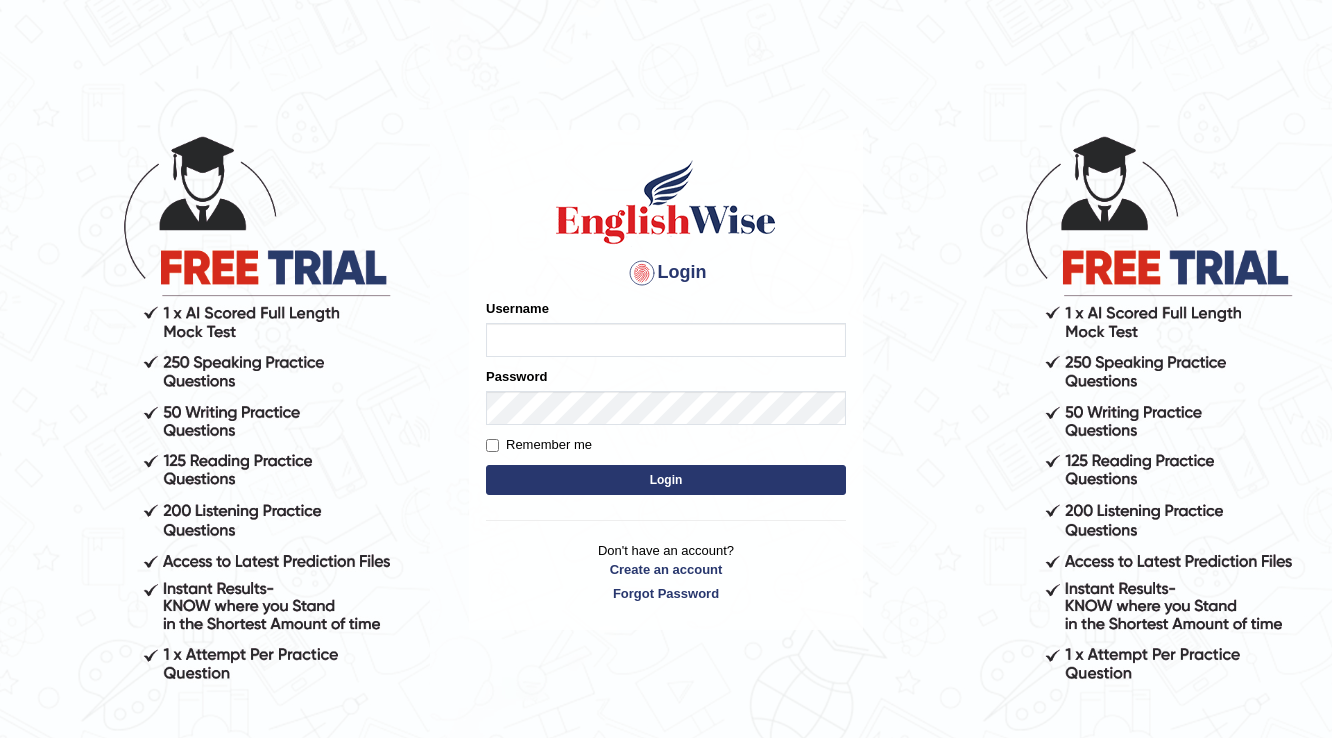 click on "Please fix the following errors:
Username
Password
Remember me
Login" at bounding box center (666, 399) 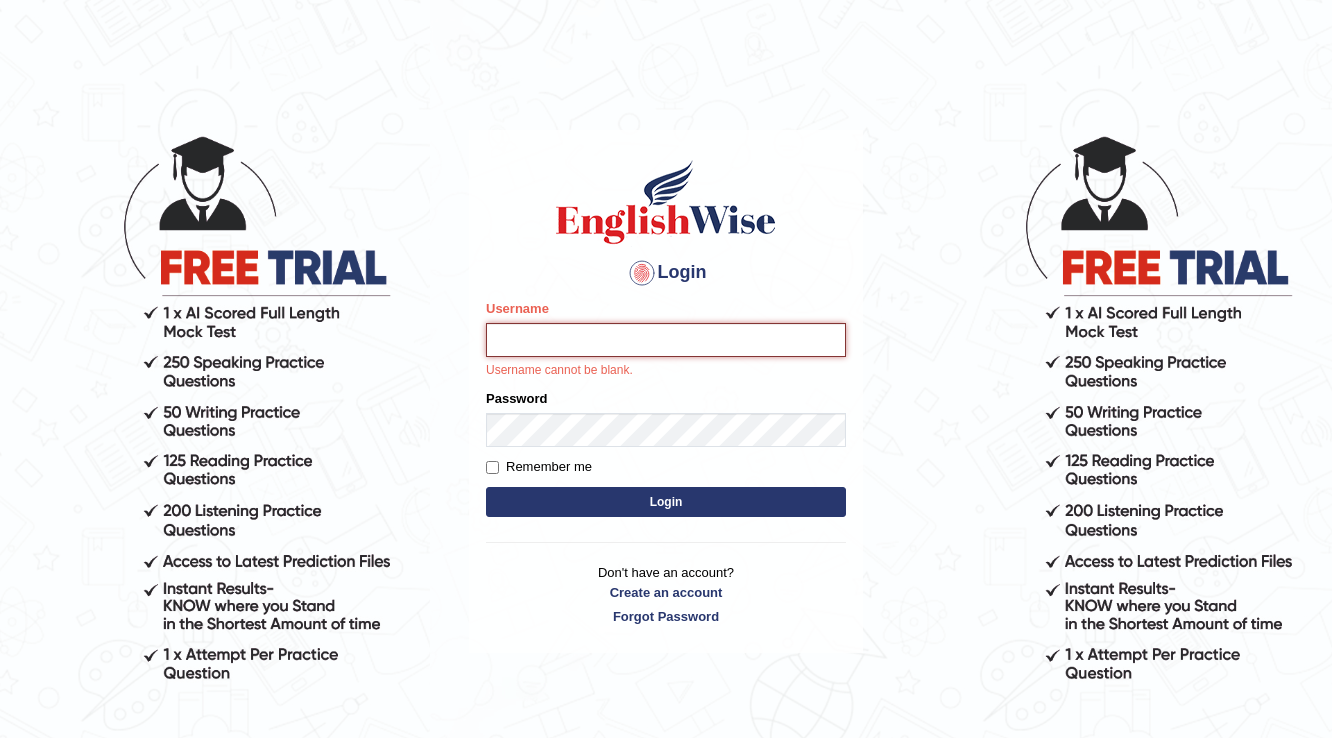 click on "Username" at bounding box center [666, 340] 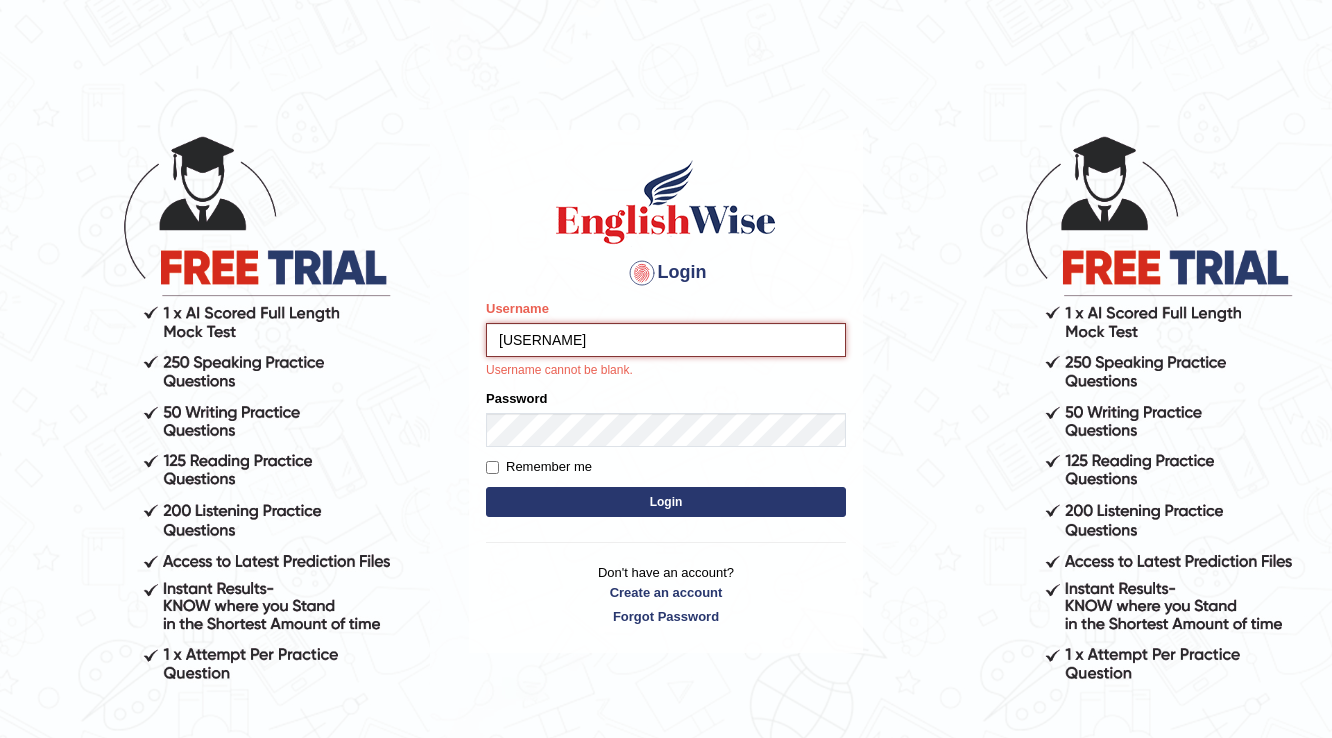 type on "kamaljeetkaur" 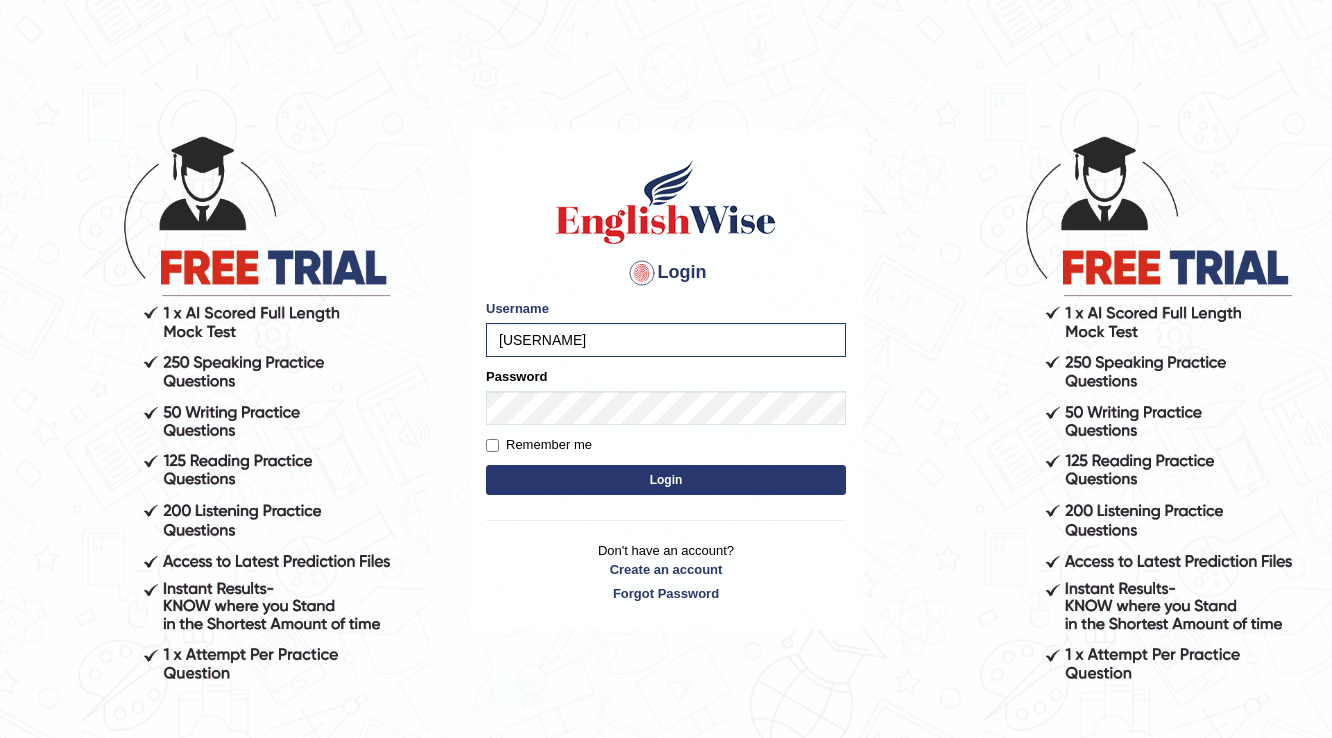 click on "Please fix the following errors:
Username
kamaljeetkaur
Password
Remember me
Login" at bounding box center [666, 399] 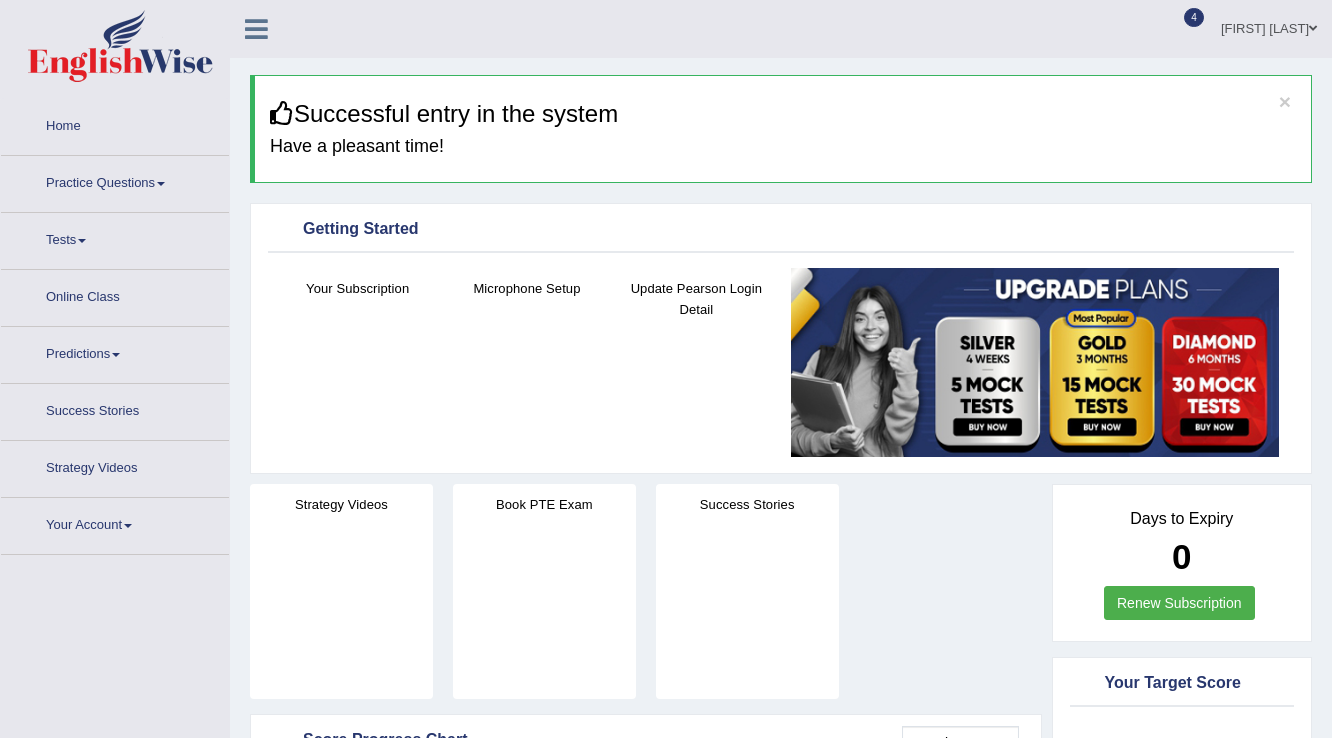 scroll, scrollTop: 0, scrollLeft: 0, axis: both 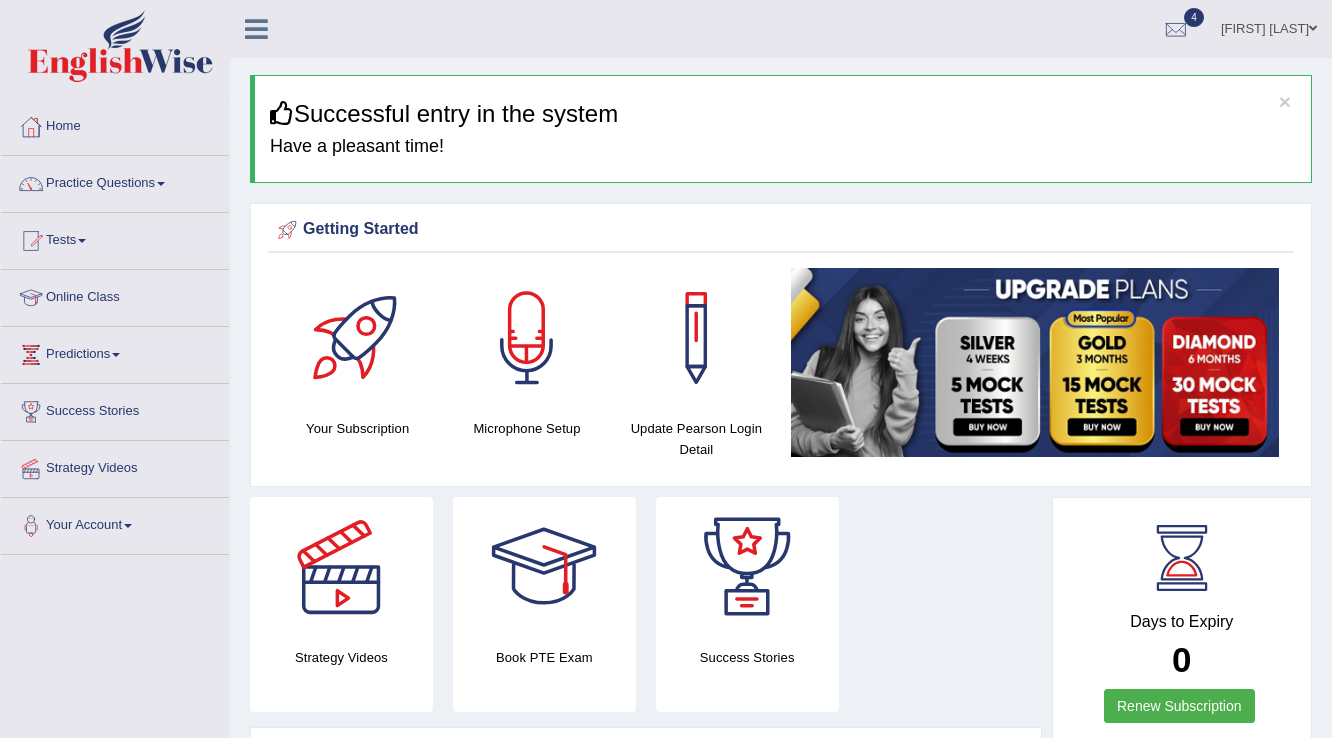 click on "Practice Questions" at bounding box center [115, 181] 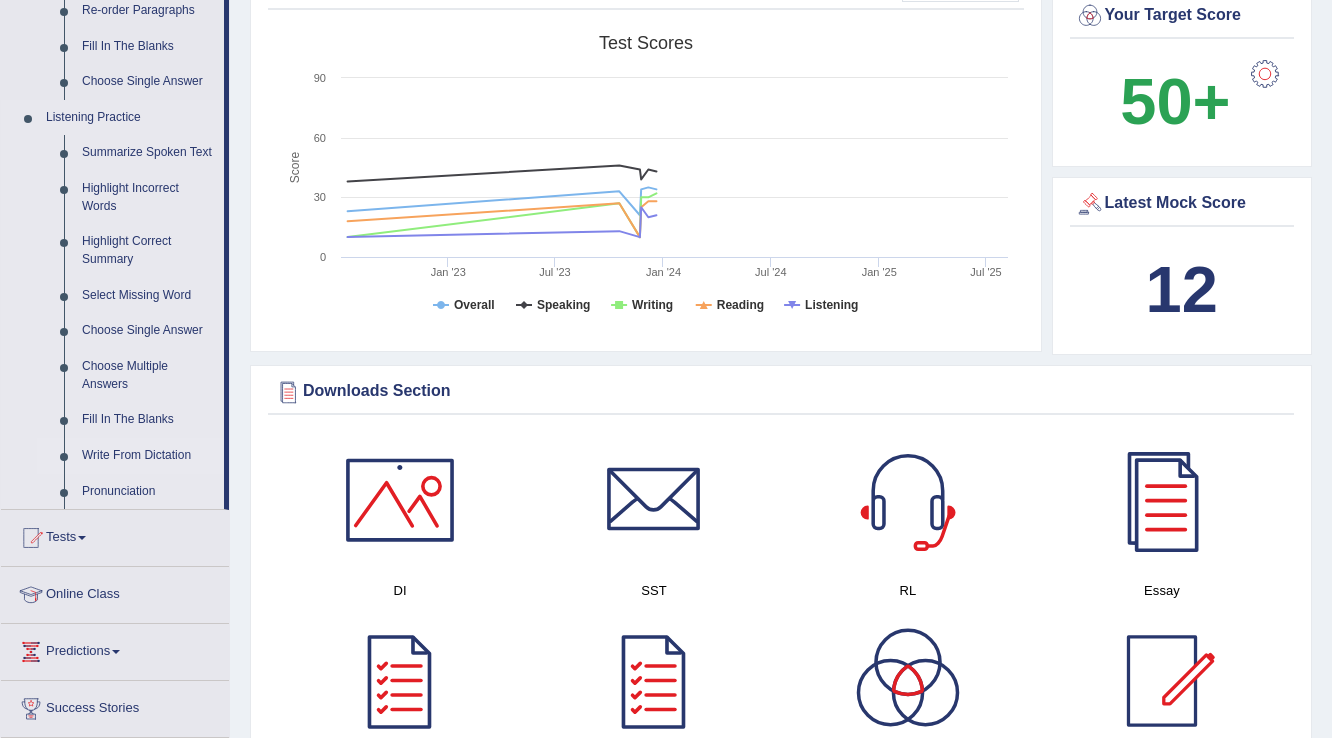 scroll, scrollTop: 800, scrollLeft: 0, axis: vertical 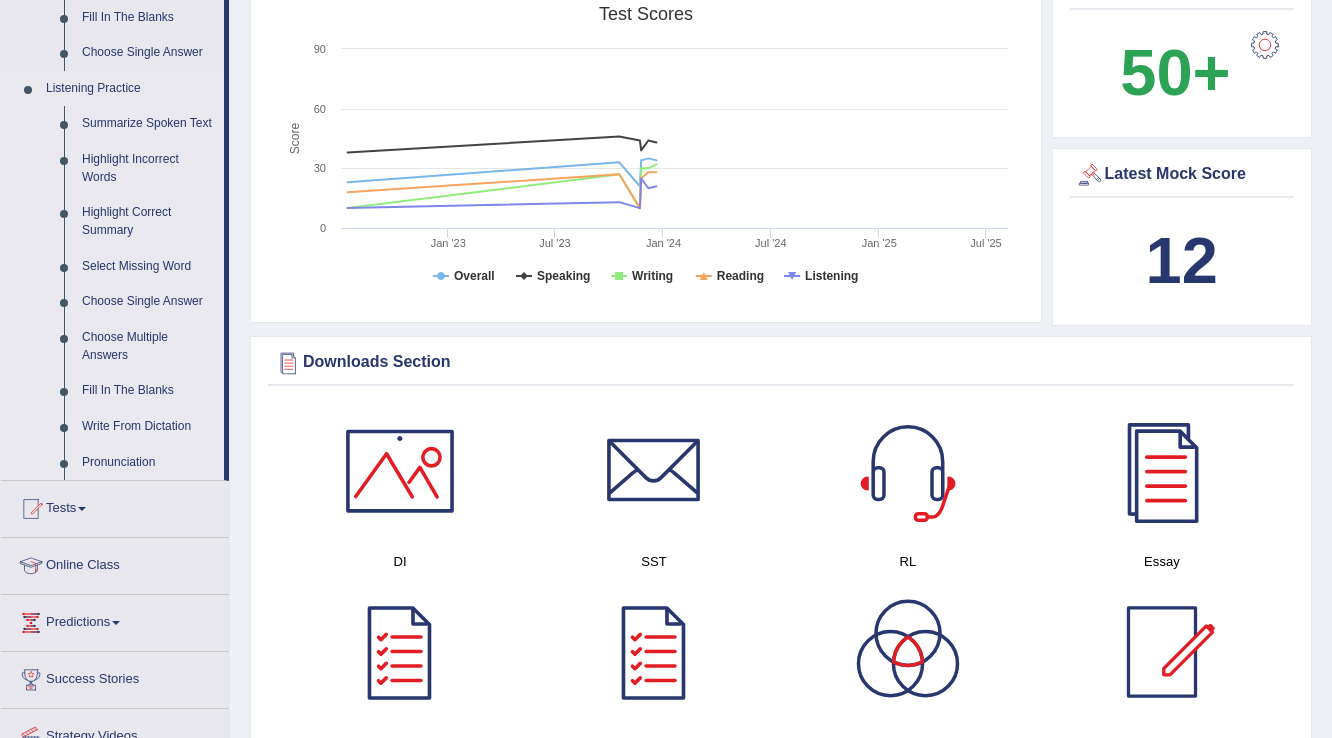 click on "Write From Dictation" at bounding box center (148, 427) 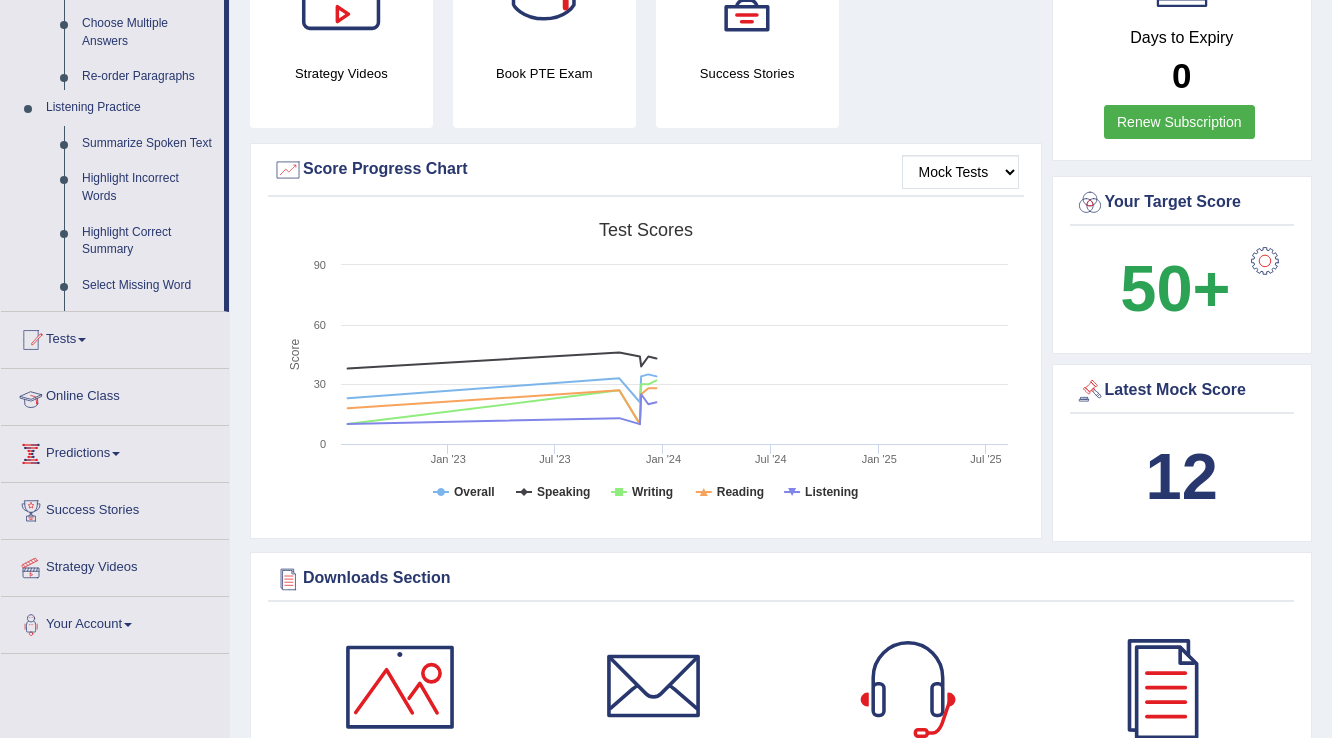 click on "Toggle navigation
Home
Practice Questions   Speaking Practice Read Aloud
Repeat Sentence
Describe Image
Re-tell Lecture
Answer Short Question
Summarize Group Discussion
Respond To A Situation
Writing Practice  Summarize Written Text
Write Essay
Reading Practice  Reading & Writing: Fill In The Blanks
Choose Multiple Answers
Re-order Paragraphs
Fill In The Blanks
Choose Single Answer
Listening Practice  Summarize Spoken Text
Highlight Incorrect Words
Highlight Correct Summary
Select Missing Word
Choose Single Answer
Choose Multiple Answers
Fill In The Blanks
Write From Dictation
Pronunciation
Tests  Take Practice Sectional Test
Take Mock Test" at bounding box center (666, 1028) 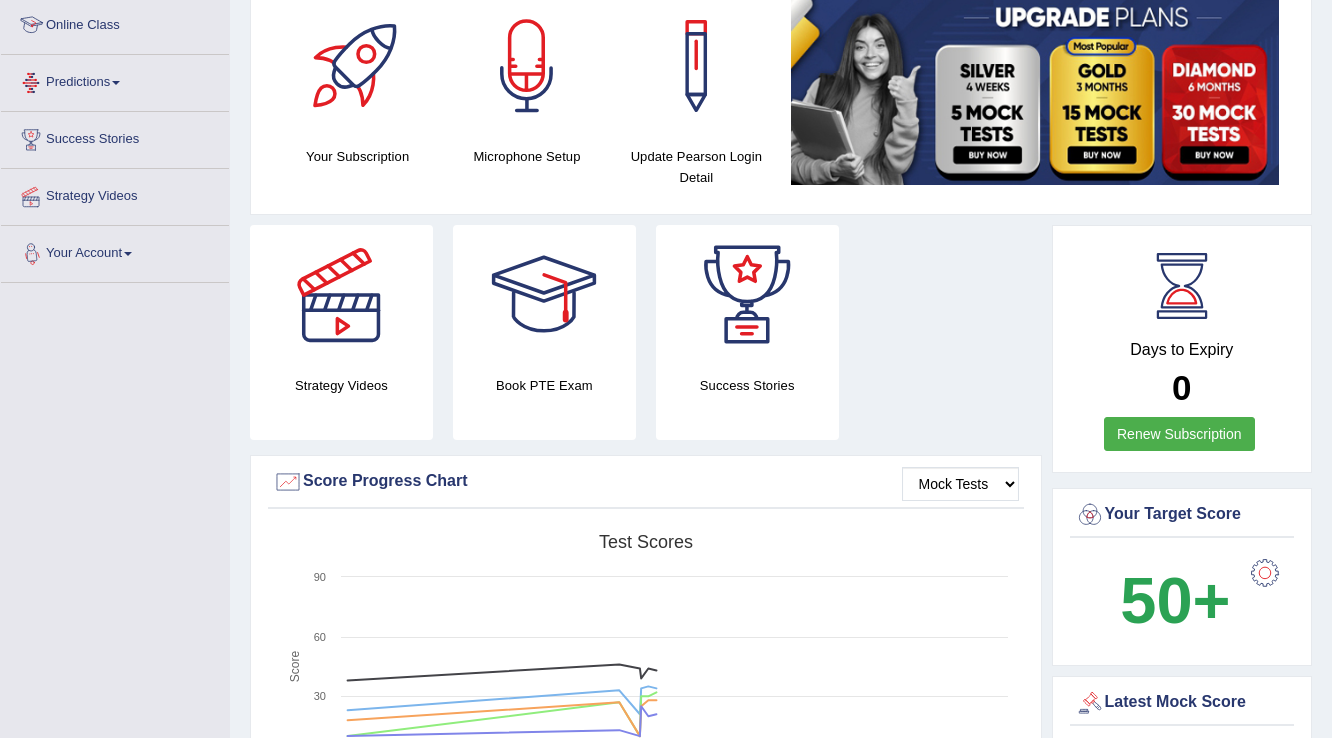 scroll, scrollTop: 291, scrollLeft: 0, axis: vertical 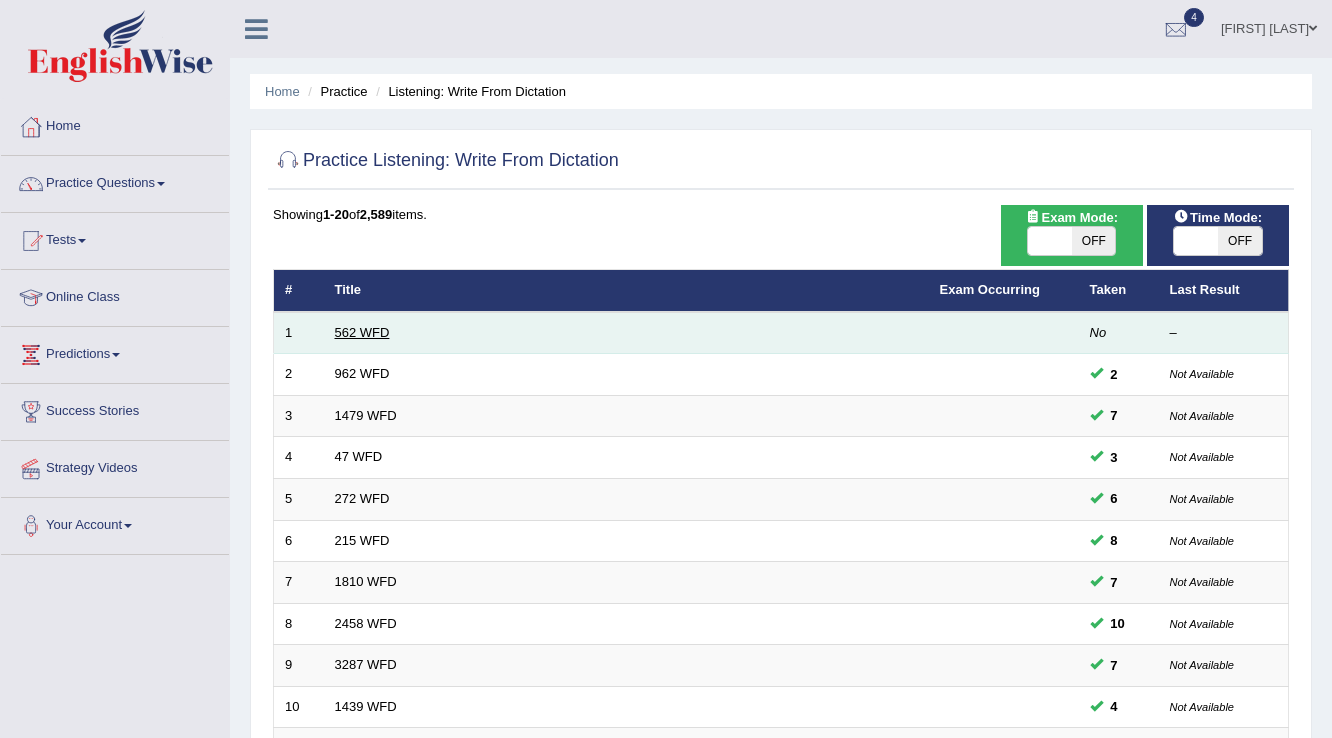 click on "562 WFD" at bounding box center (362, 332) 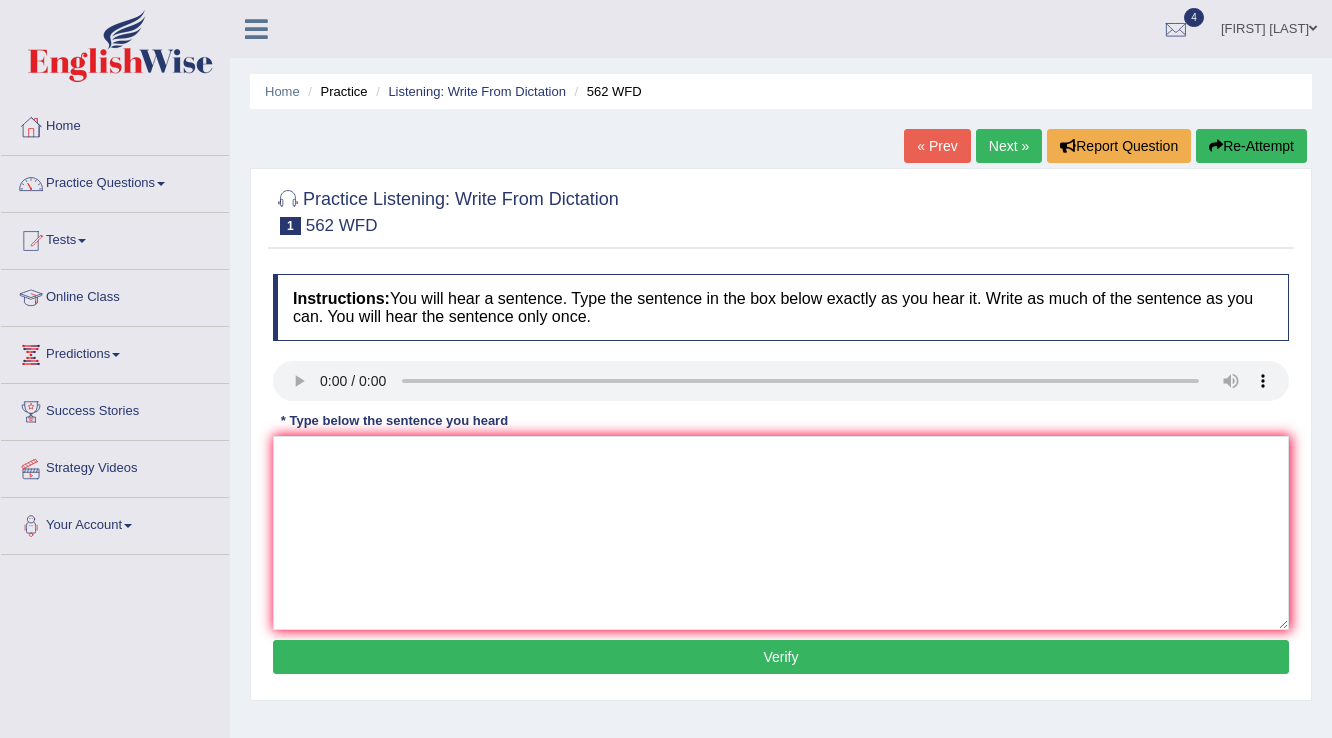 scroll, scrollTop: 0, scrollLeft: 0, axis: both 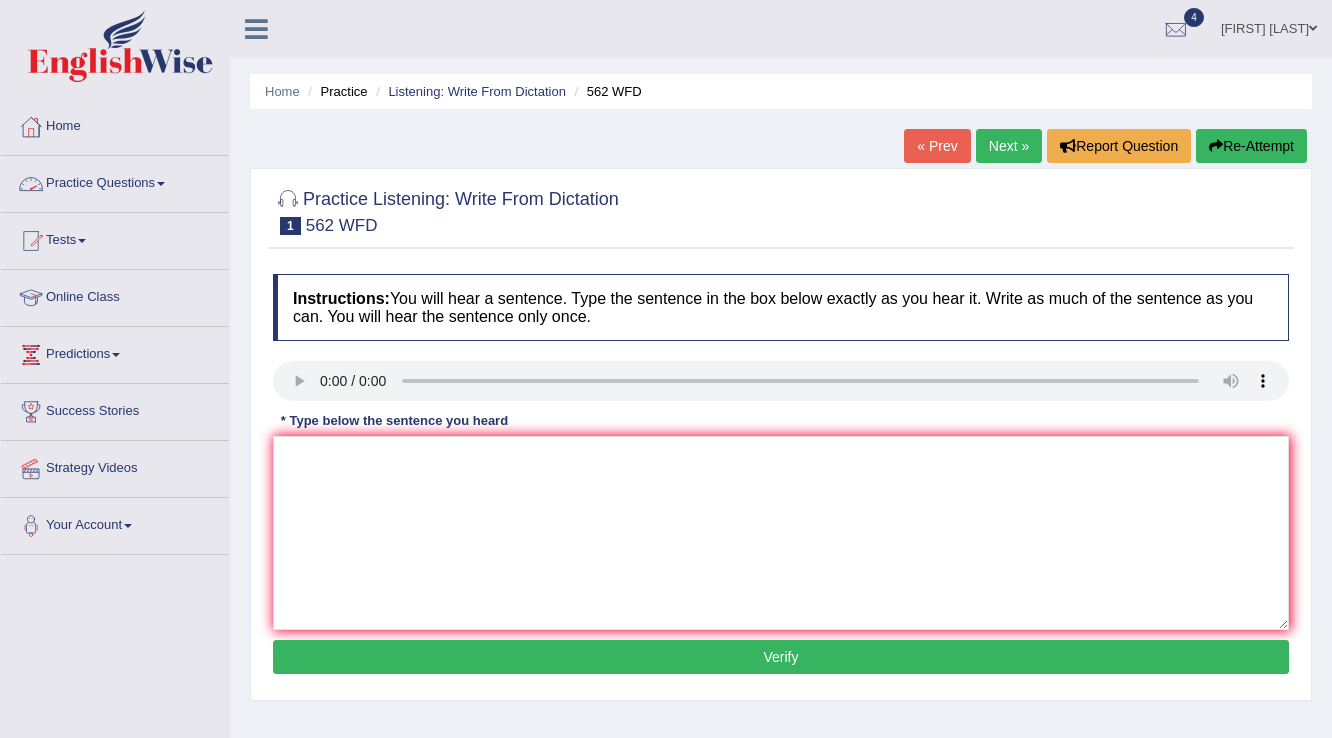 click at bounding box center (161, 184) 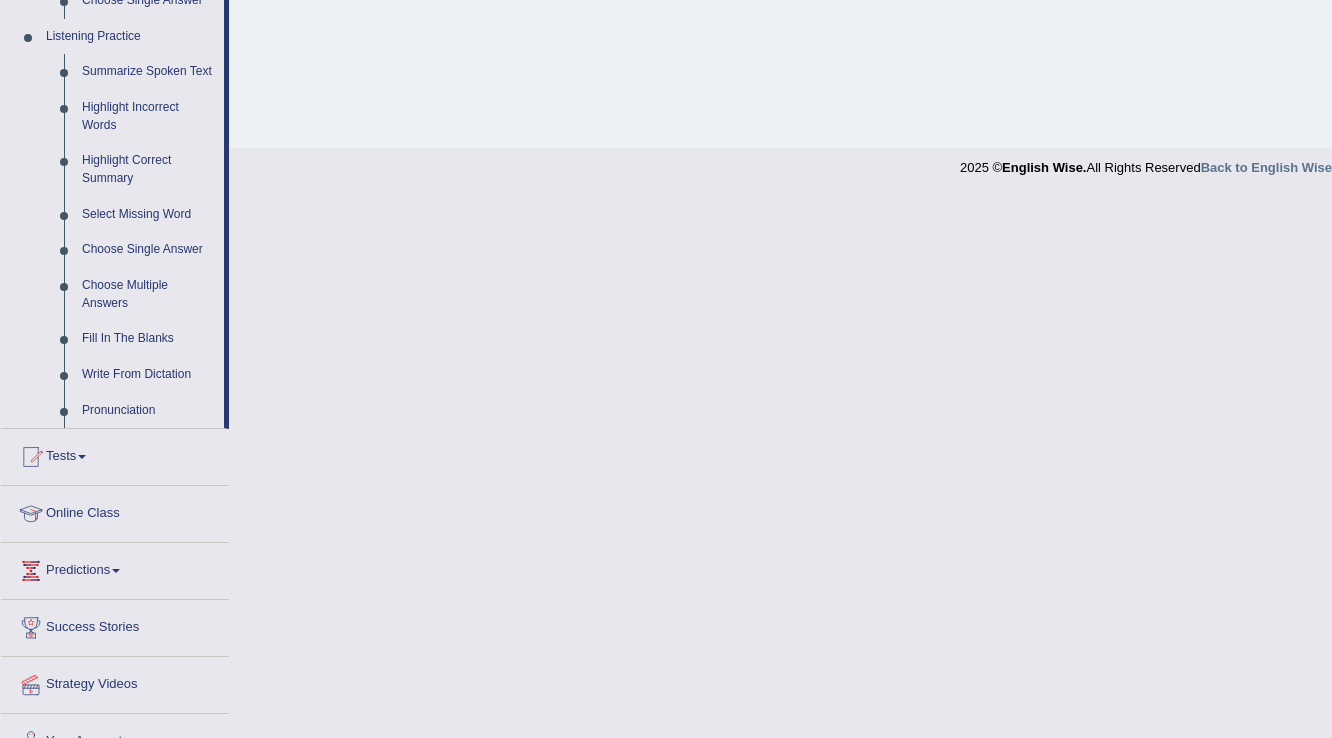 scroll, scrollTop: 880, scrollLeft: 0, axis: vertical 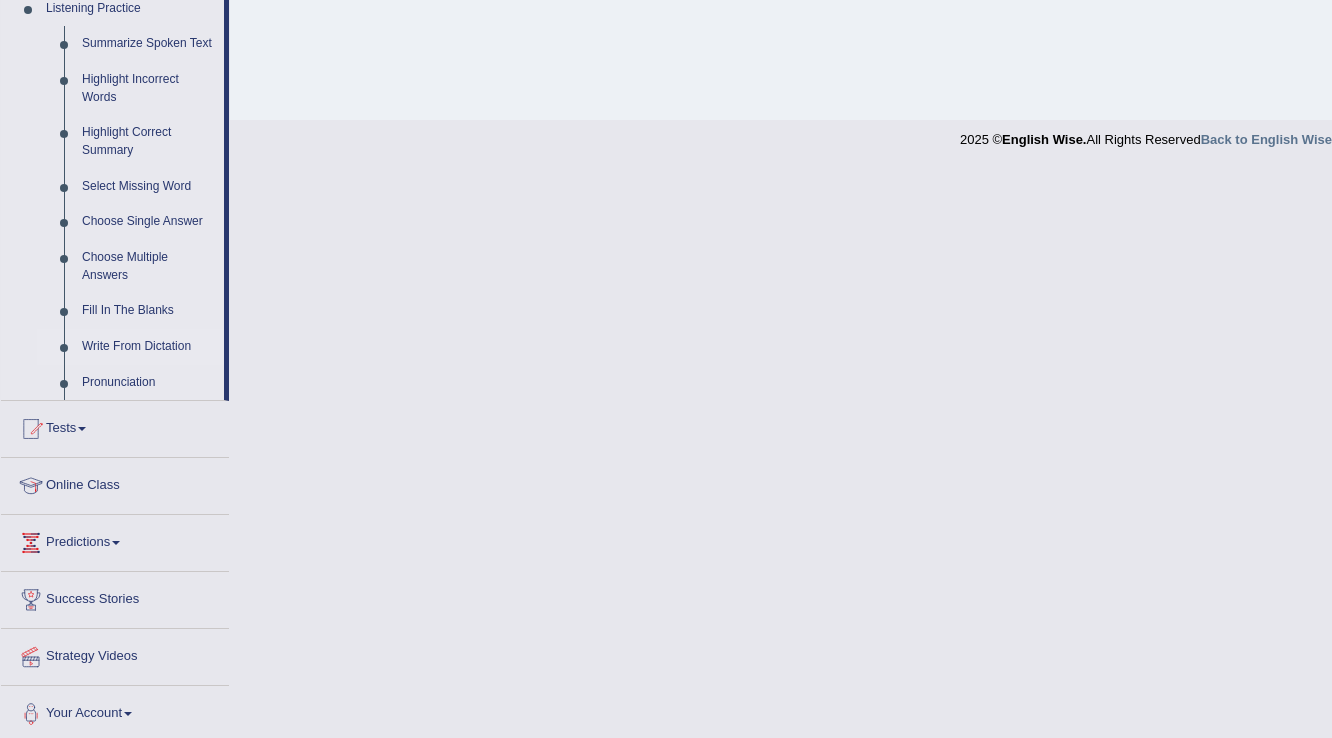 click on "Write From Dictation" at bounding box center [148, 347] 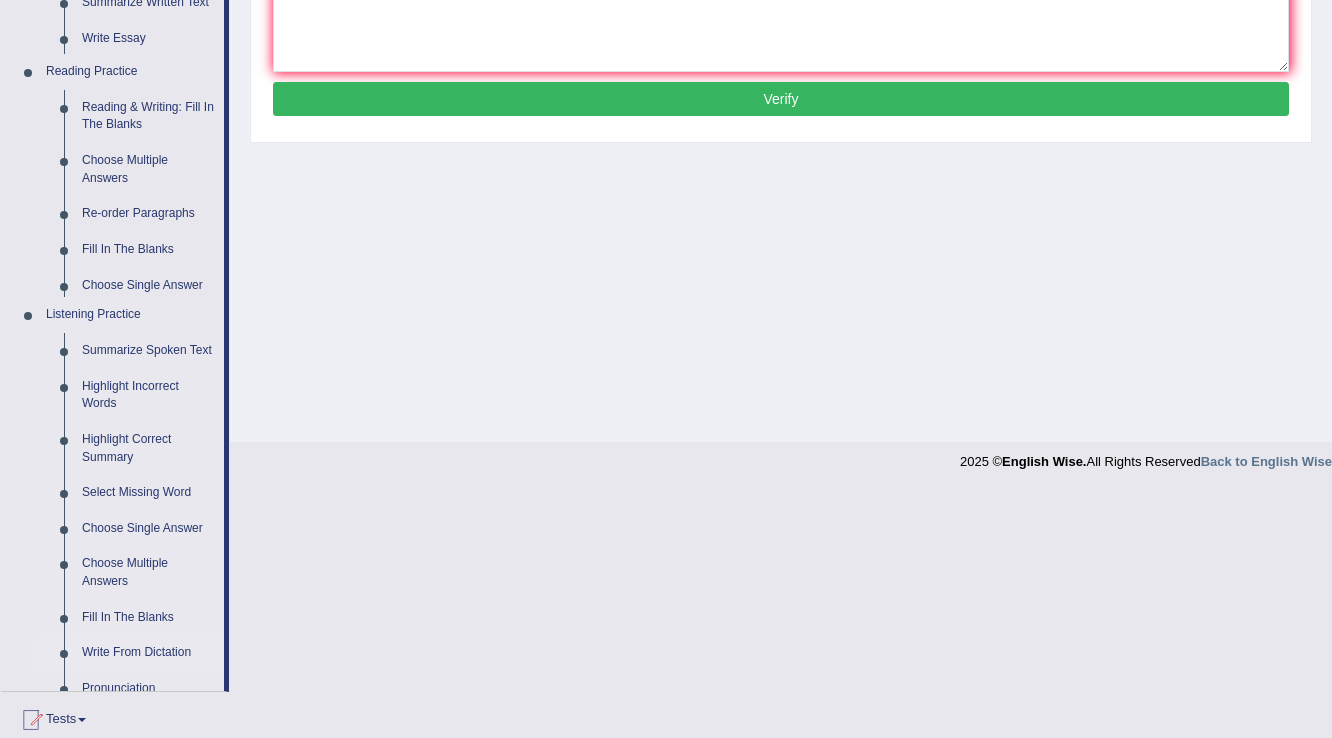 scroll, scrollTop: 312, scrollLeft: 0, axis: vertical 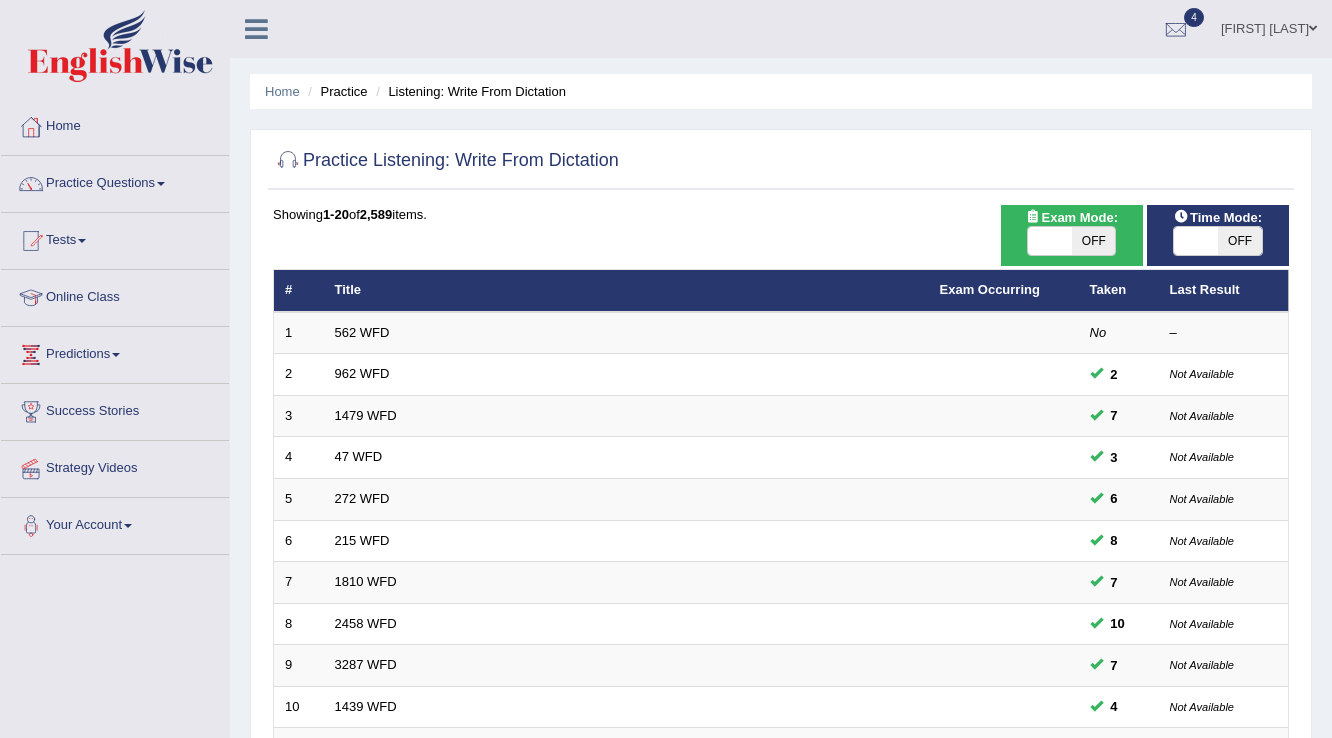 click on "OFF" at bounding box center [1094, 241] 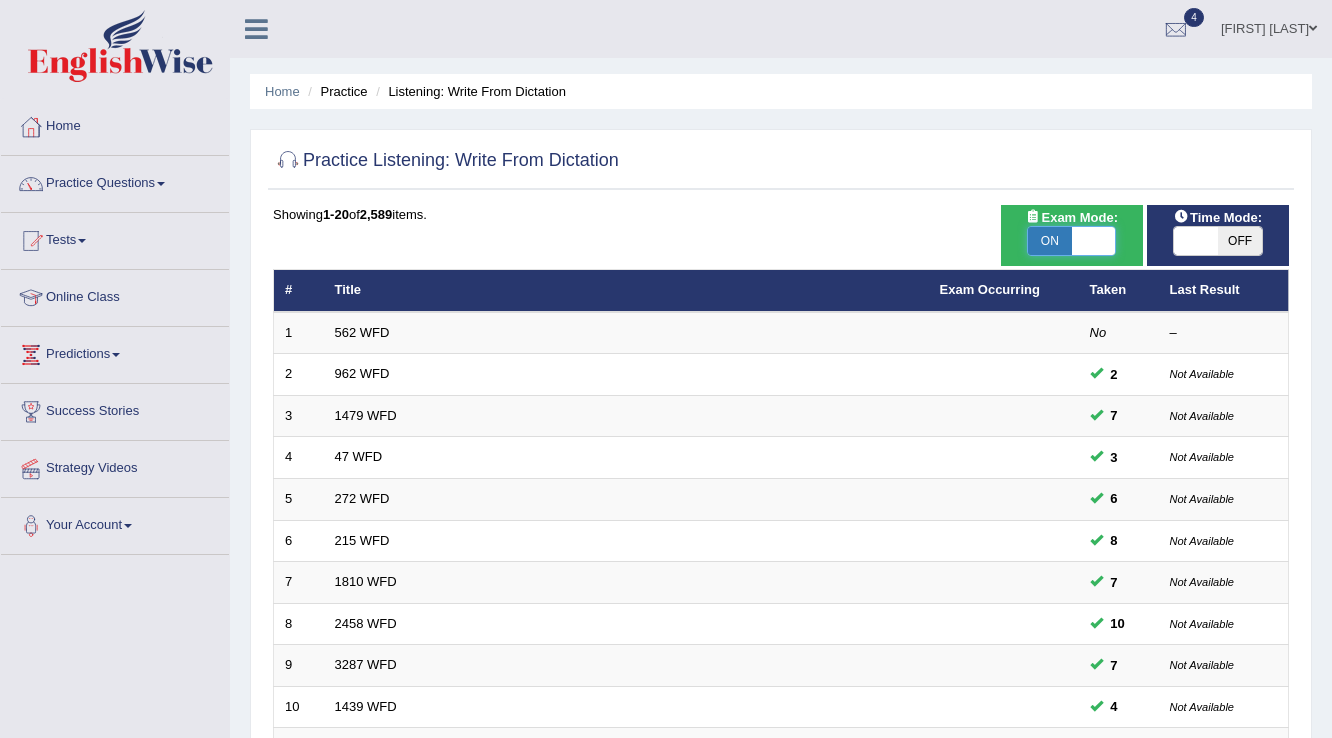 click on "OFF" at bounding box center [1240, 241] 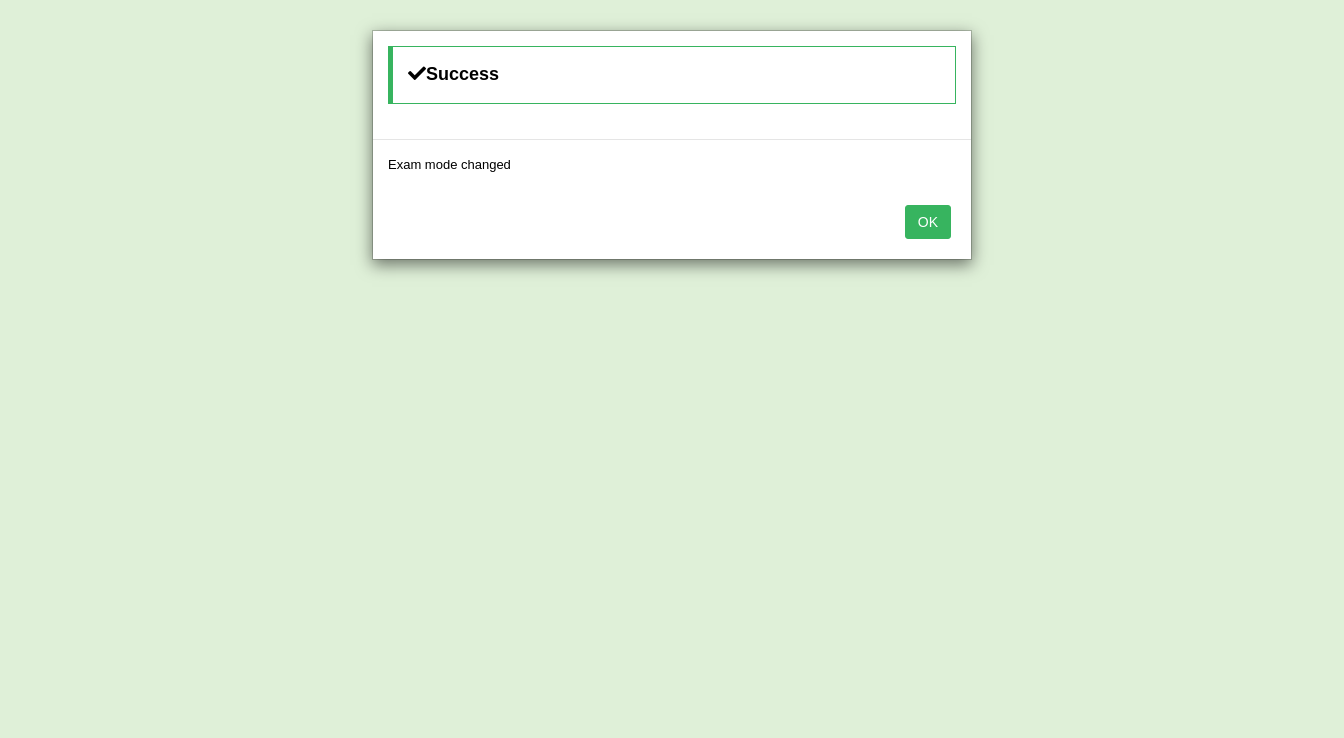 click on "OK" at bounding box center (928, 222) 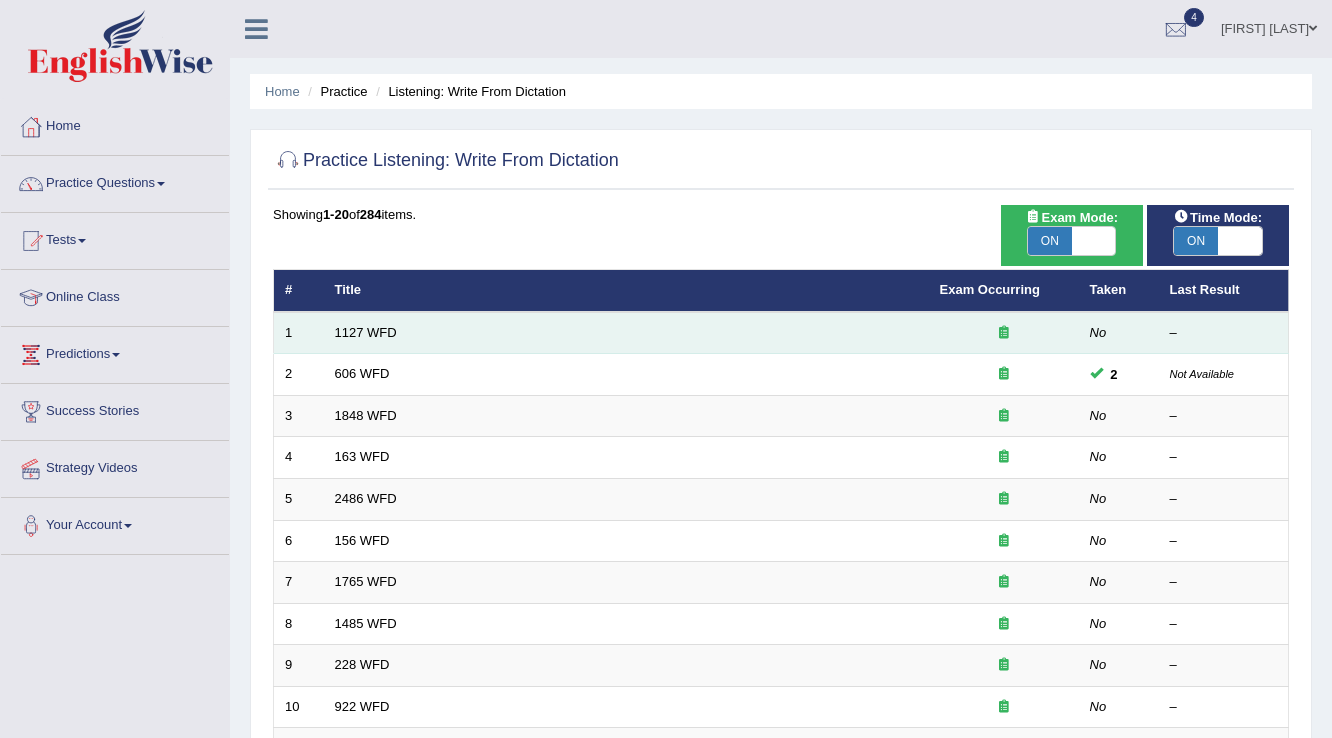 scroll, scrollTop: 0, scrollLeft: 0, axis: both 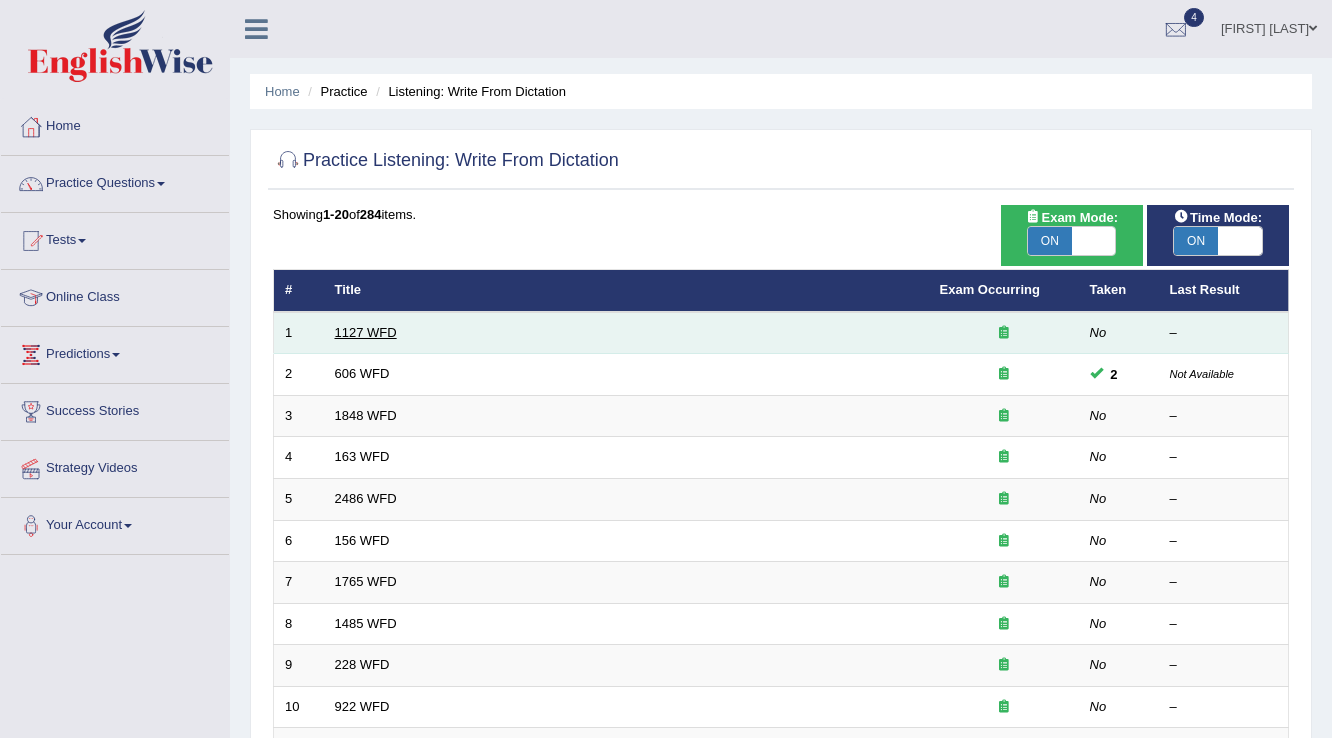 click on "1127 WFD" at bounding box center [366, 332] 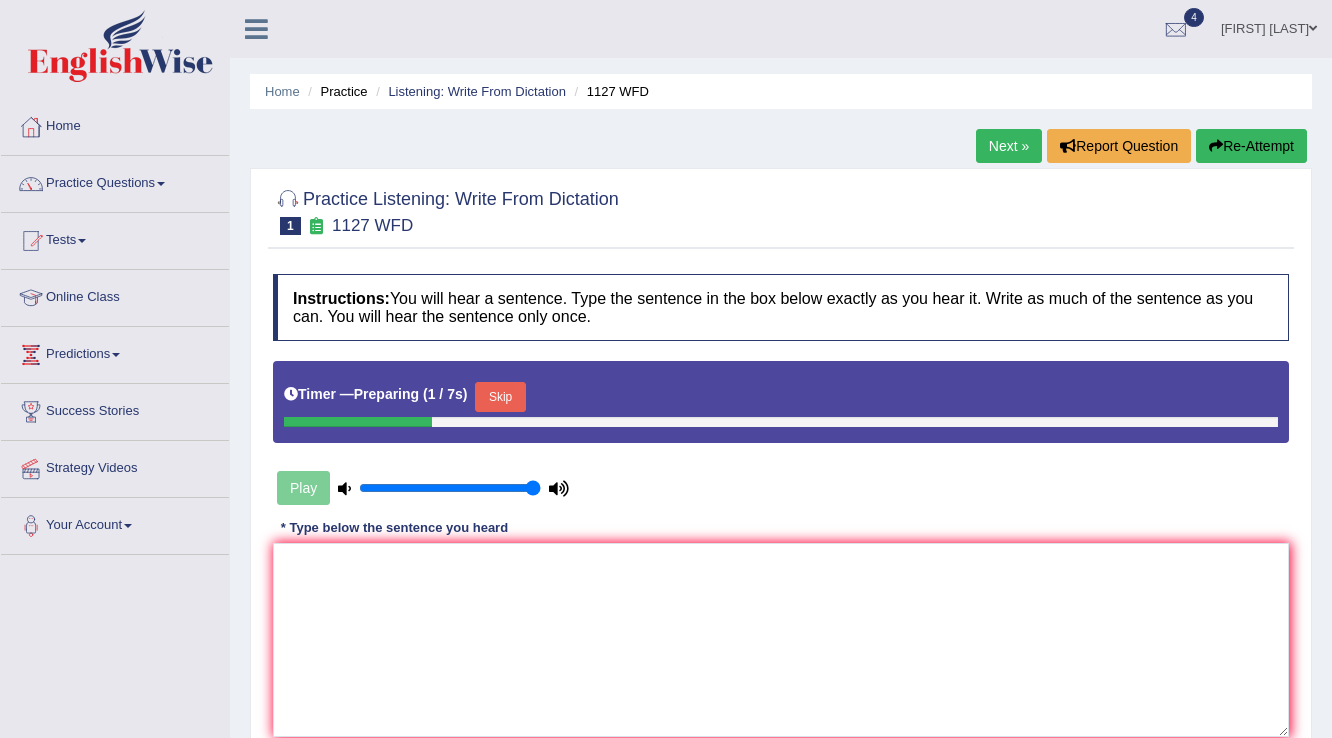 scroll, scrollTop: 240, scrollLeft: 0, axis: vertical 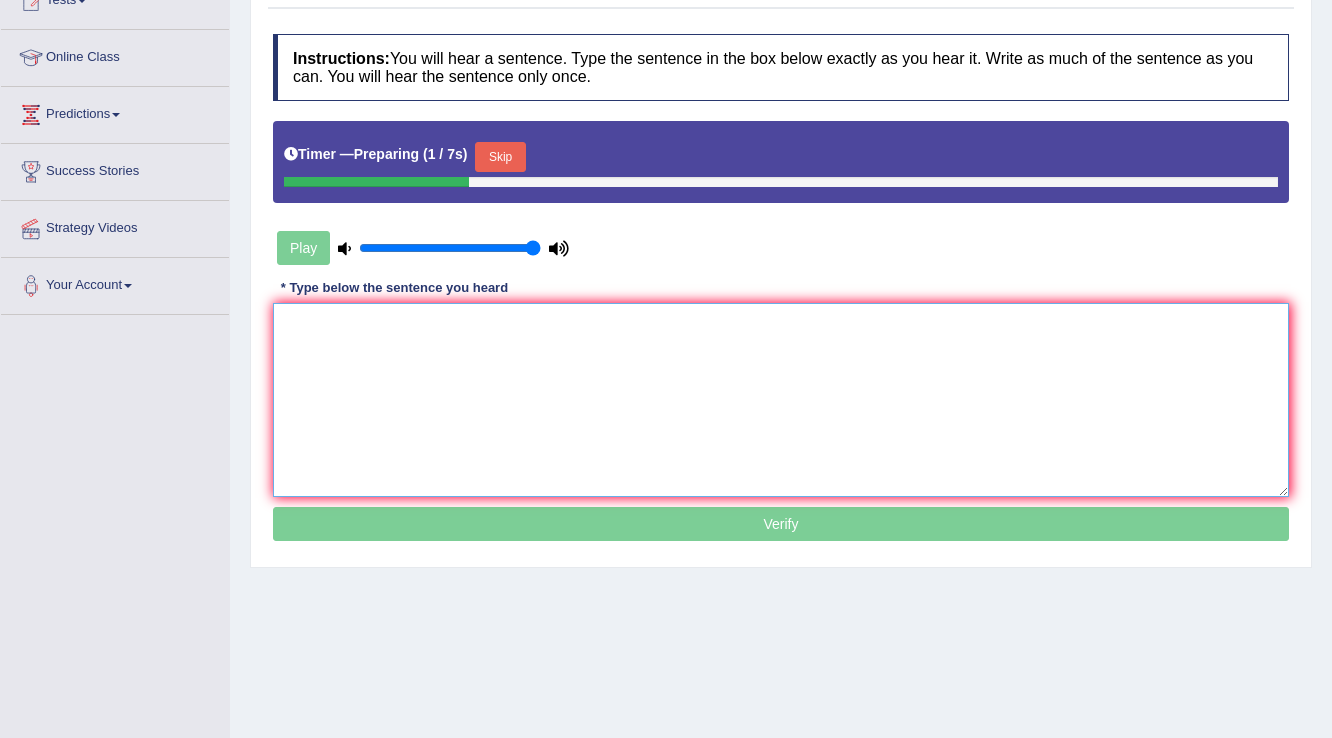 click at bounding box center (781, 400) 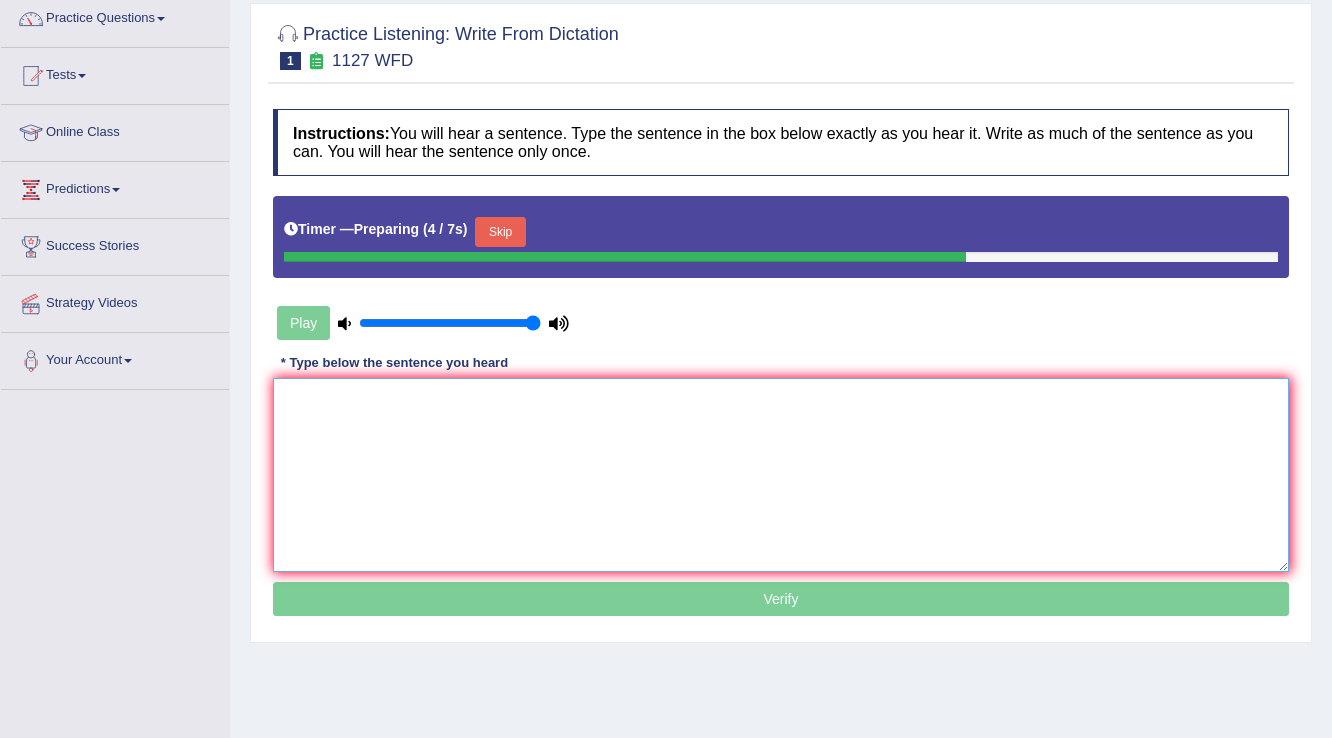 scroll, scrollTop: 0, scrollLeft: 0, axis: both 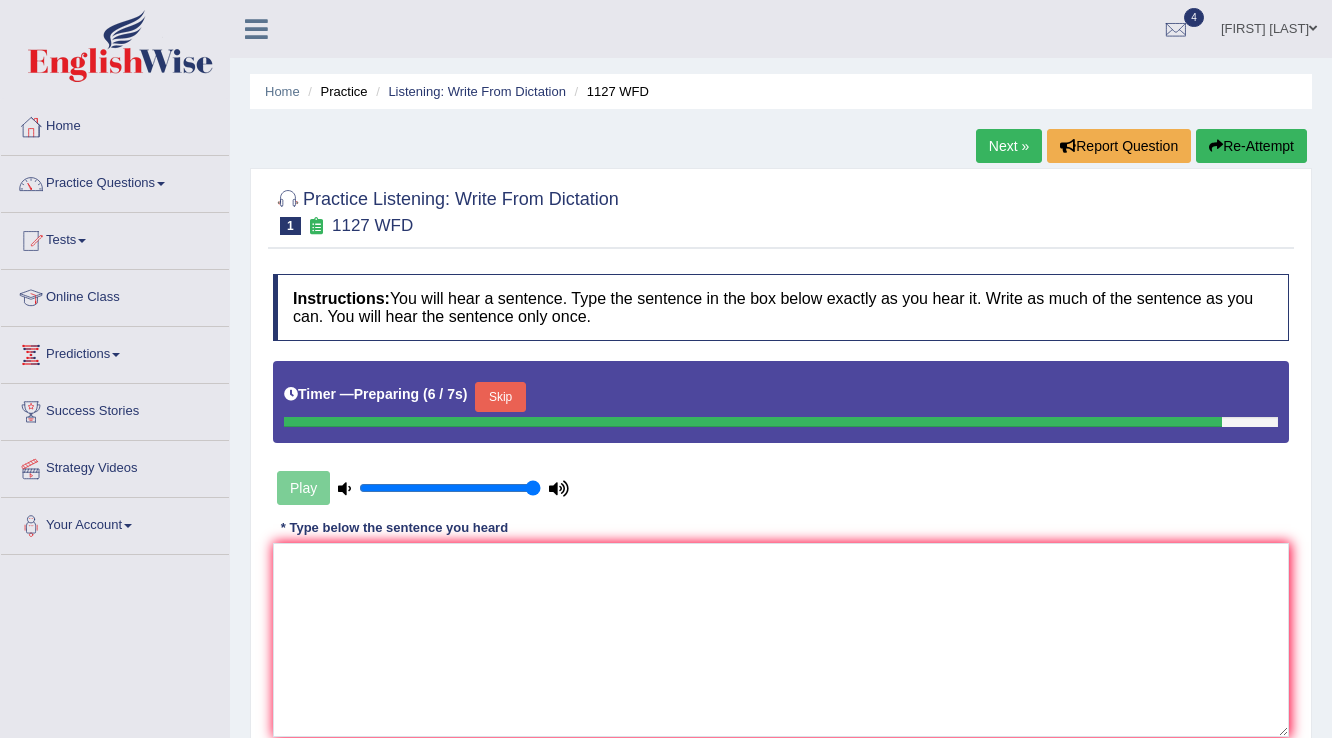 click on "Next »" at bounding box center [1009, 146] 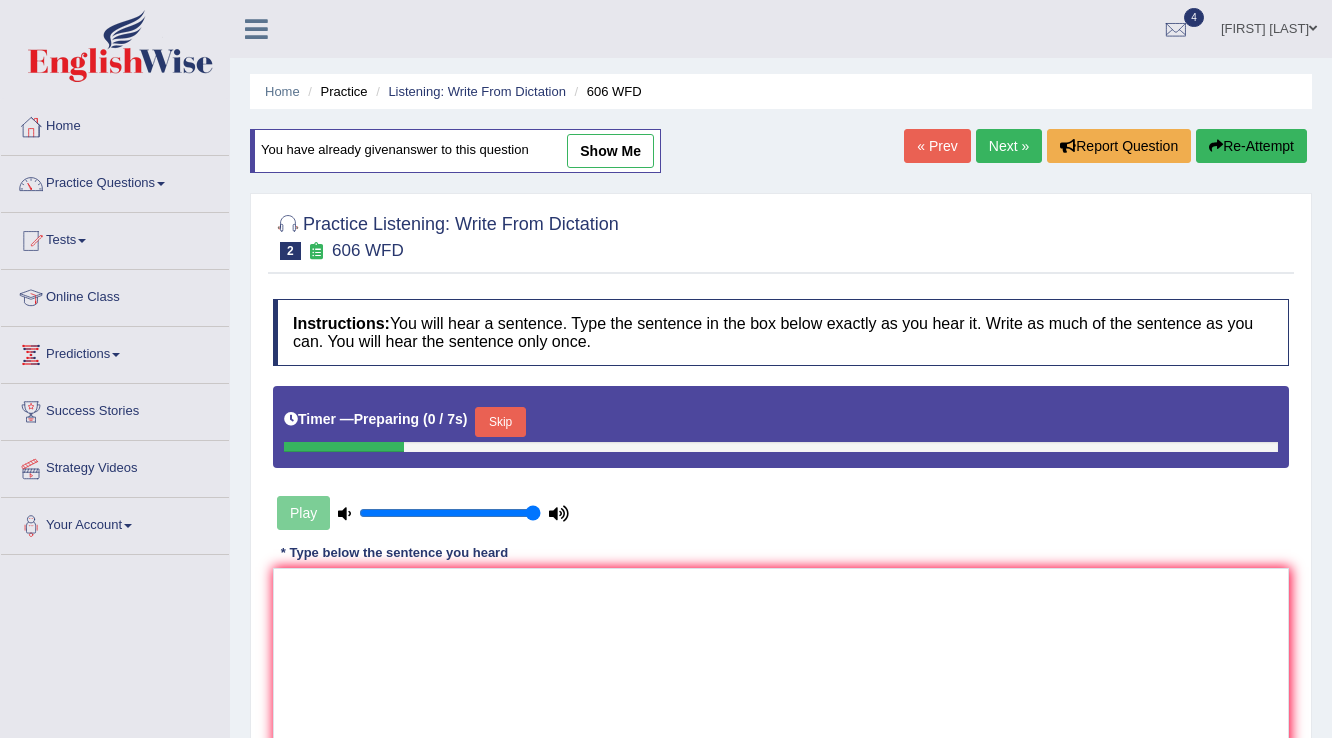 scroll, scrollTop: 0, scrollLeft: 0, axis: both 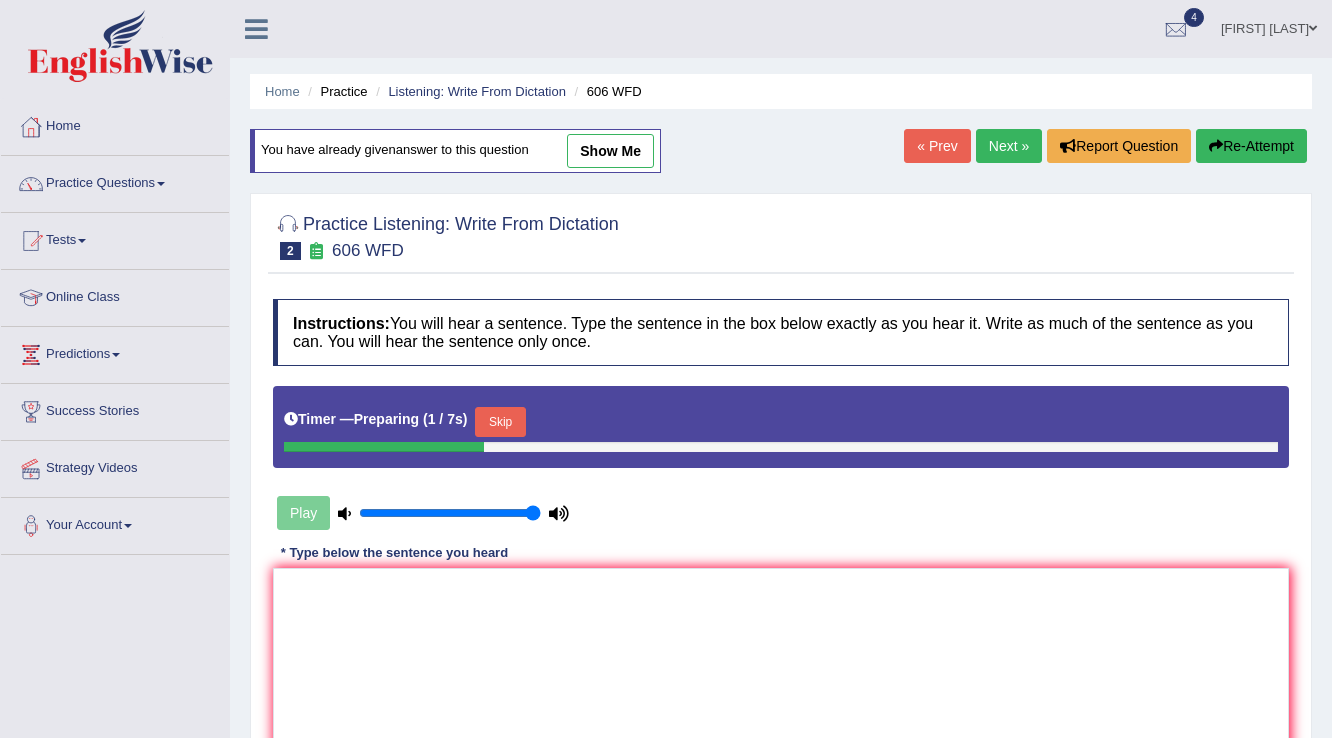 click on "Skip" at bounding box center (500, 422) 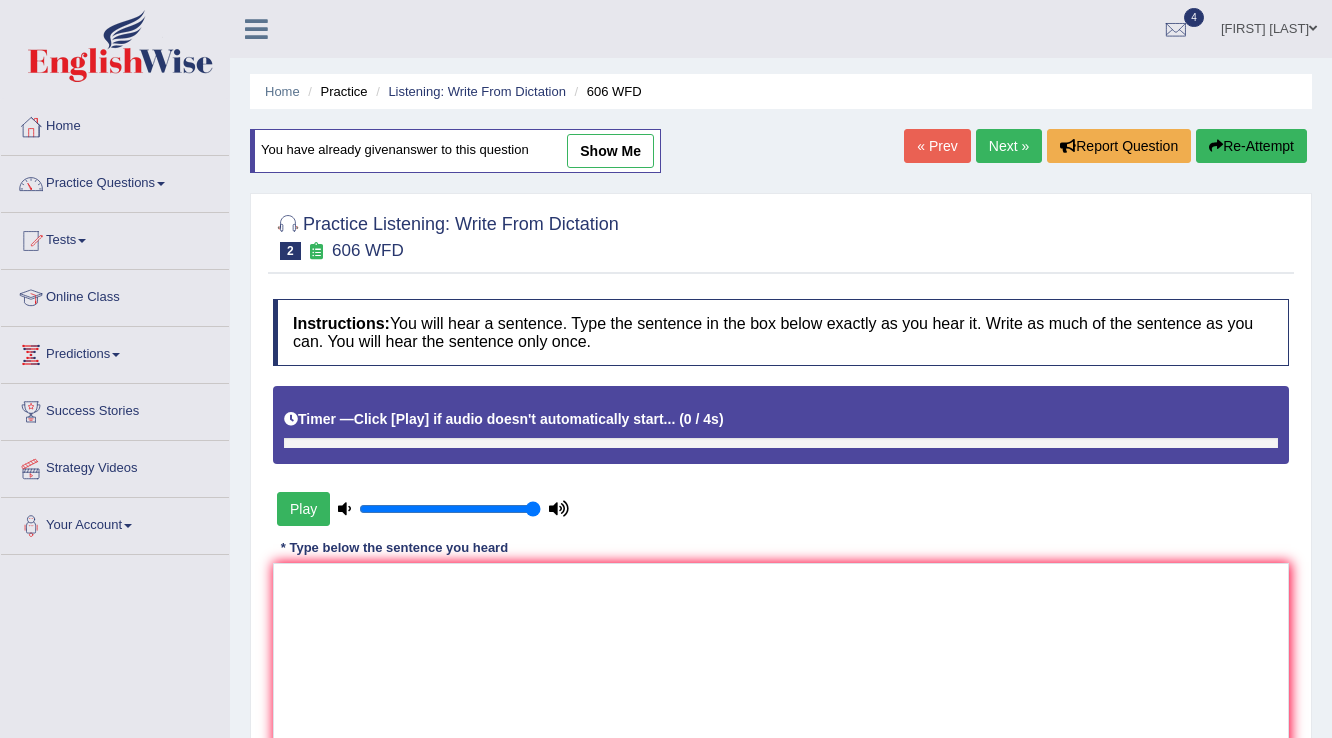 click on "Click [Play] if audio doesn't automatically start..." at bounding box center [515, 419] 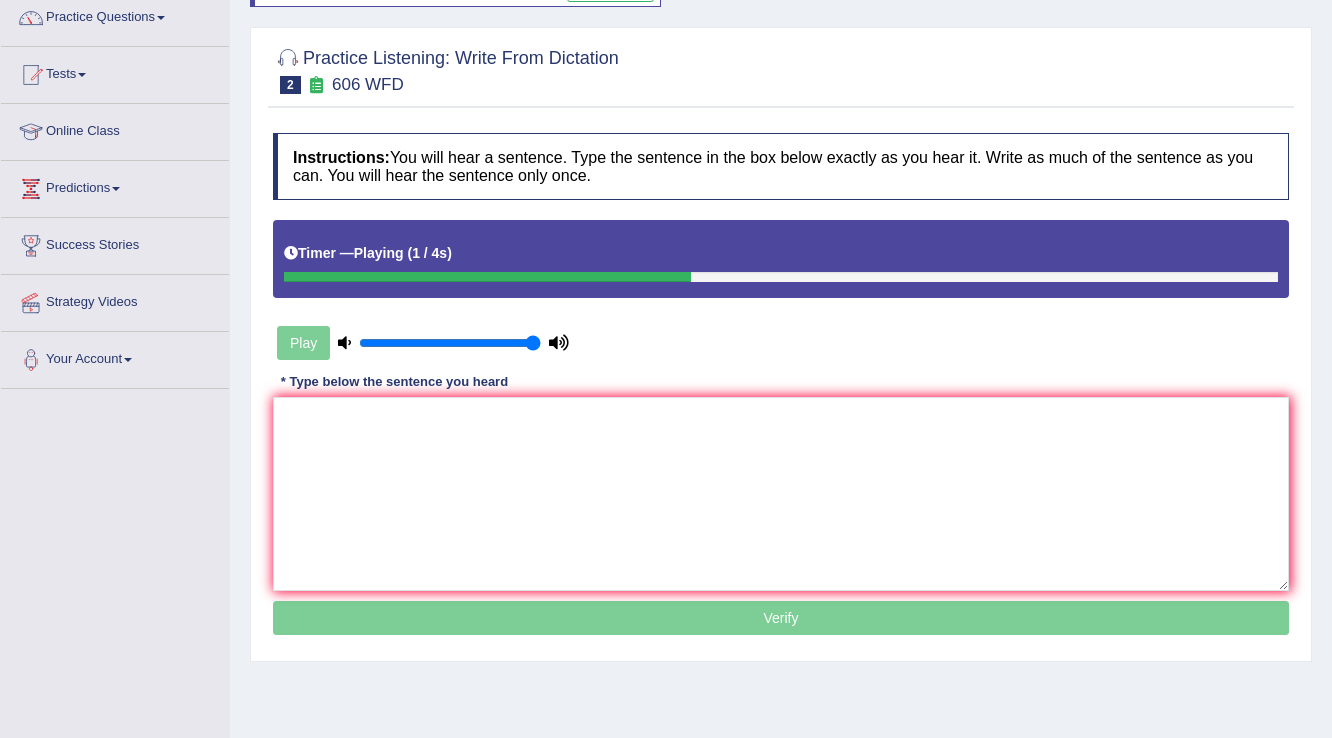 scroll, scrollTop: 240, scrollLeft: 0, axis: vertical 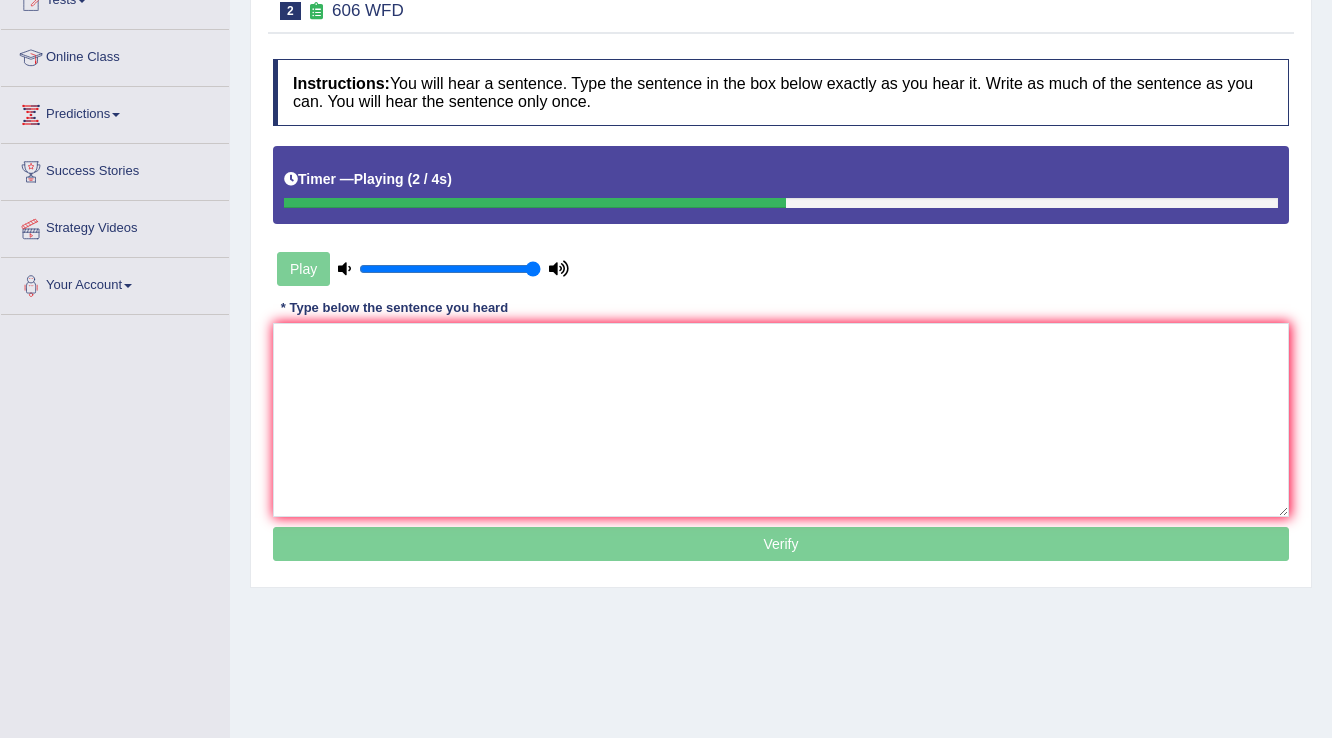 click on "* Type below the sentence you heard" at bounding box center [394, 308] 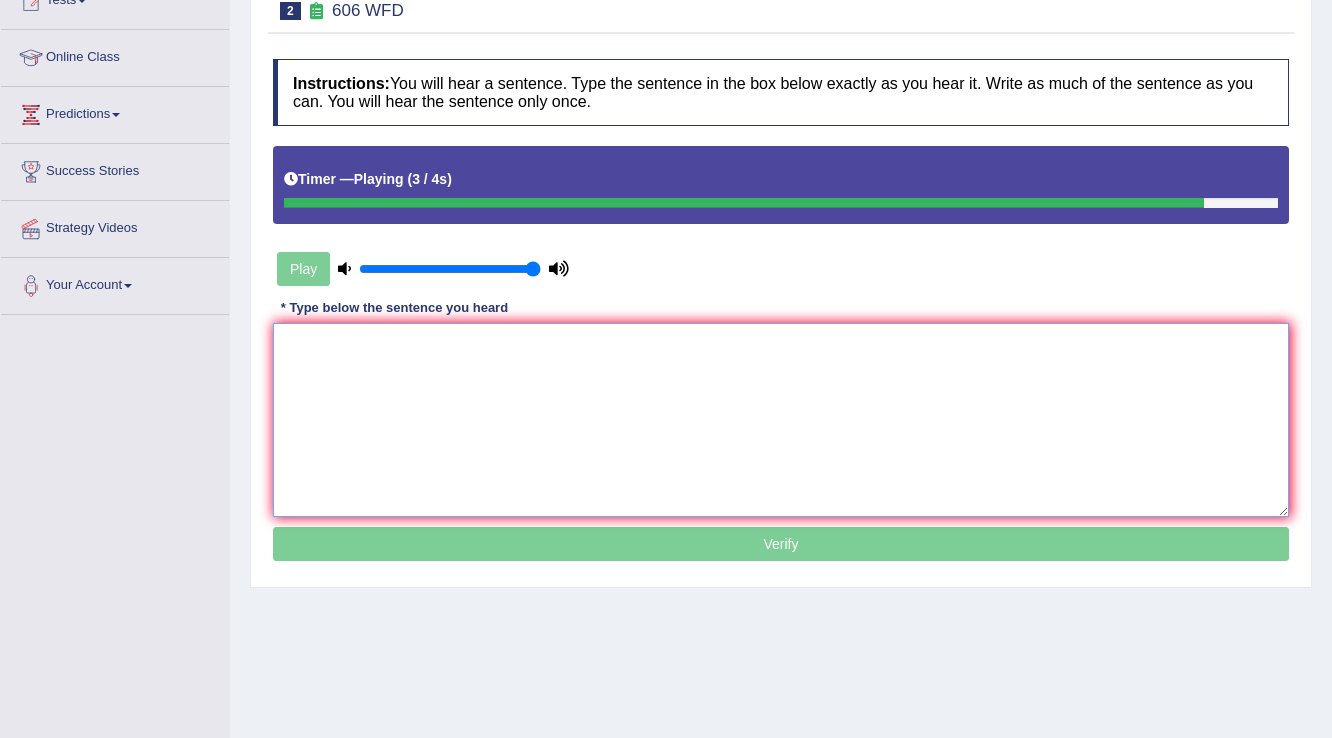 click at bounding box center [781, 420] 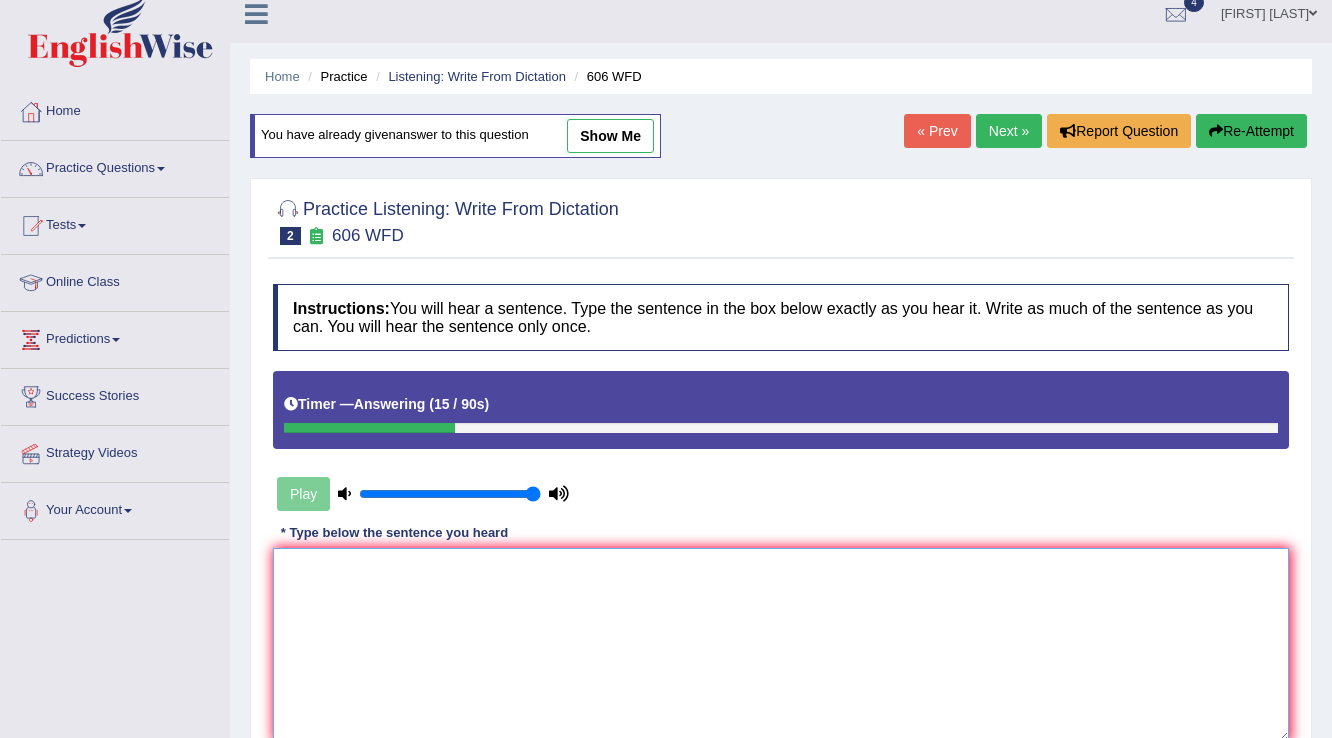 scroll, scrollTop: 0, scrollLeft: 0, axis: both 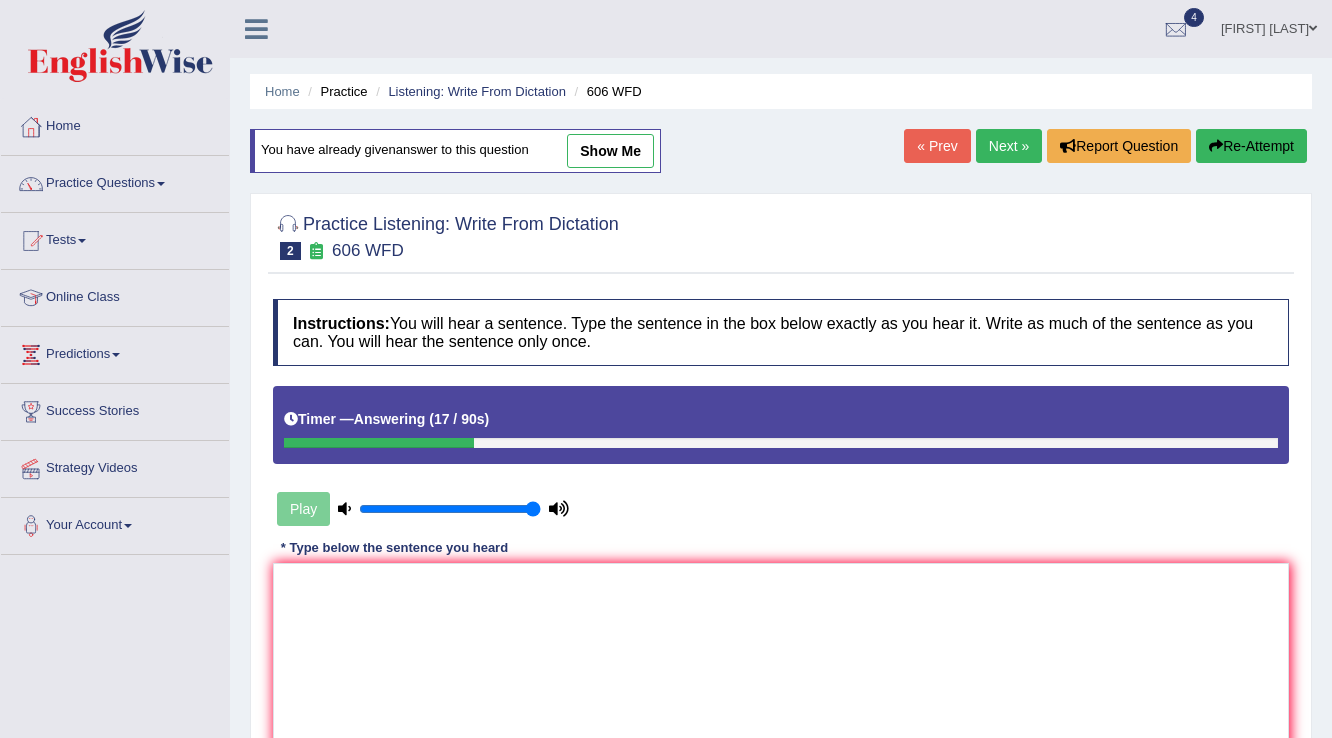 click on "Re-Attempt" at bounding box center [1251, 146] 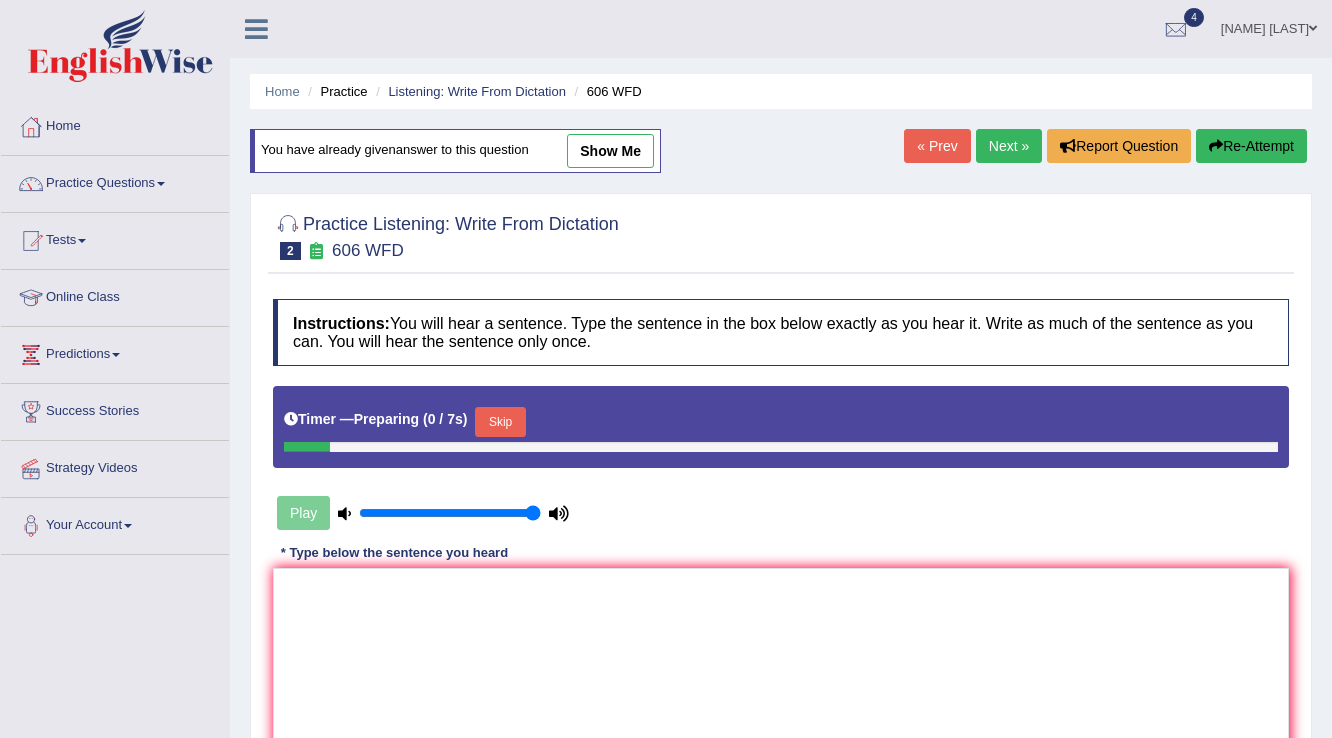 scroll, scrollTop: 0, scrollLeft: 0, axis: both 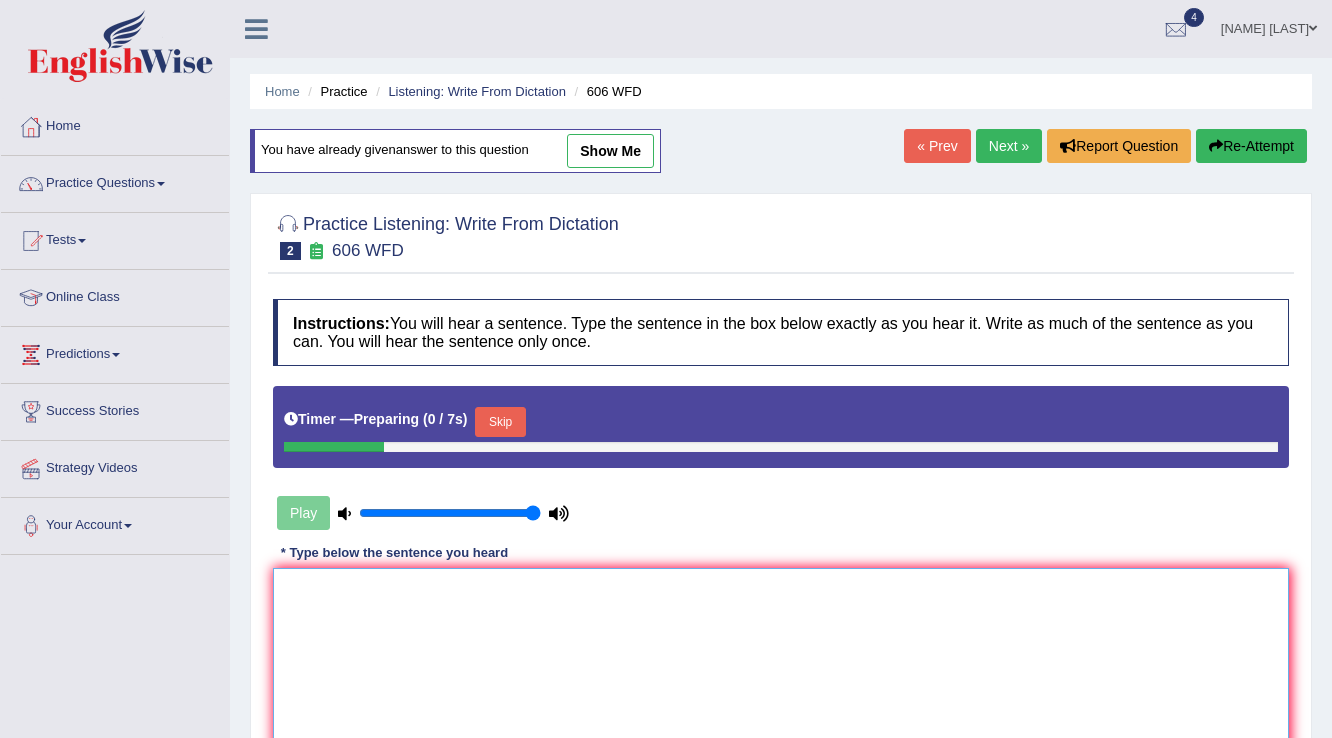 click at bounding box center [781, 665] 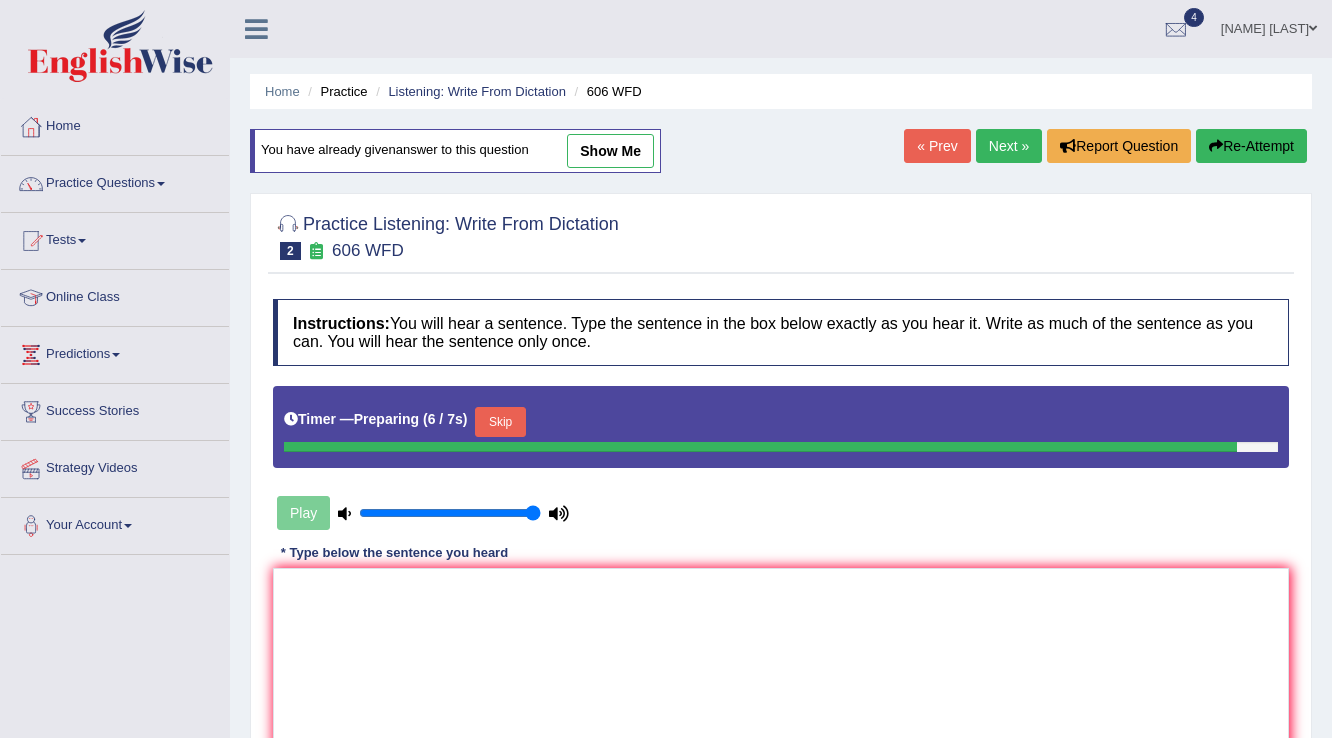 click on "Skip" at bounding box center (500, 422) 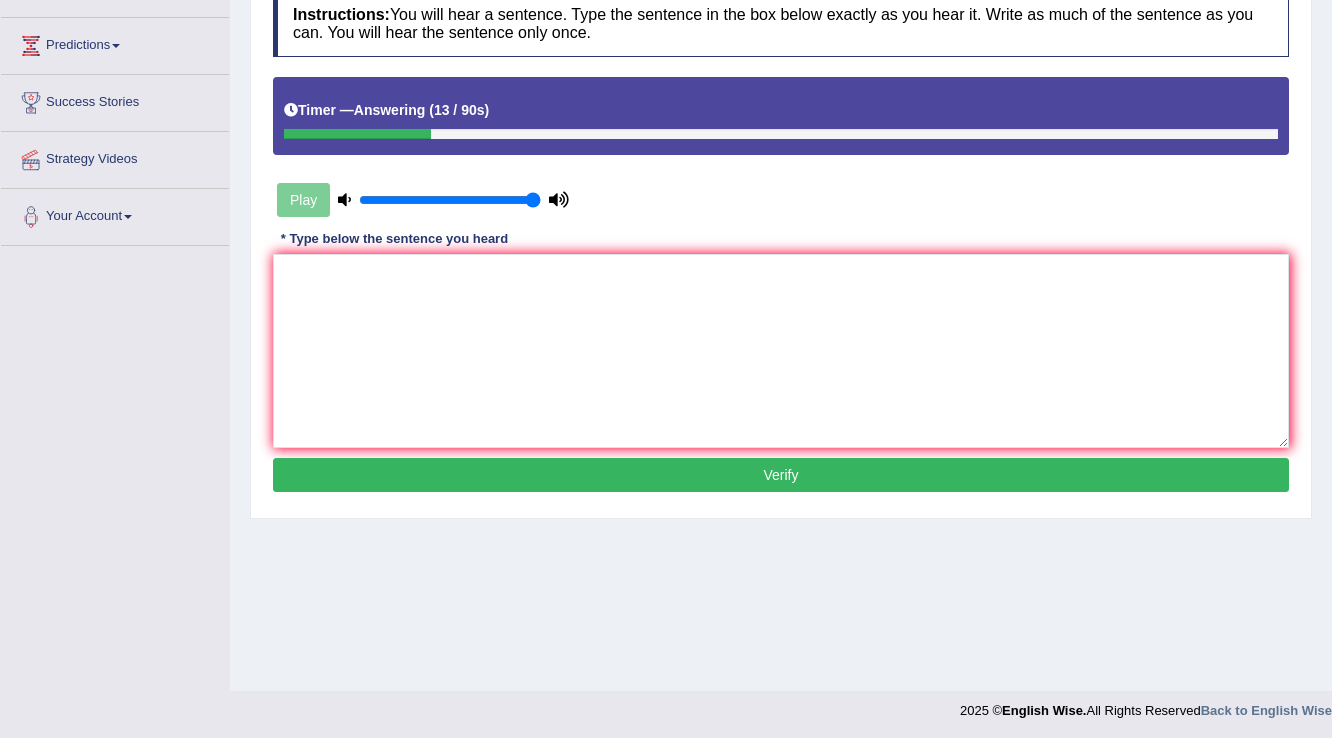 scroll, scrollTop: 312, scrollLeft: 0, axis: vertical 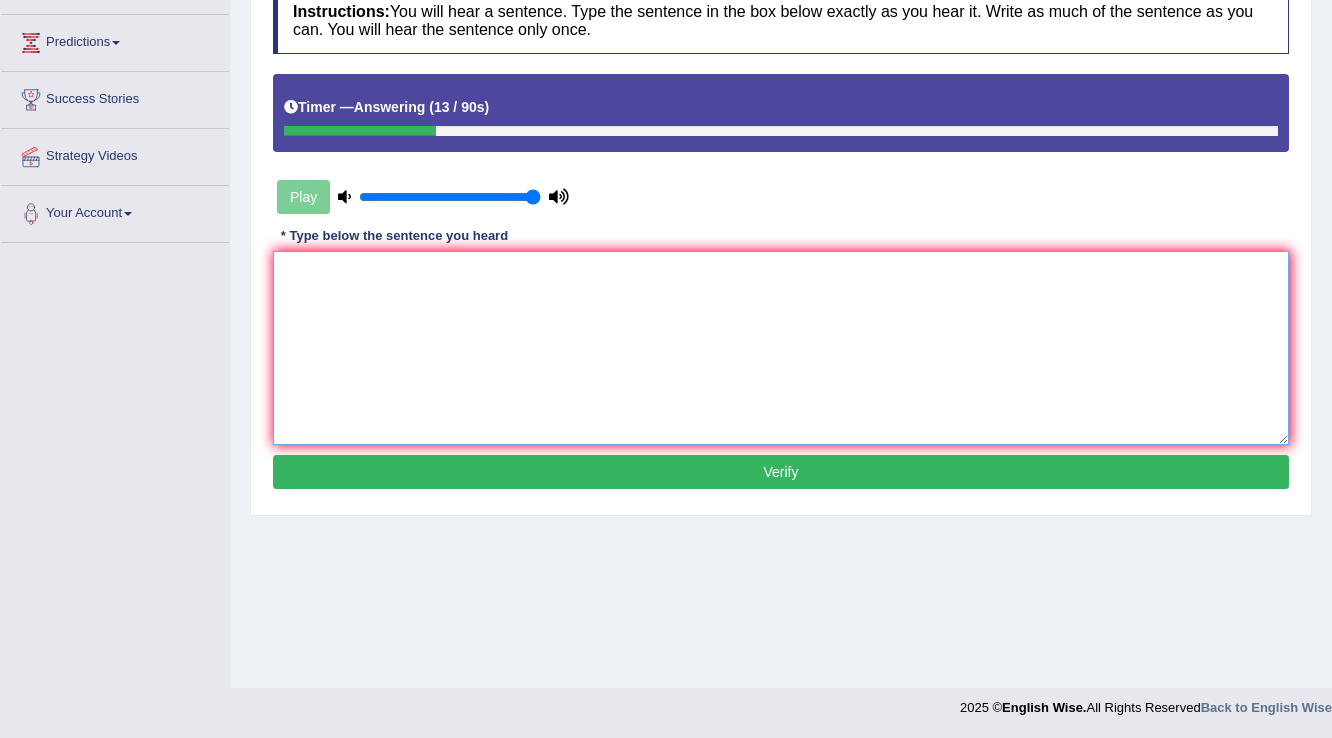 click at bounding box center [781, 348] 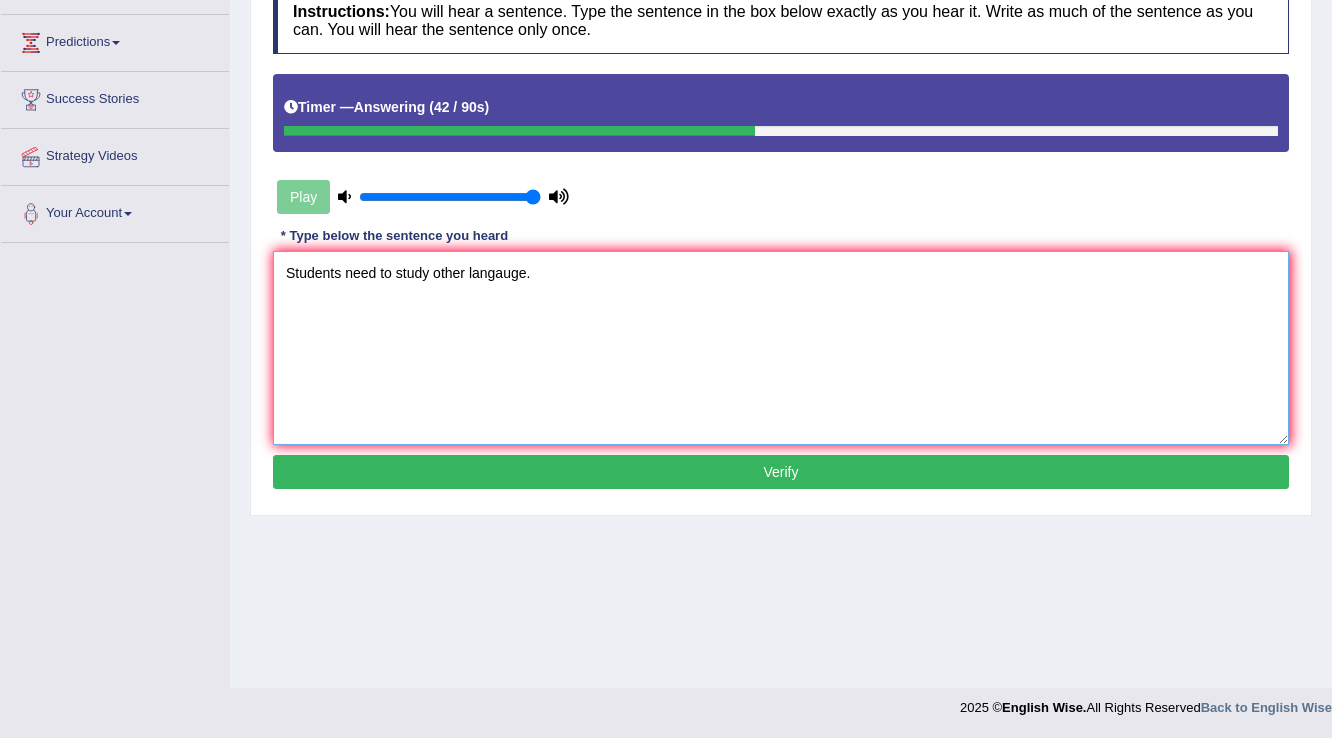 type on "Students need to study other langauge." 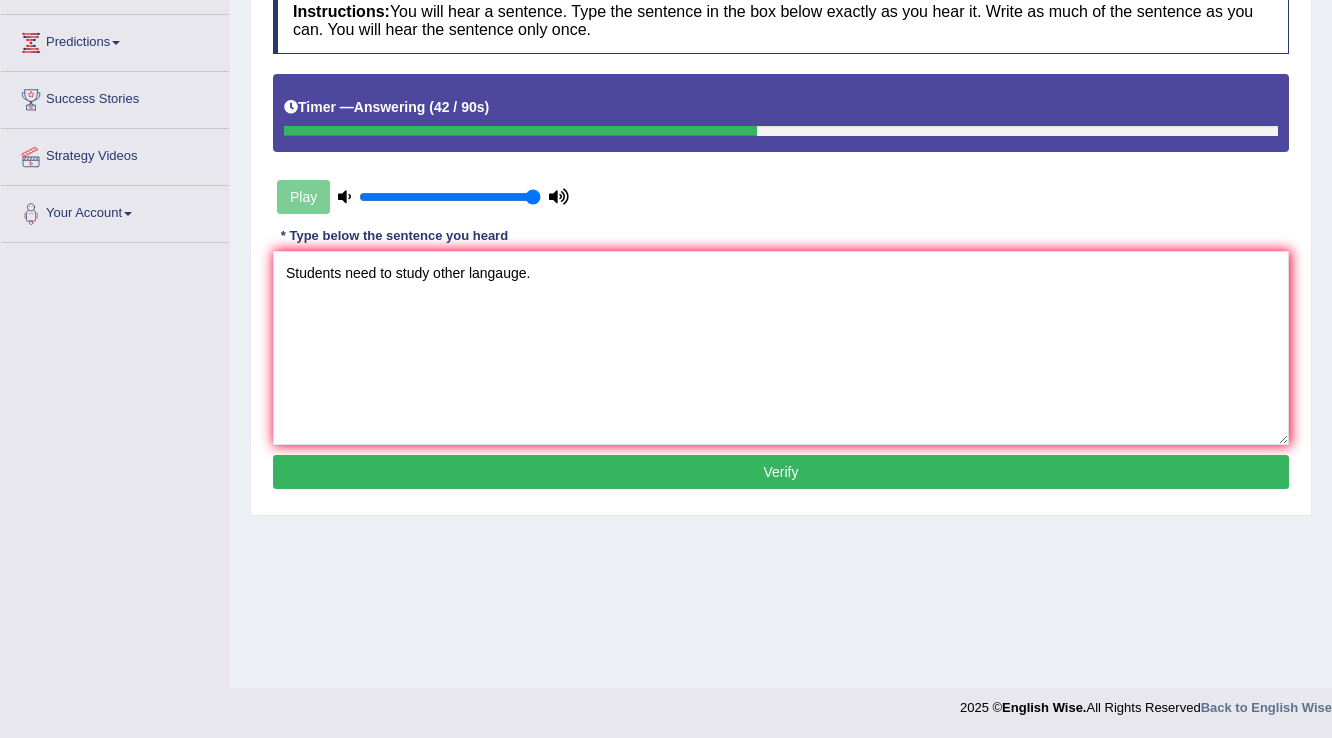 click on "Instructions:  You will hear a sentence. Type the sentence in the box below exactly as you hear it. Write as much of the sentence as you can. You will hear the sentence only once.
Timer —  Answering   ( 42 / 90s ) Play Transcript: Students will study the language and literature in ancient Greece. * Type below the sentence you heard Students need to study other langauge. Accuracy Comparison for Writing Scores:
Red:  Missed Words
Green:  Correct Words
Blue:  Added/Mistyped Words
Accuracy:   Punctuation at the end  You wrote first capital letter A.I. Engine Result:  Processing... Verify" at bounding box center [781, 241] 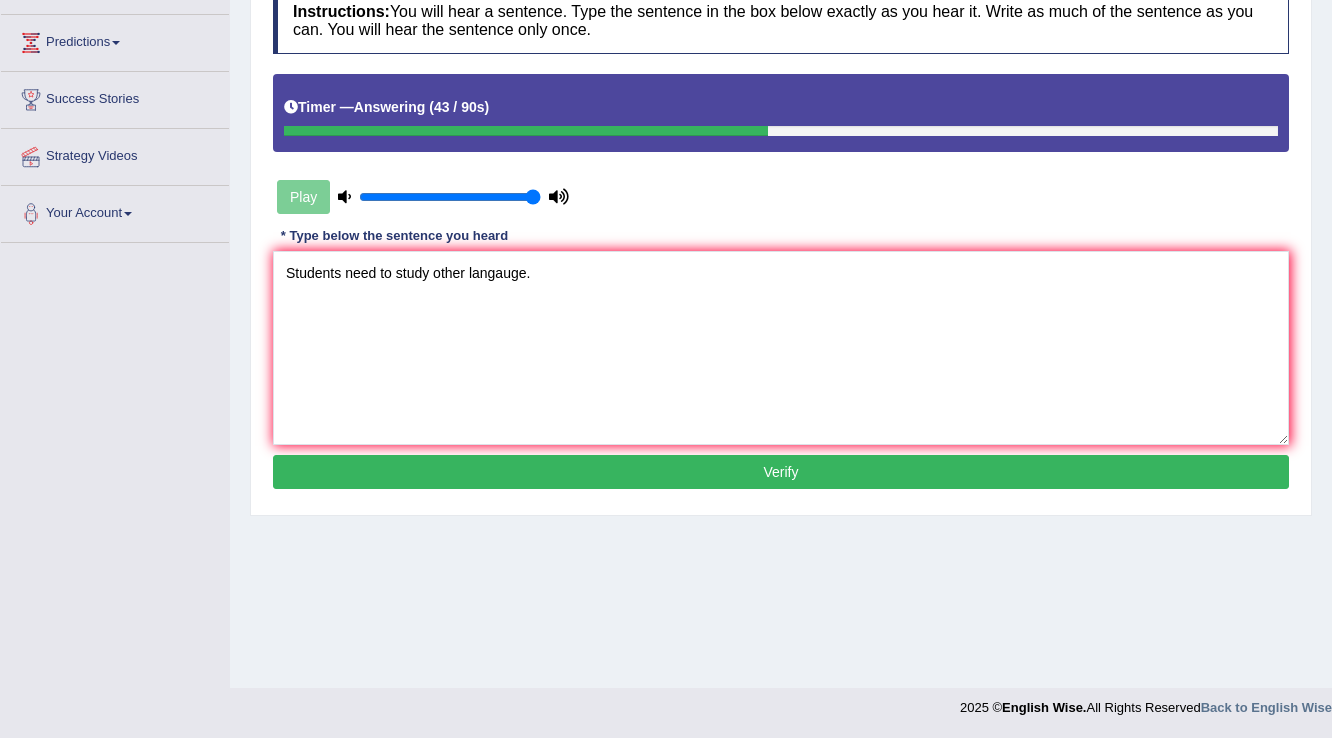 click on "Verify" at bounding box center (781, 472) 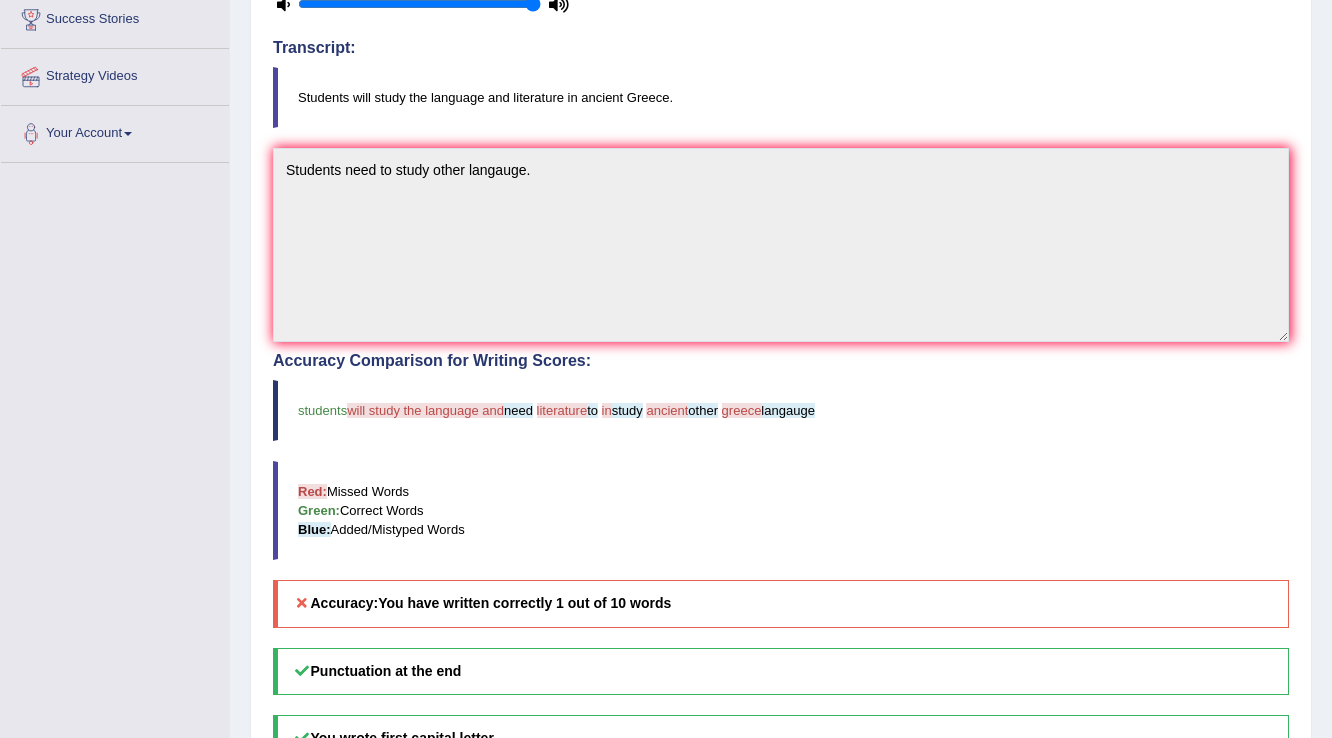 scroll, scrollTop: 0, scrollLeft: 0, axis: both 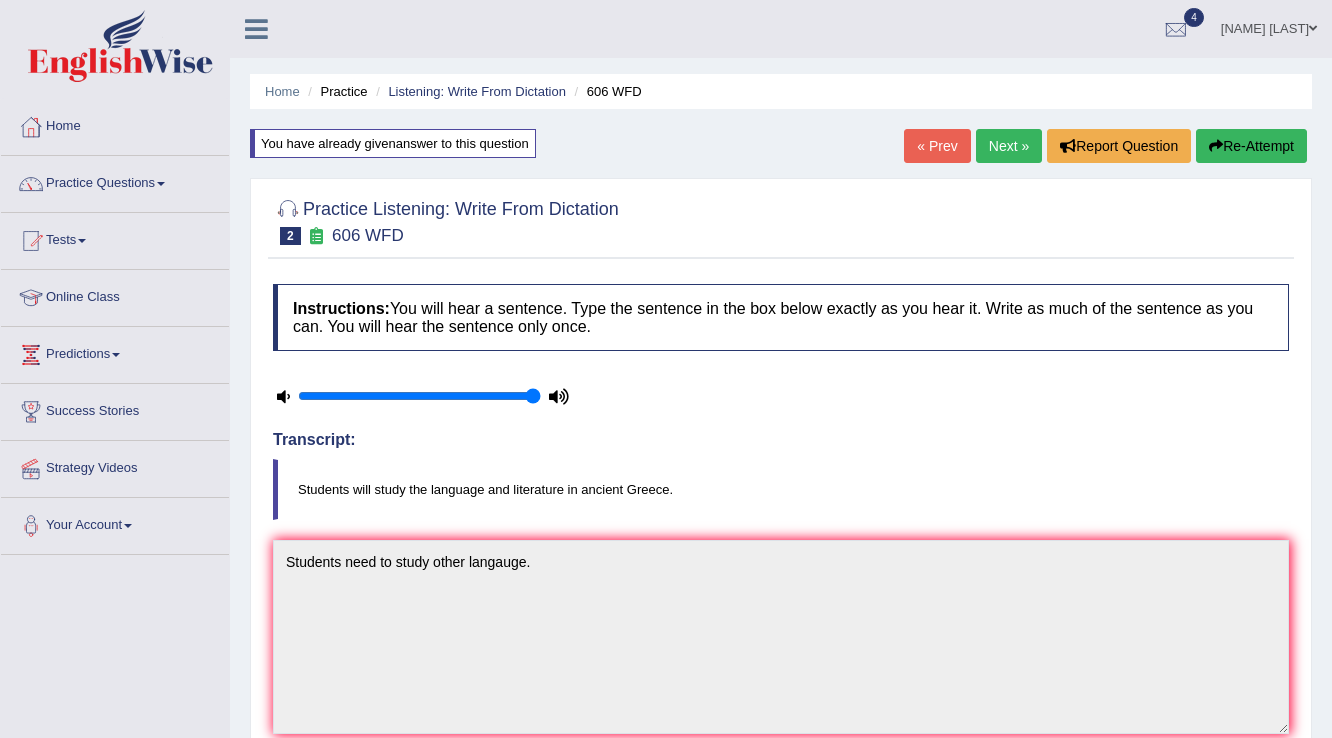 click on "Next »" at bounding box center [1009, 146] 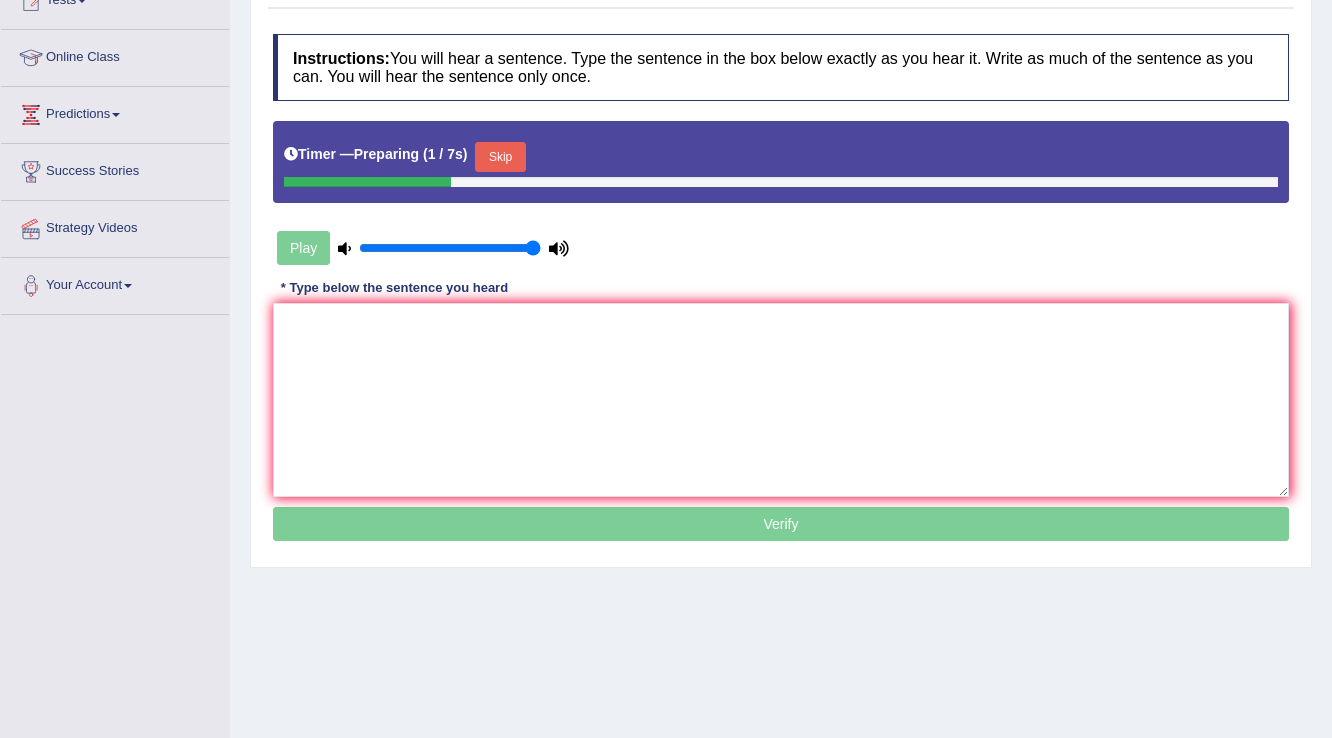 scroll, scrollTop: 0, scrollLeft: 0, axis: both 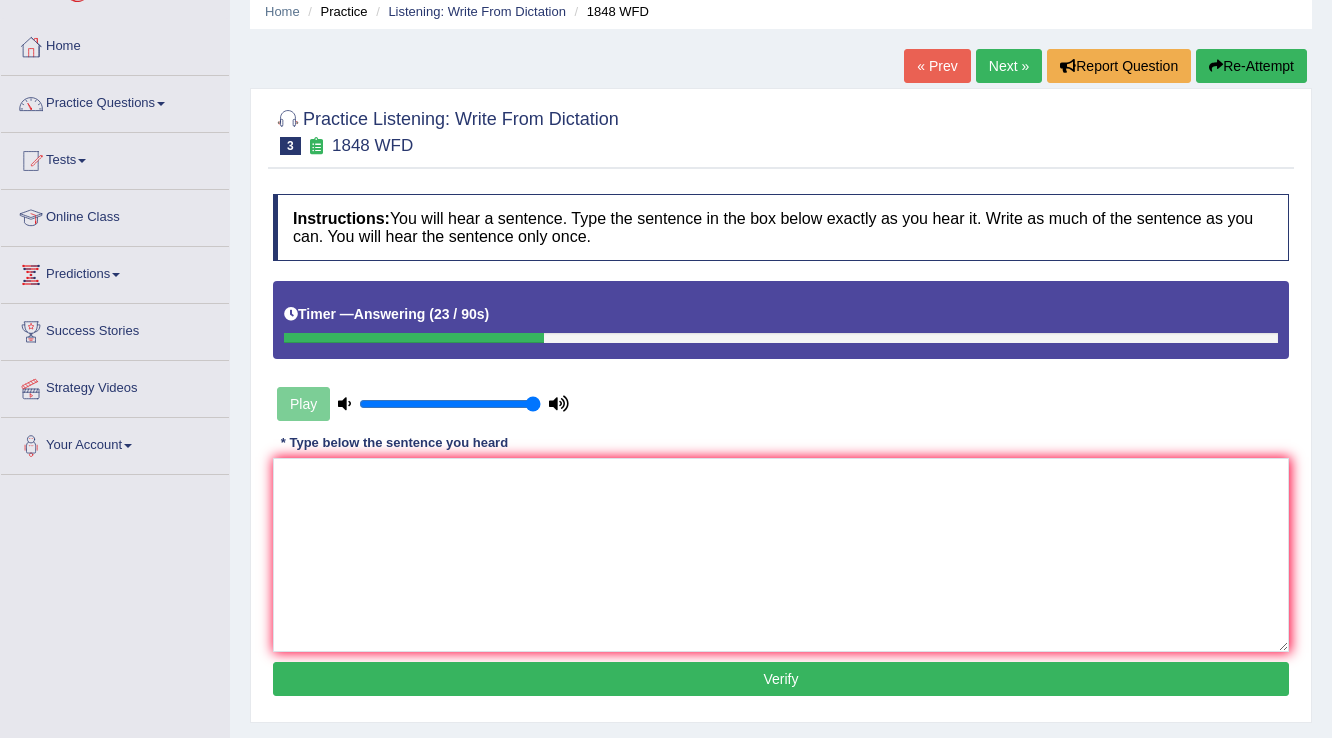 drag, startPoint x: 1260, startPoint y: 68, endPoint x: 1149, endPoint y: 141, distance: 132.8533 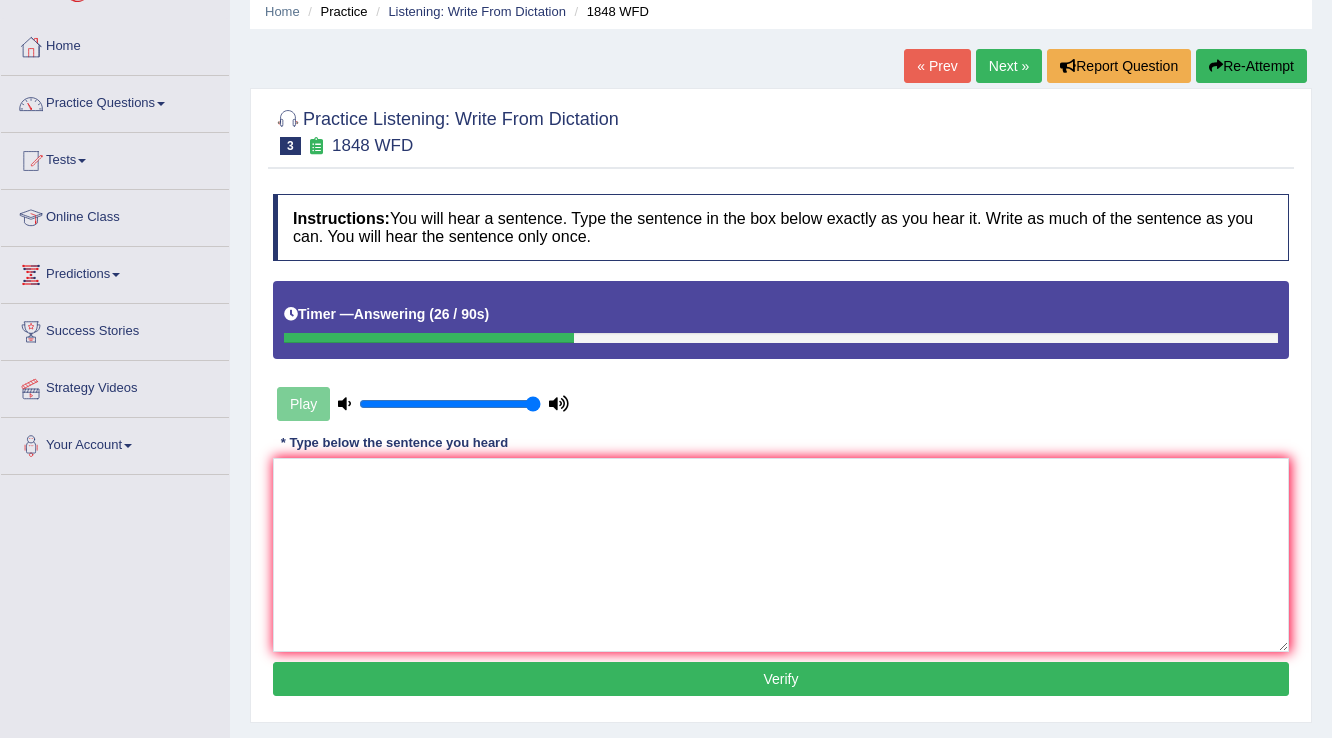 click on "Re-Attempt" at bounding box center (1251, 66) 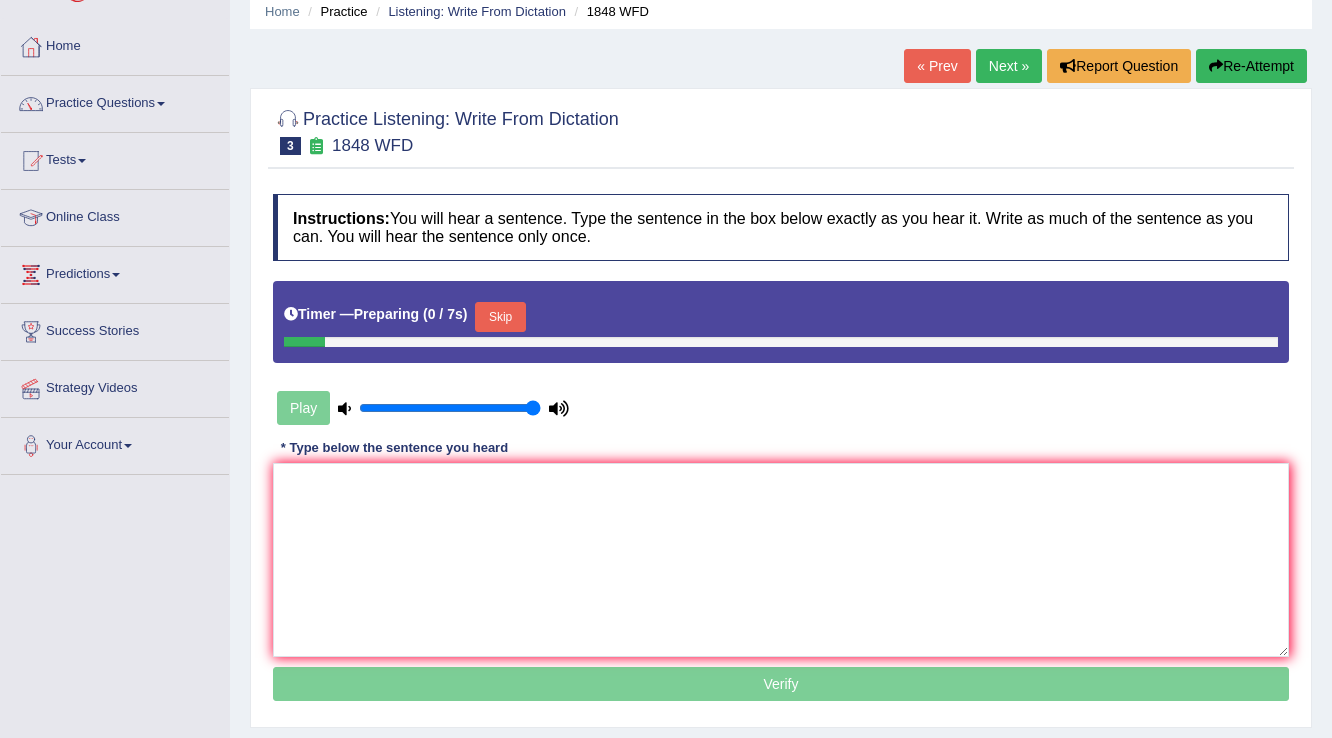 scroll, scrollTop: 80, scrollLeft: 0, axis: vertical 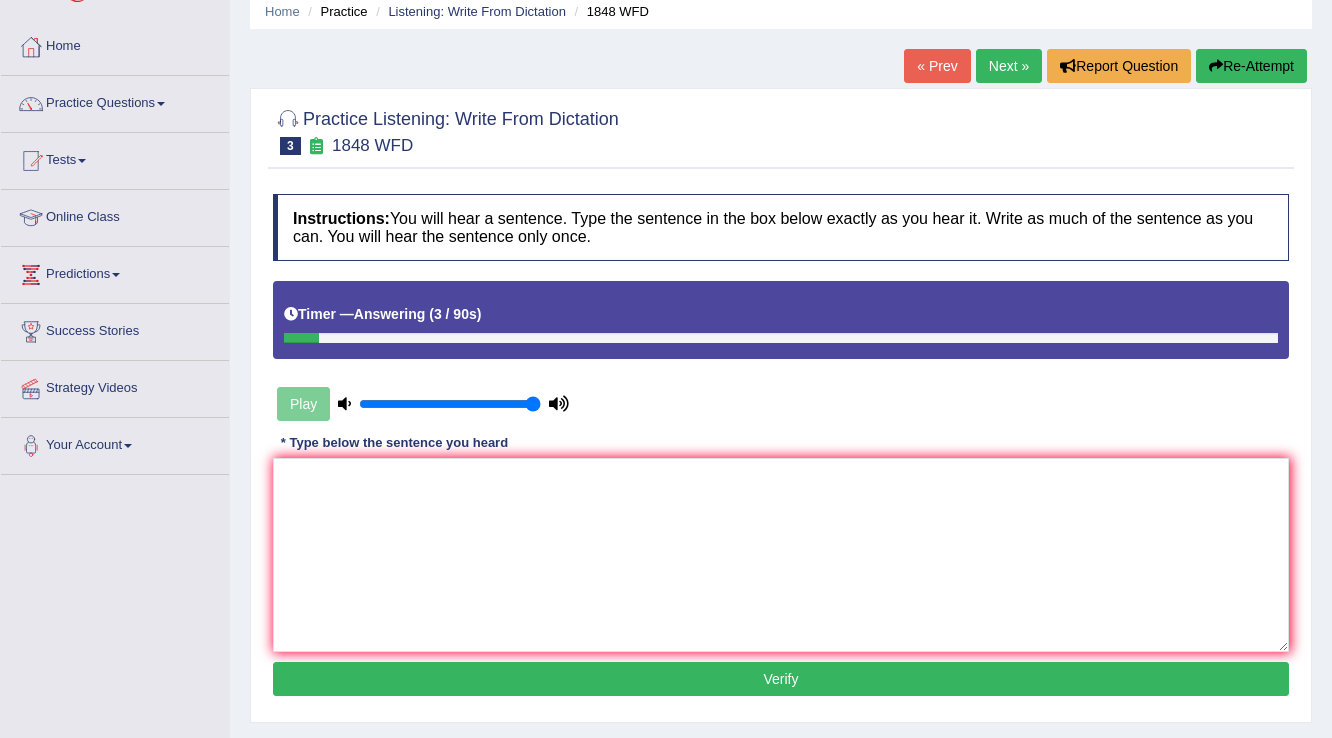 click on "Toggle navigation
Home
Practice Questions   Speaking Practice Read Aloud
Repeat Sentence
Describe Image
Re-tell Lecture
Answer Short Question
Summarize Group Discussion
Respond To A Situation
Writing Practice  Summarize Written Text
Write Essay
Reading Practice  Reading & Writing: Fill In The Blanks
Choose Multiple Answers
Re-order Paragraphs
Fill In The Blanks
Choose Single Answer
Listening Practice  Summarize Spoken Text
Highlight Incorrect Words
Highlight Correct Summary
Select Missing Word
Choose Single Answer
Choose Multiple Answers
Fill In The Blanks
Write From Dictation
Pronunciation
Tests  Take Practice Sectional Test
Take Mock Test" at bounding box center [666, 440] 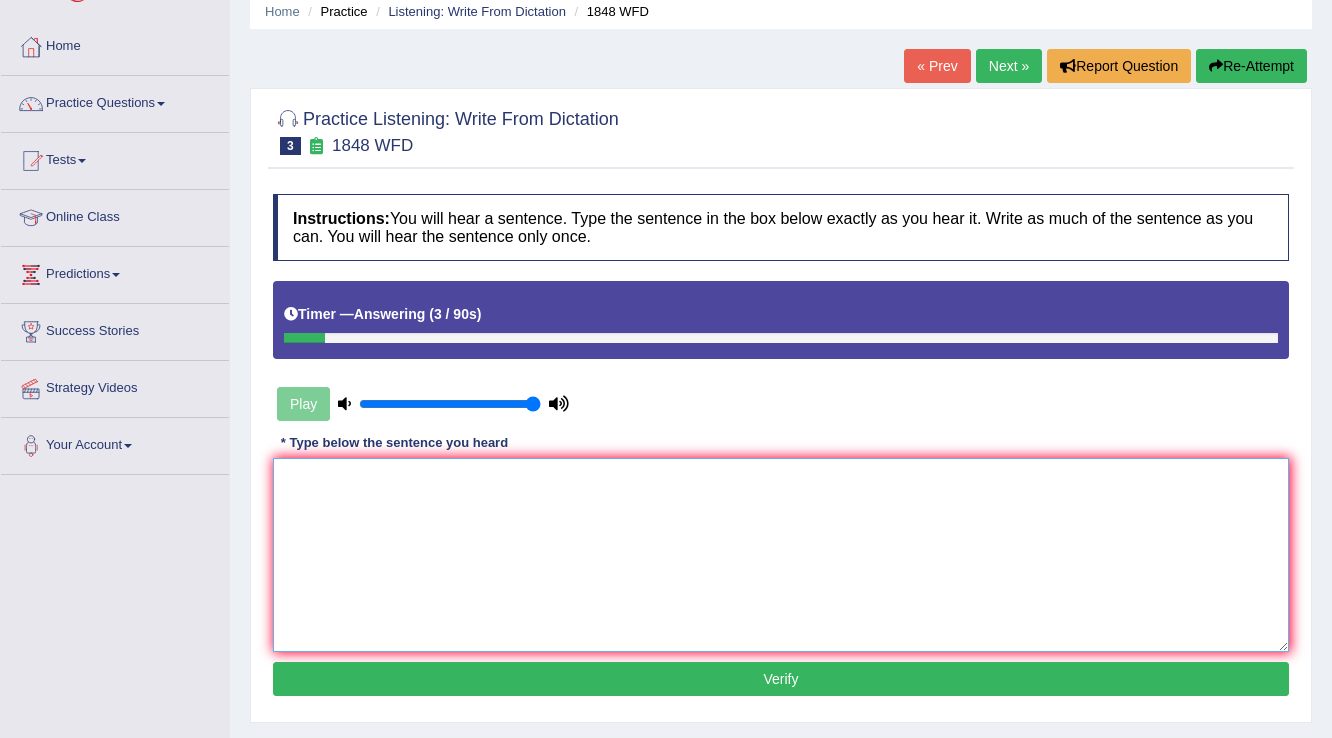 click at bounding box center [781, 555] 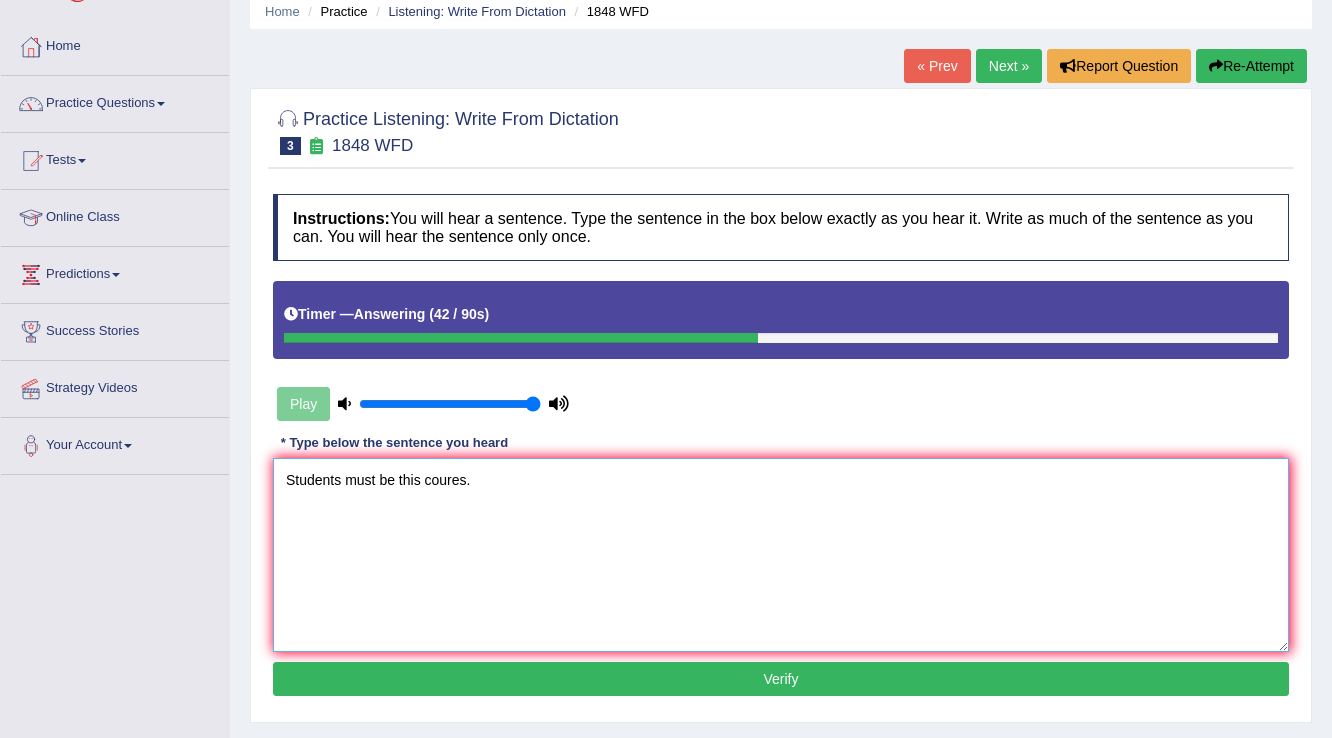 type on "Students must be this coures." 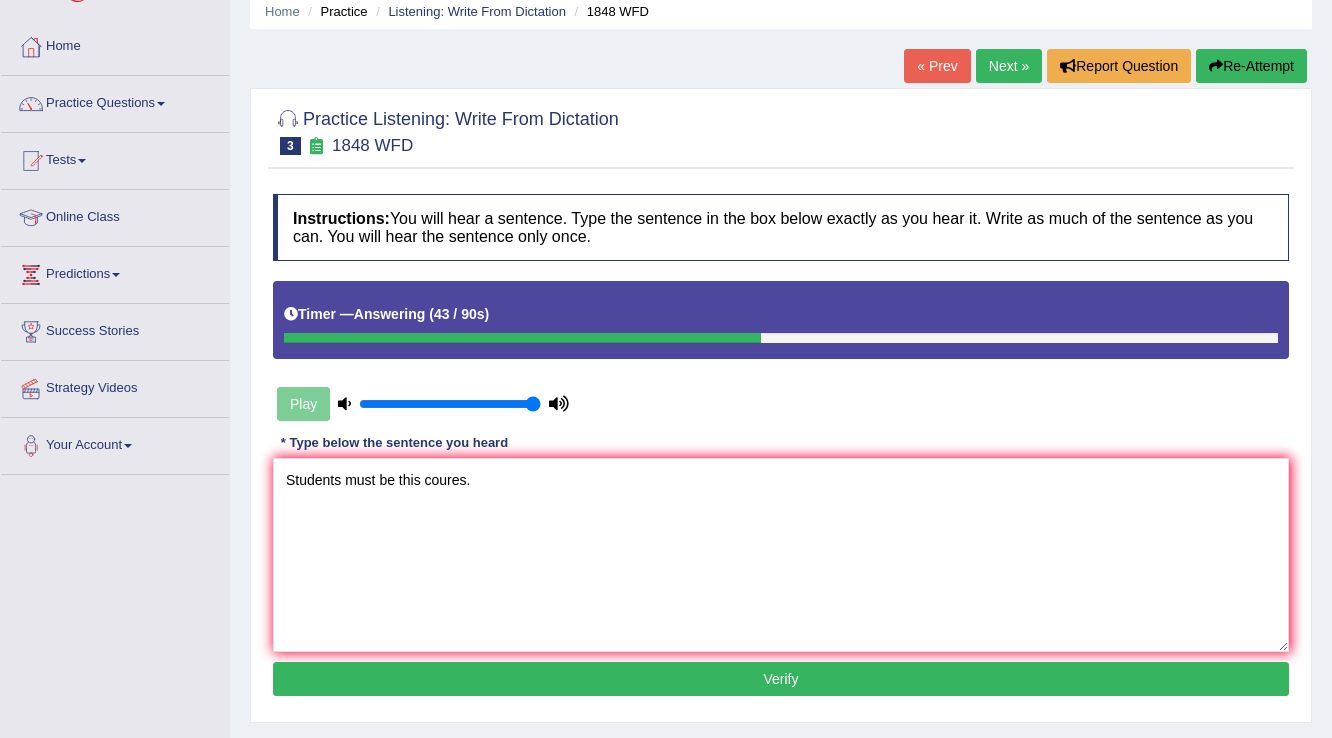 click on "Verify" at bounding box center (781, 679) 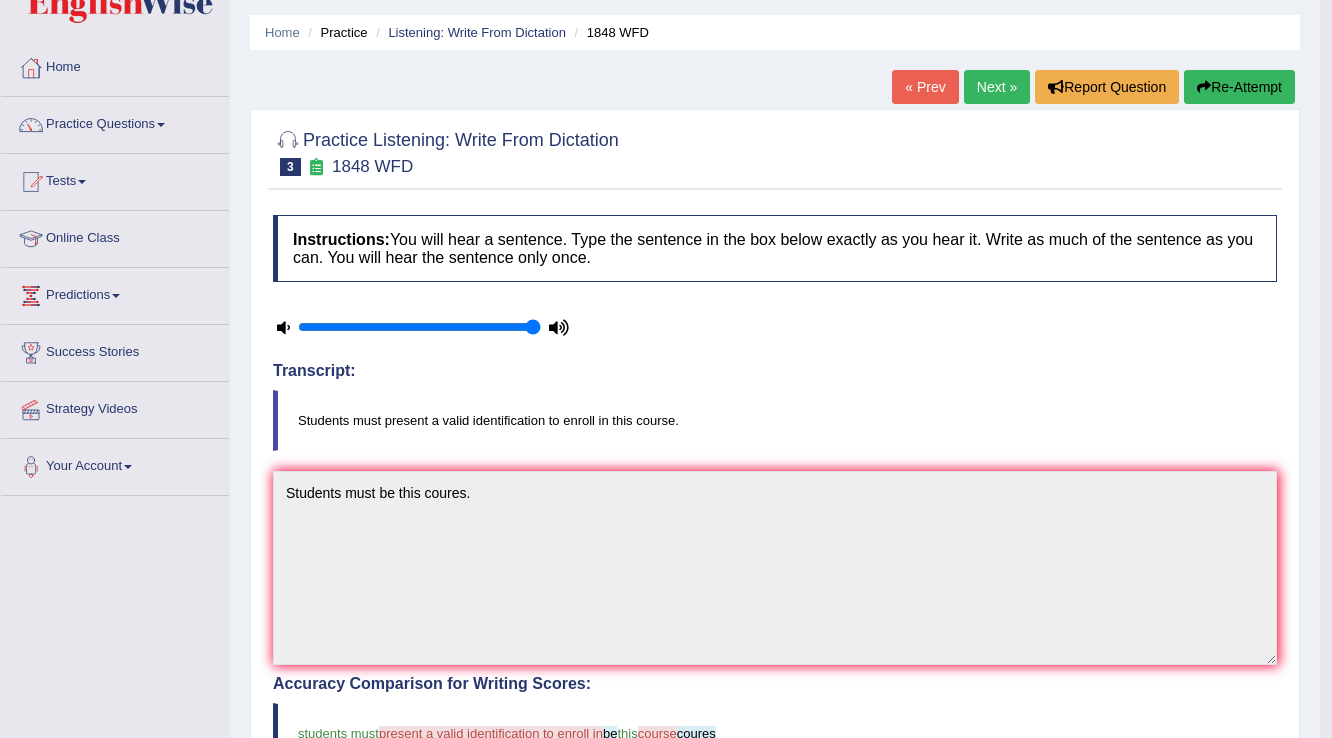 scroll, scrollTop: 0, scrollLeft: 0, axis: both 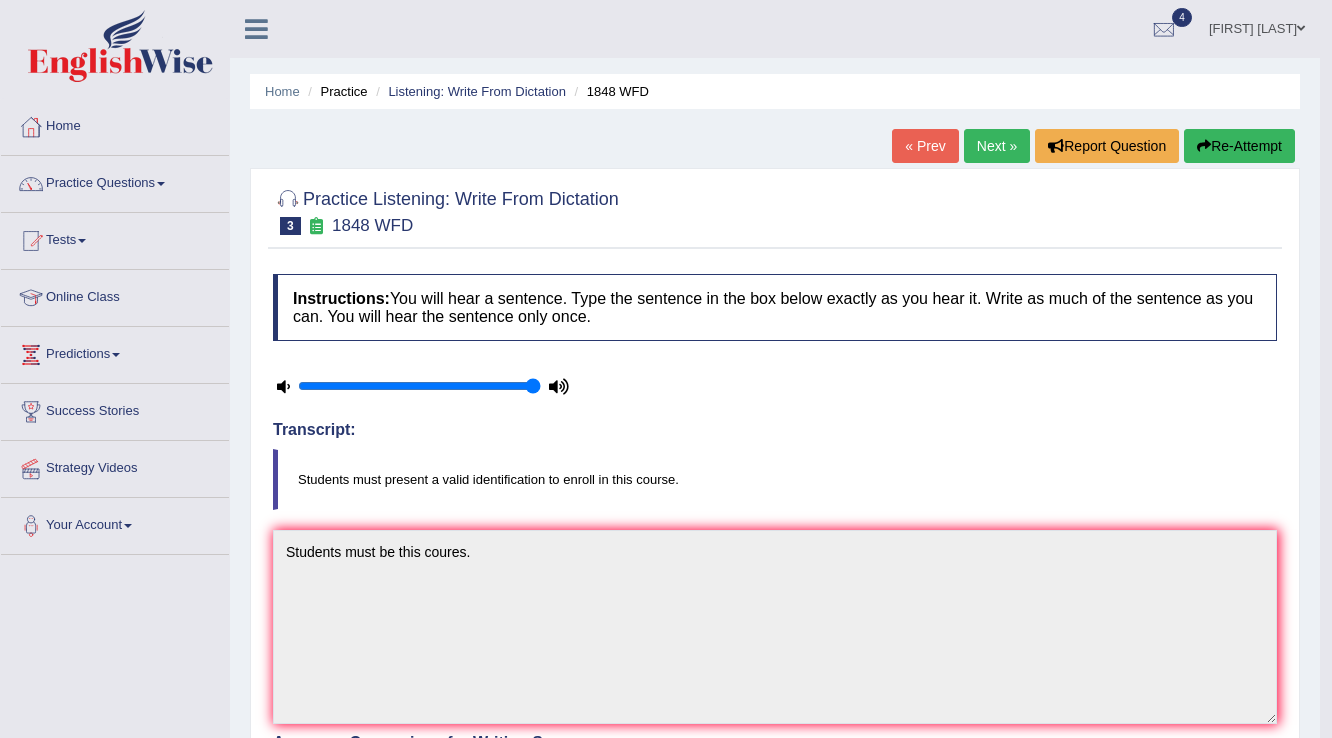 click on "Next »" at bounding box center [997, 146] 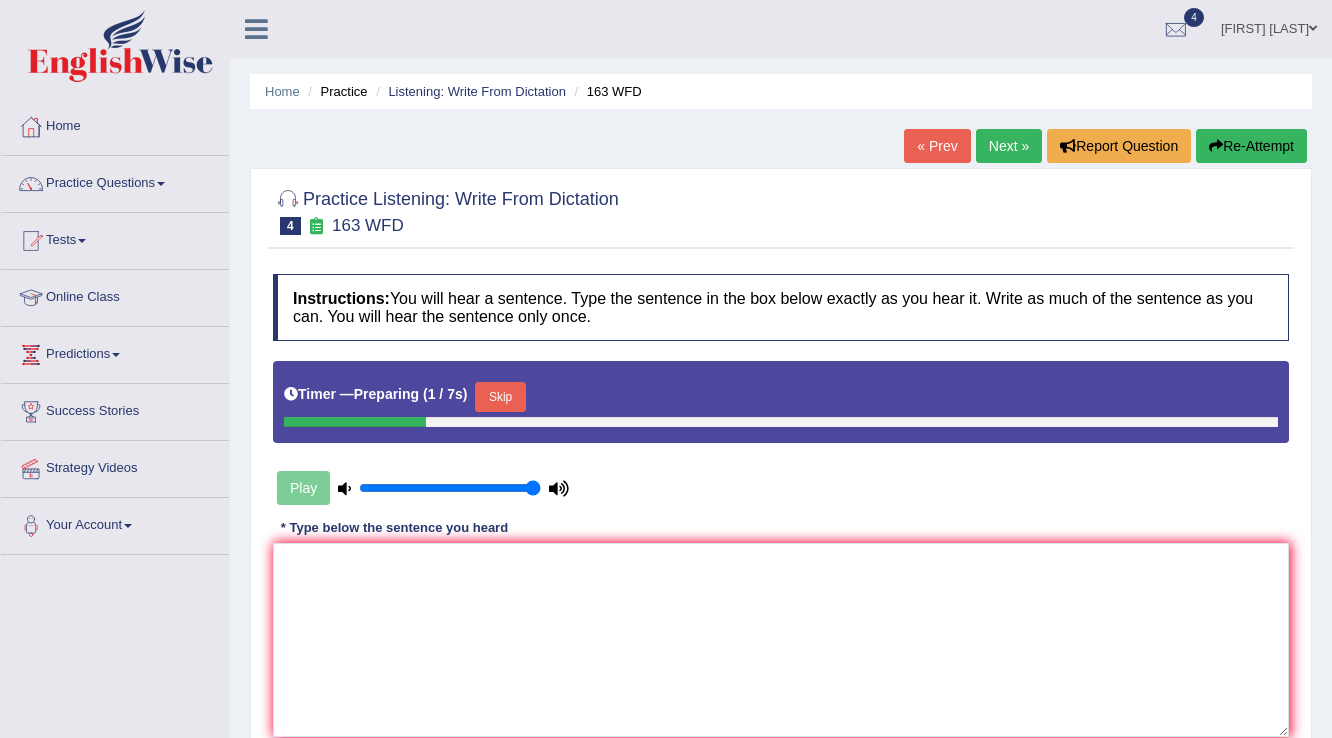 scroll, scrollTop: 0, scrollLeft: 0, axis: both 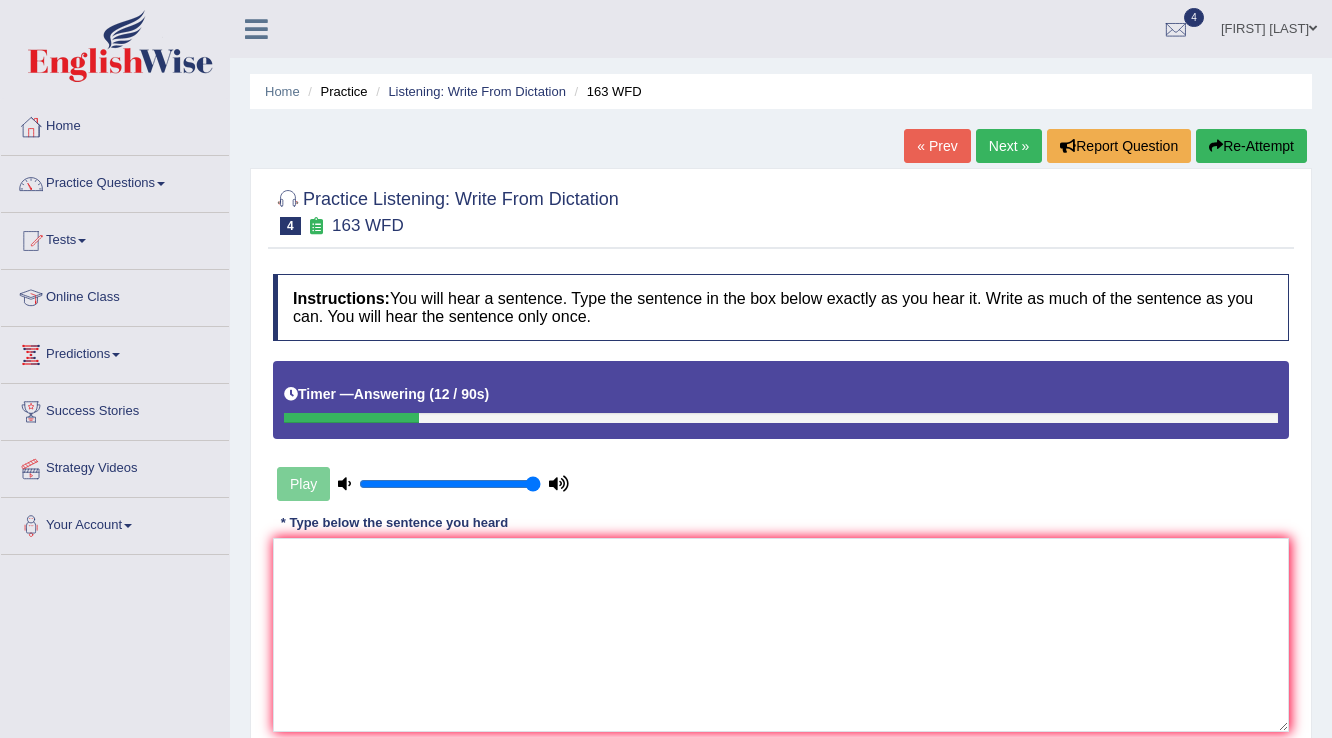 click on "Re-Attempt" at bounding box center [1251, 146] 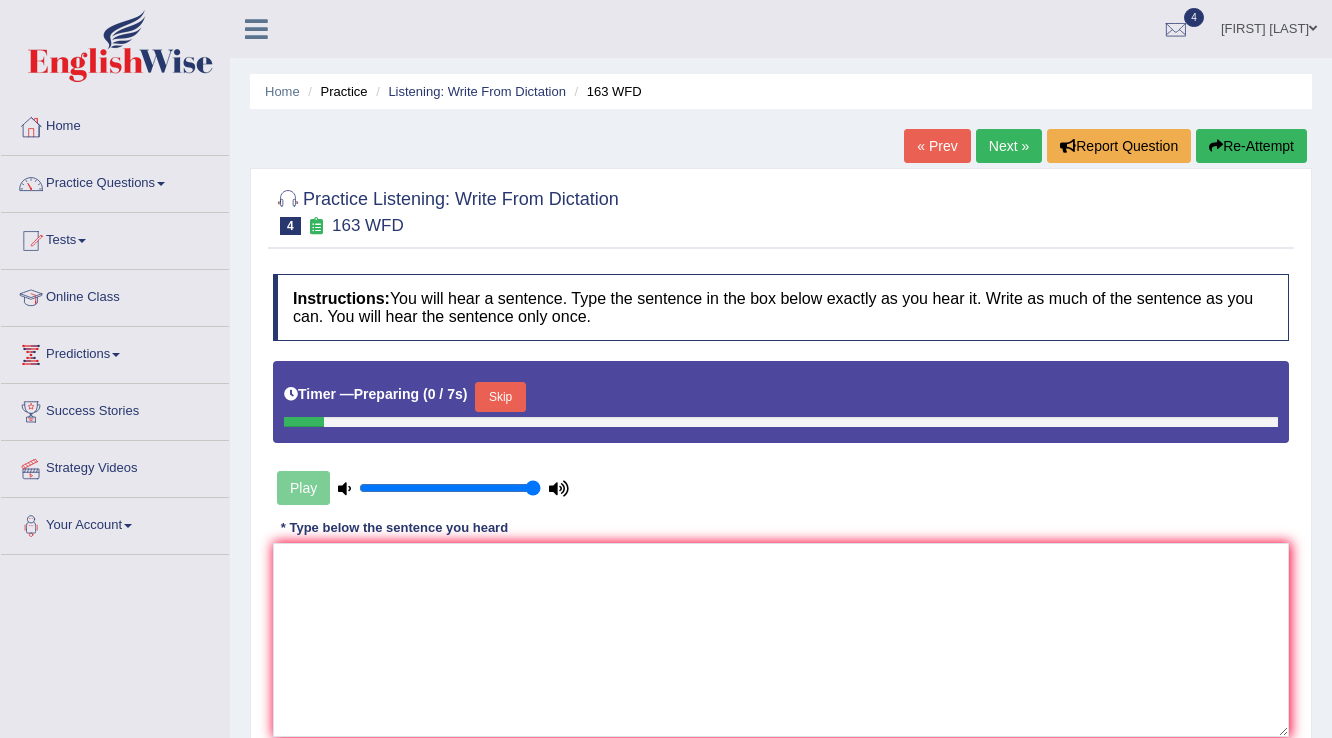 scroll, scrollTop: 0, scrollLeft: 0, axis: both 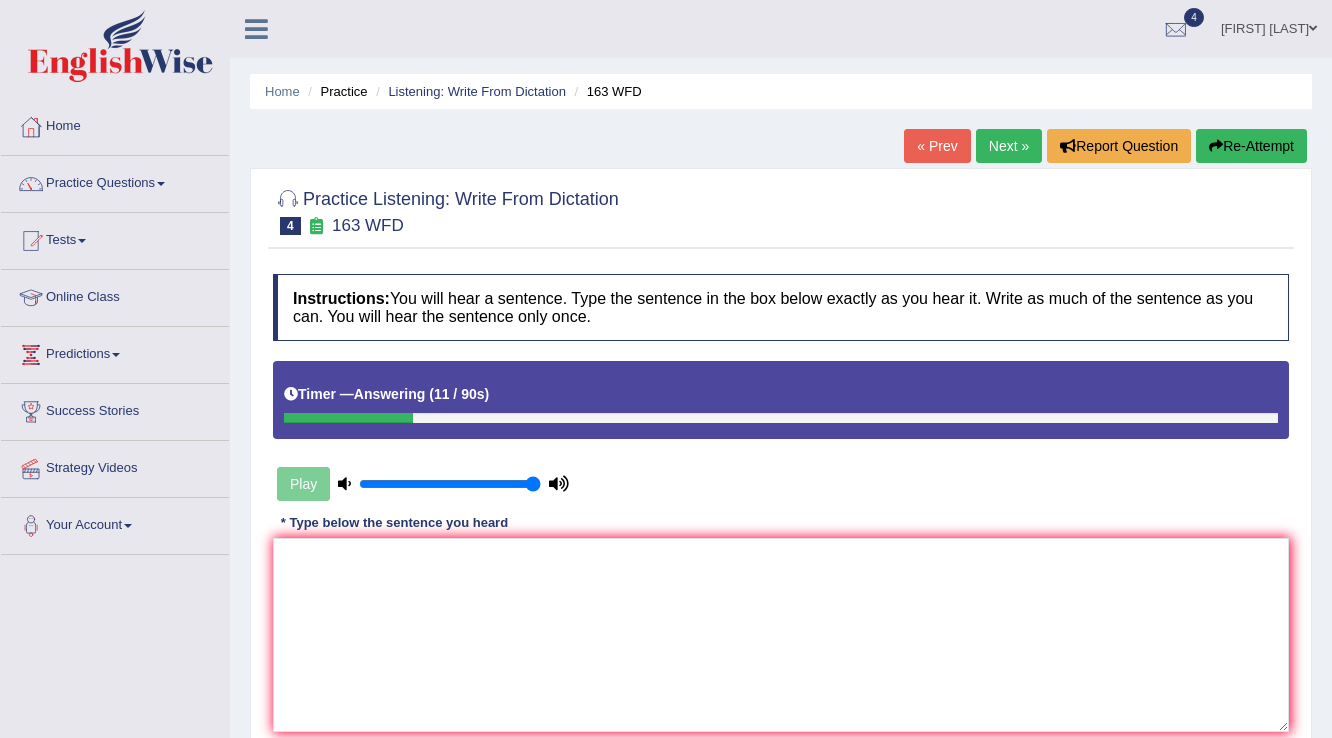 click on "Instructions:  You will hear a sentence. Type the sentence in the box below exactly as you hear it. Write as much of the sentence as you can. You will hear the sentence only once.
Timer —  Answering   ( 11 / 90s ) Play Transcript: A number of assignments will be submitted to the conference. * Type below the sentence you heard Accuracy Comparison for Writing Scores:
Red:  Missed Words
Green:  Correct Words
Blue:  Added/Mistyped Words
Accuracy:   Punctuation at the end  You wrote first capital letter A.I. Engine Result:  Processing... Verify" at bounding box center (781, 528) 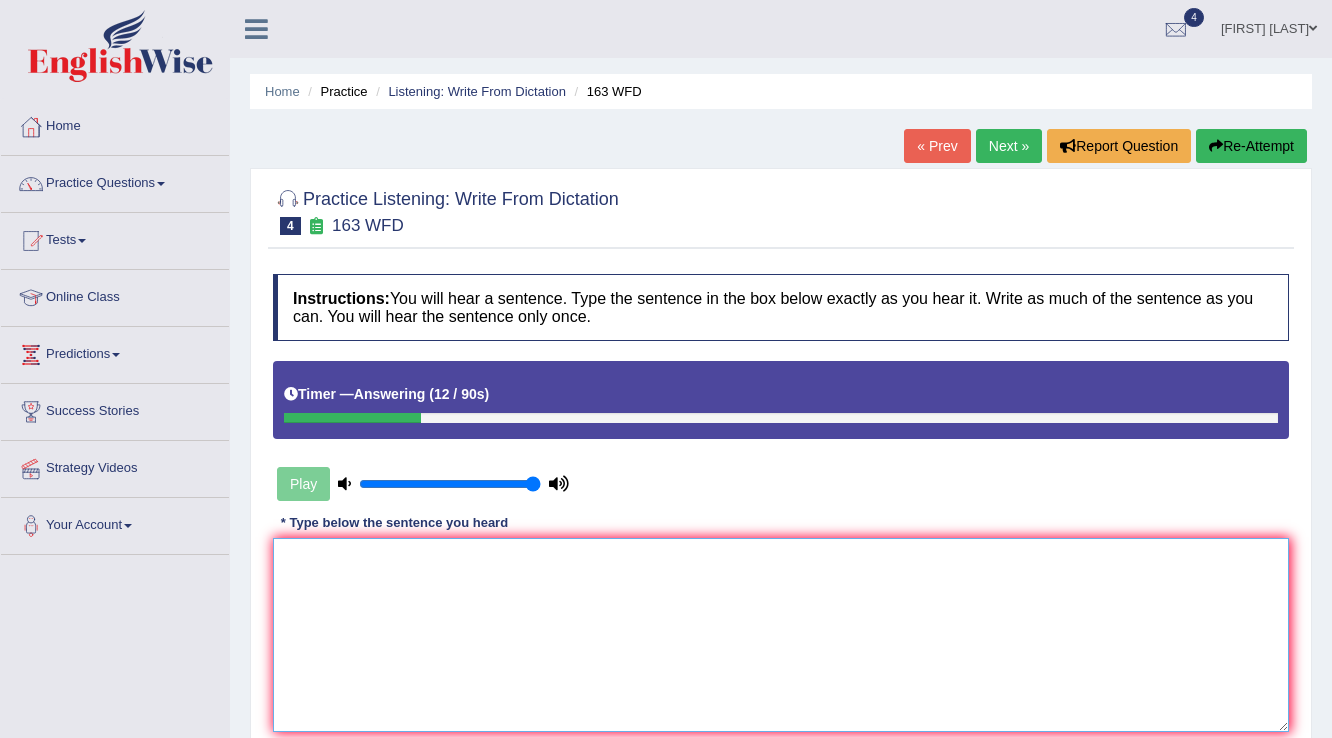 click at bounding box center [781, 635] 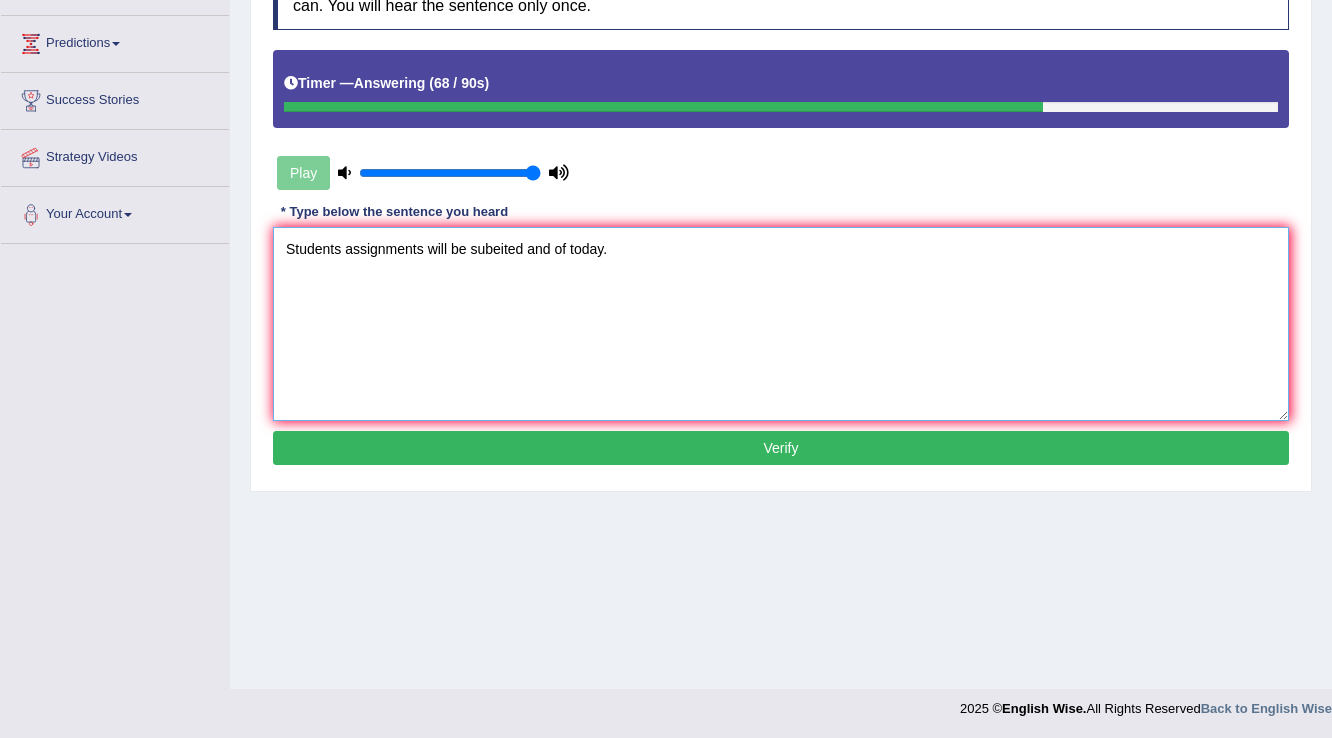 scroll, scrollTop: 312, scrollLeft: 0, axis: vertical 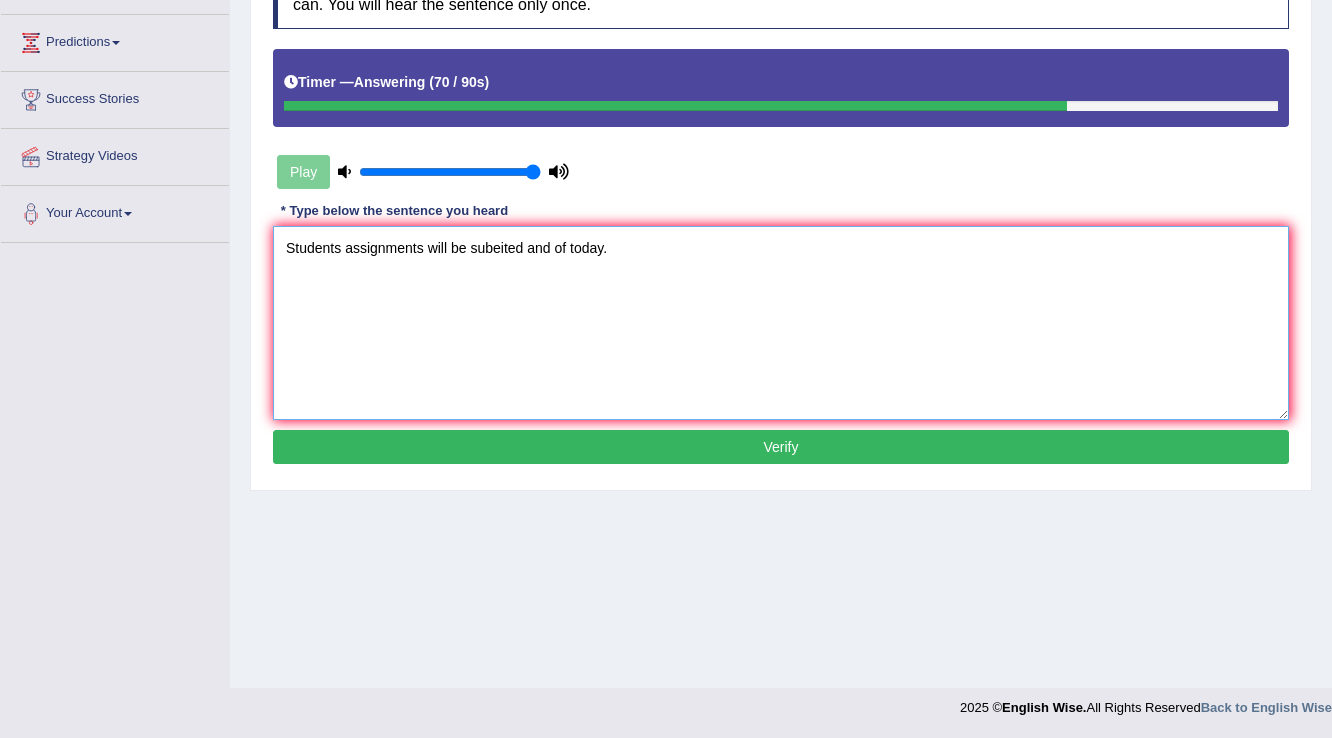 type on "Students assignments will be subeited and of today." 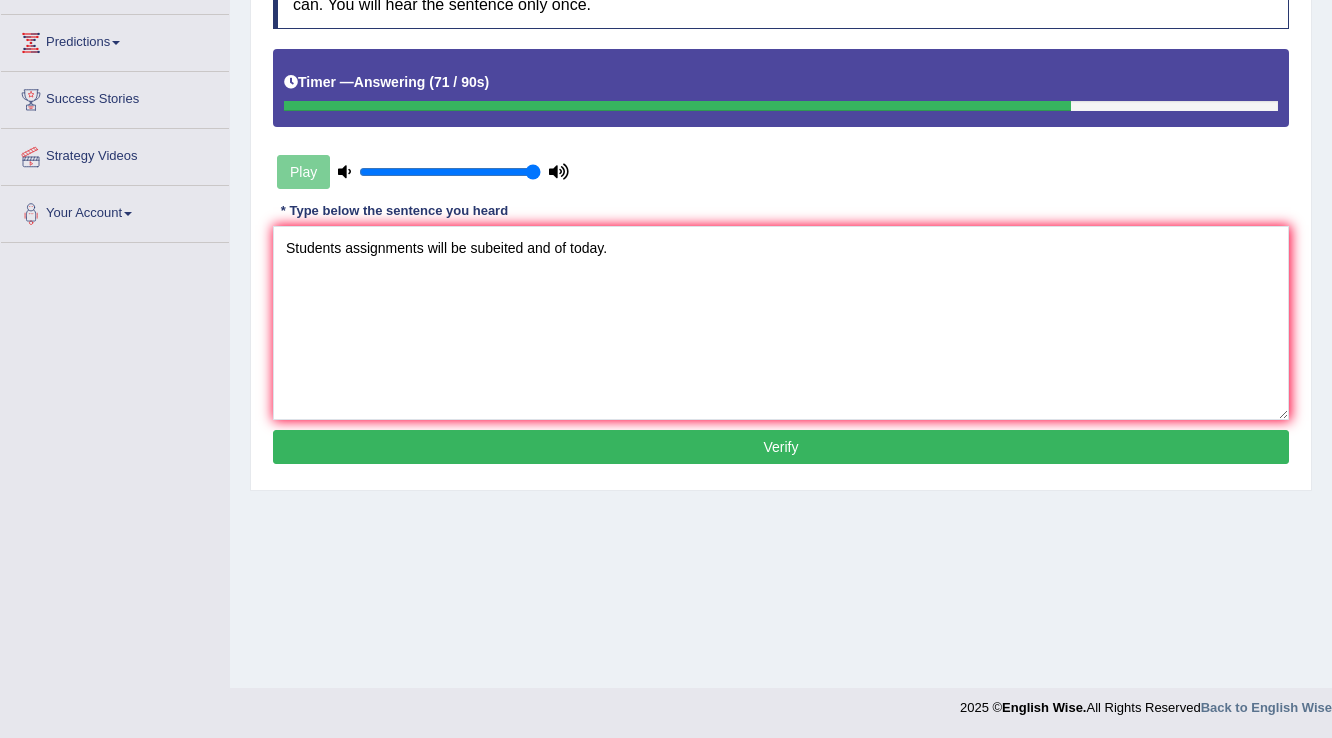 click on "Verify" at bounding box center (781, 447) 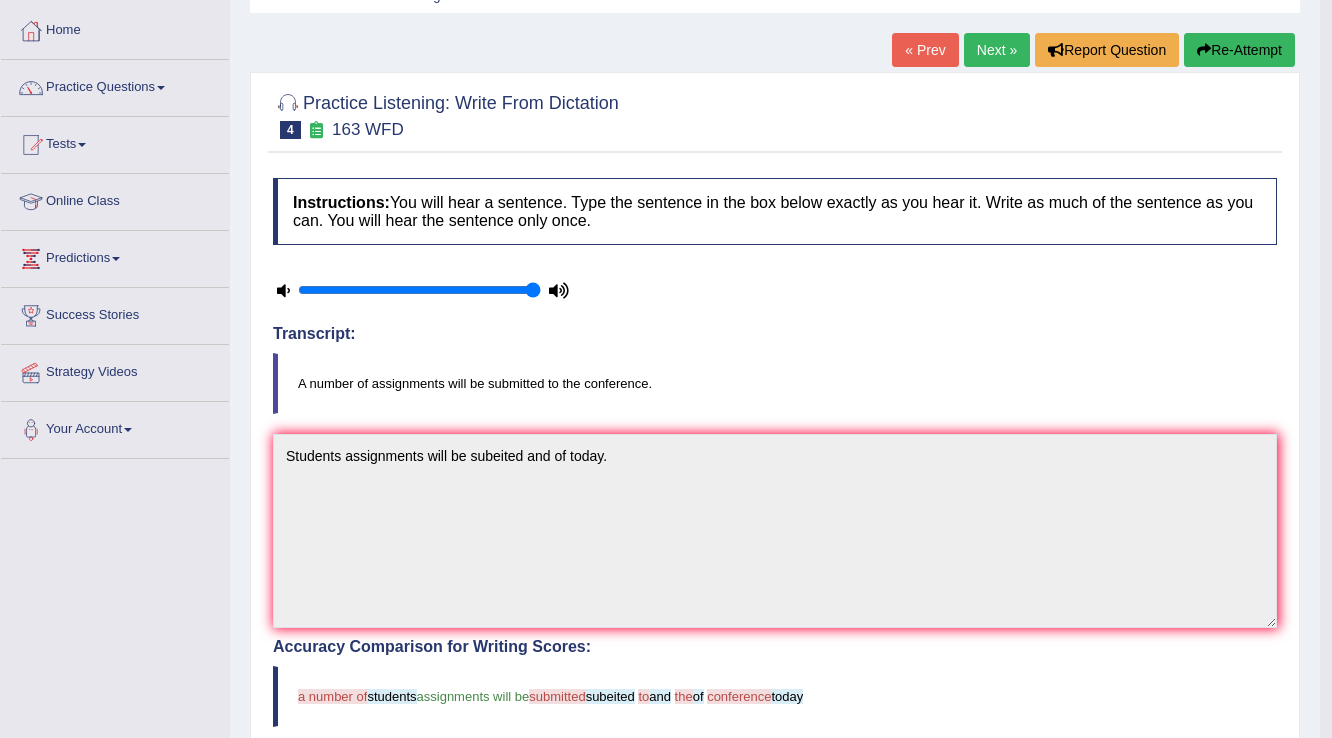 scroll, scrollTop: 0, scrollLeft: 0, axis: both 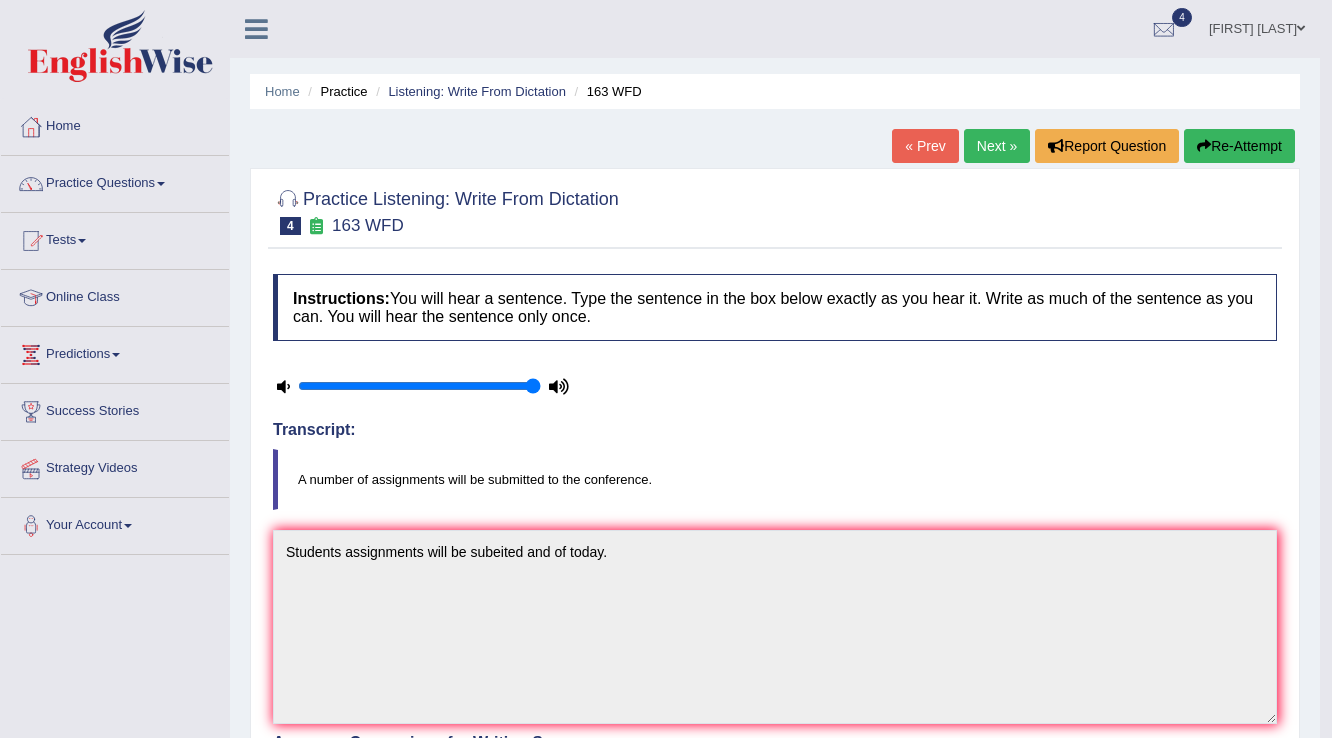 click on "Next »" at bounding box center (997, 146) 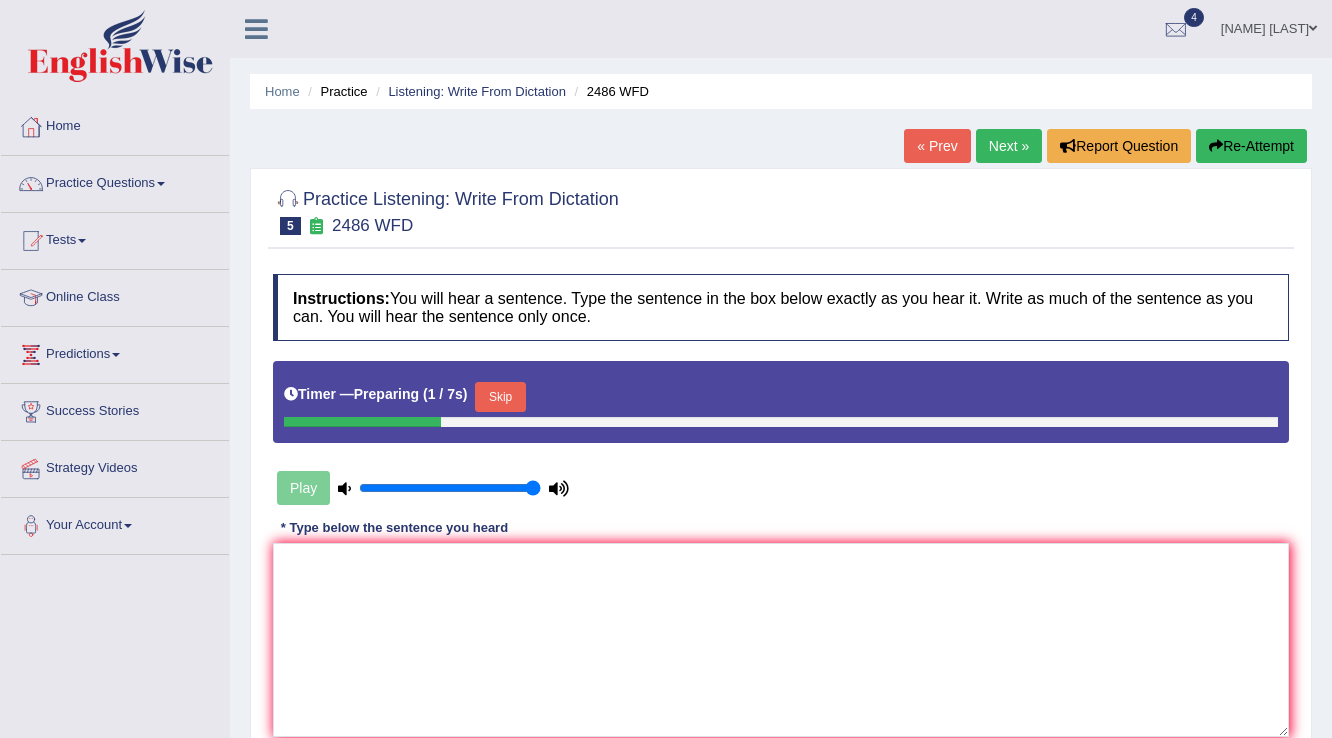 click at bounding box center [781, 640] 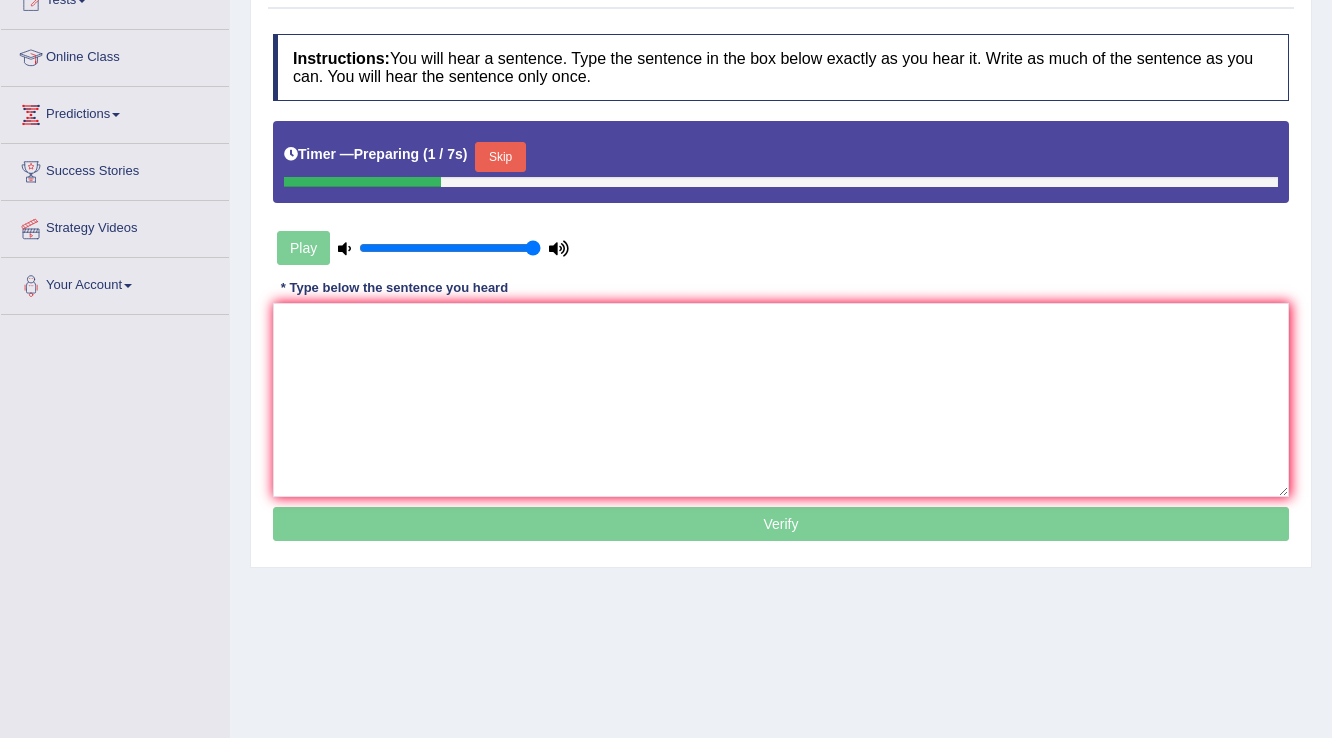 scroll, scrollTop: 240, scrollLeft: 0, axis: vertical 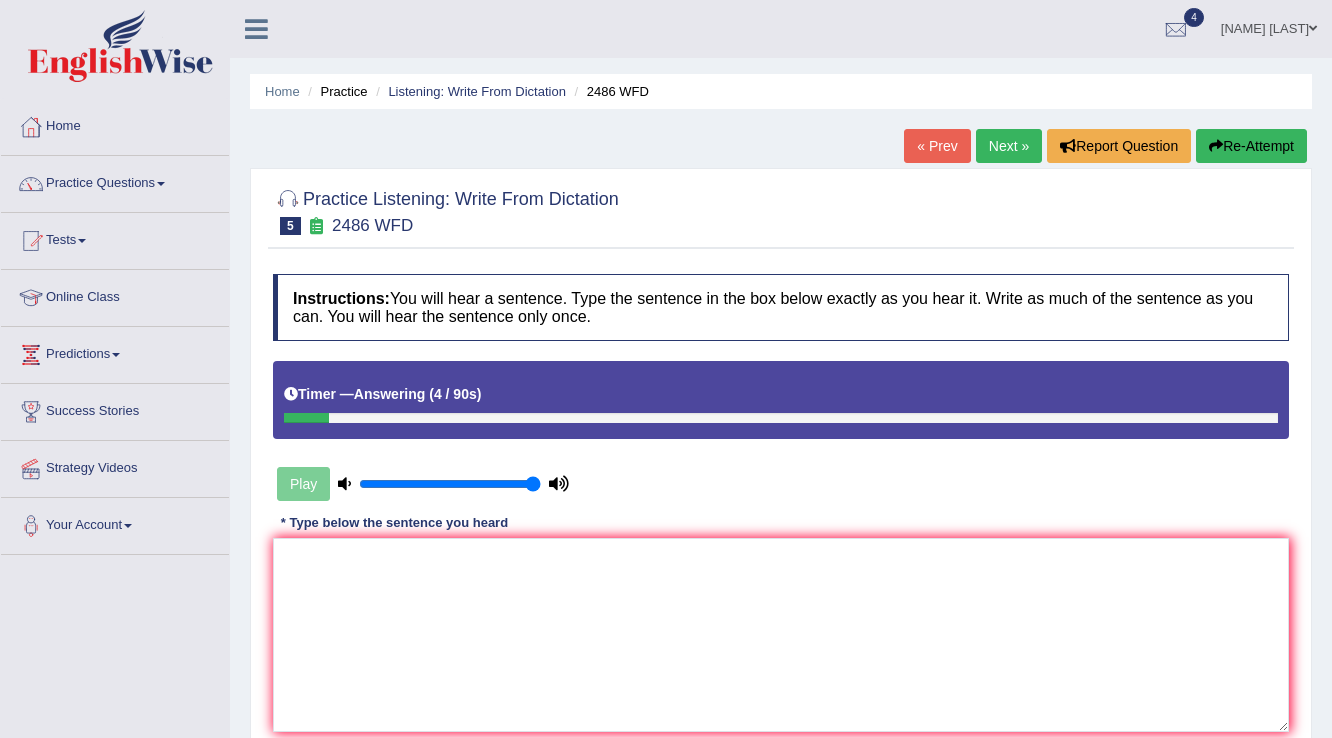 click on "Next »" at bounding box center (1009, 146) 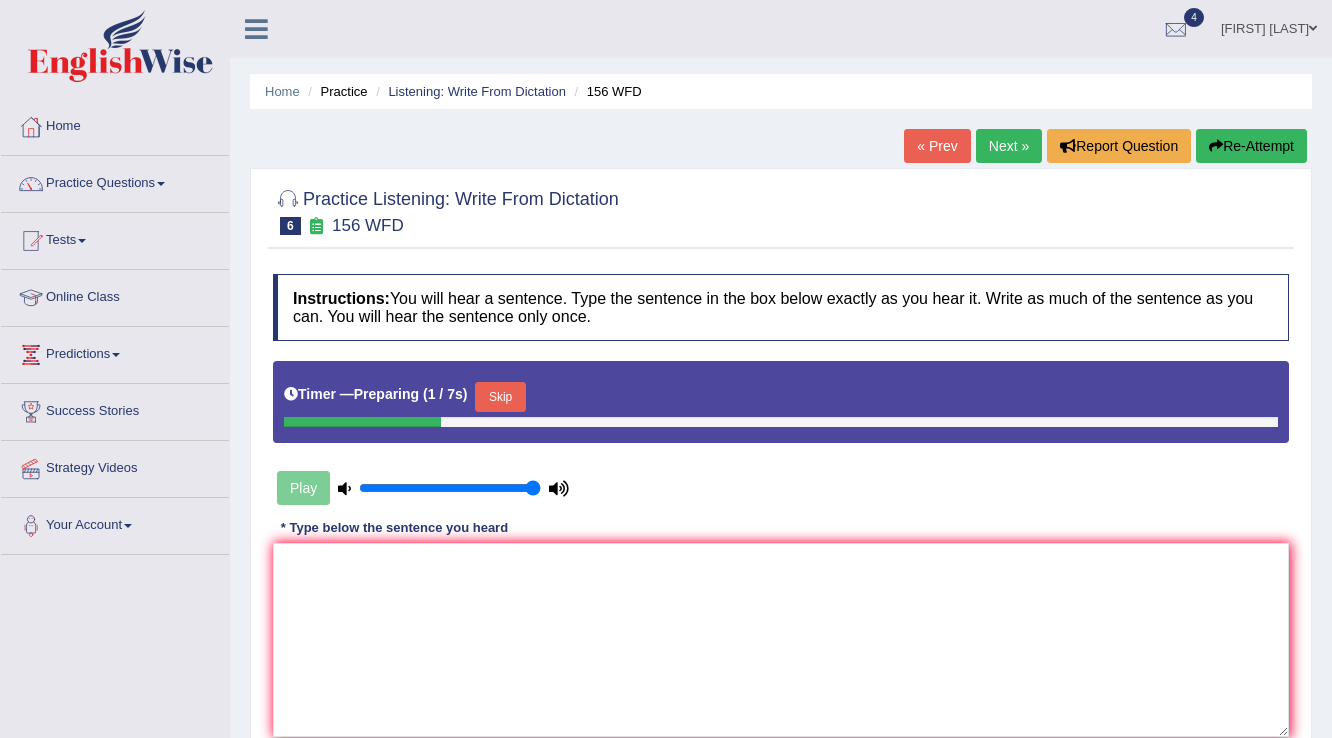 scroll, scrollTop: 312, scrollLeft: 0, axis: vertical 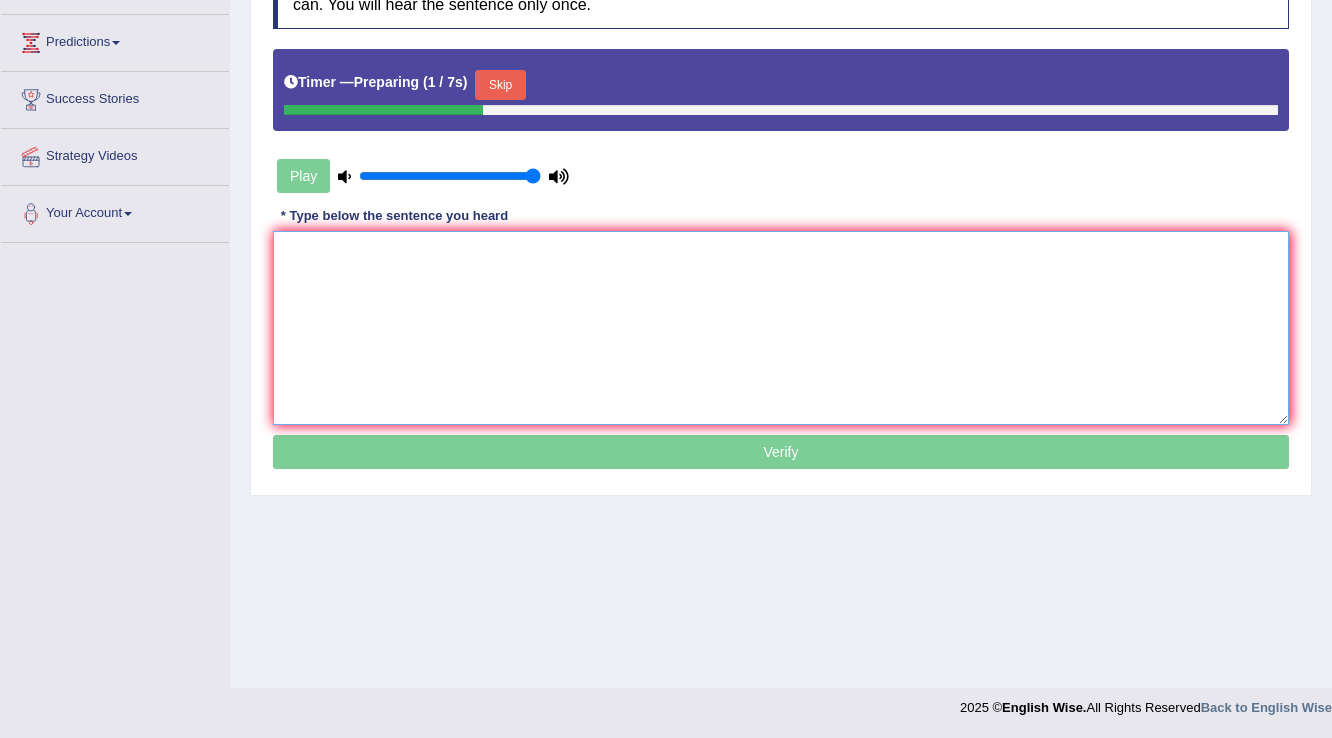 click at bounding box center [781, 328] 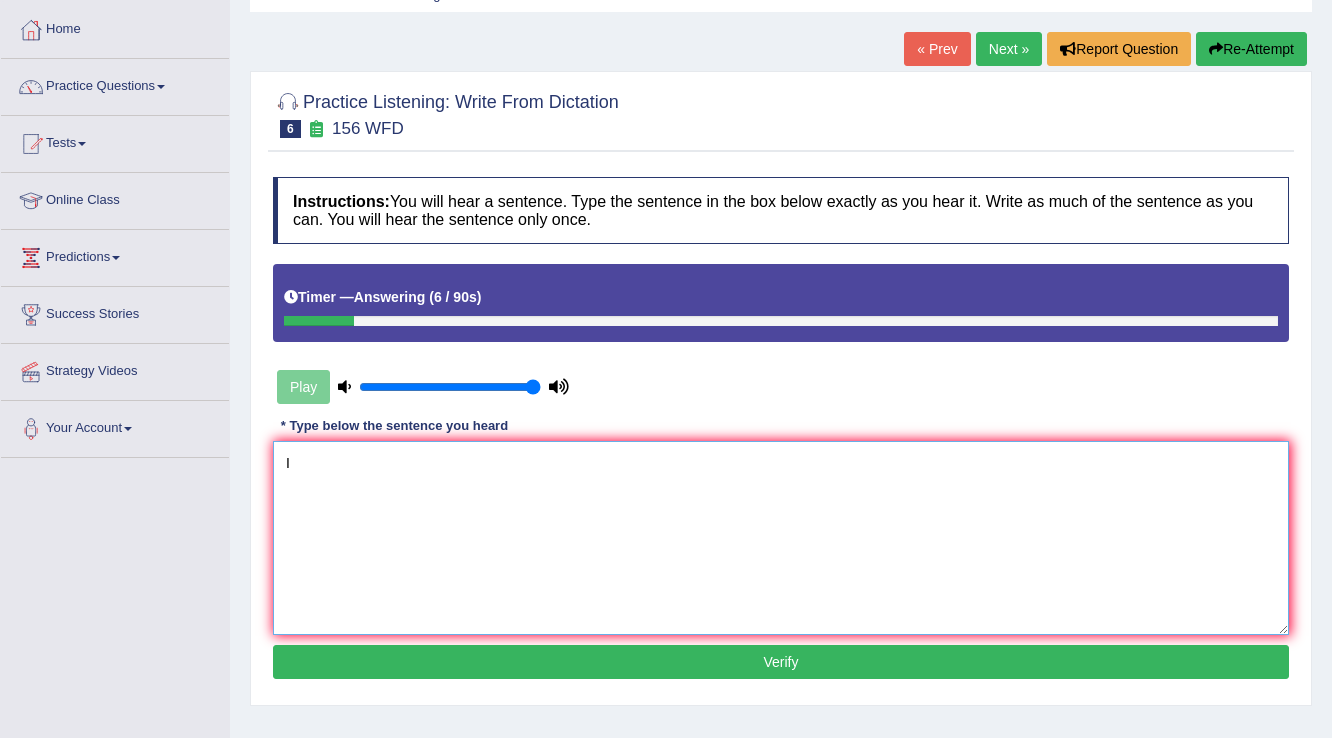 scroll, scrollTop: 0, scrollLeft: 0, axis: both 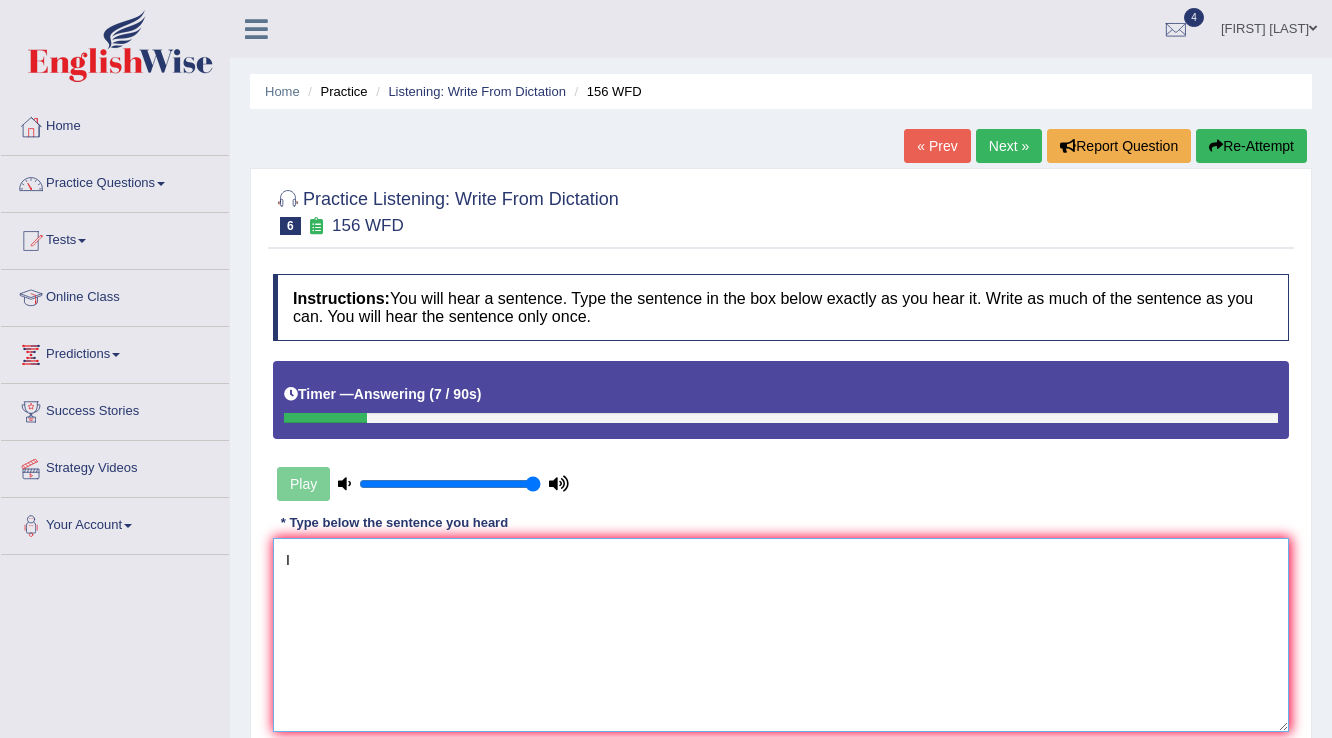 type on "I" 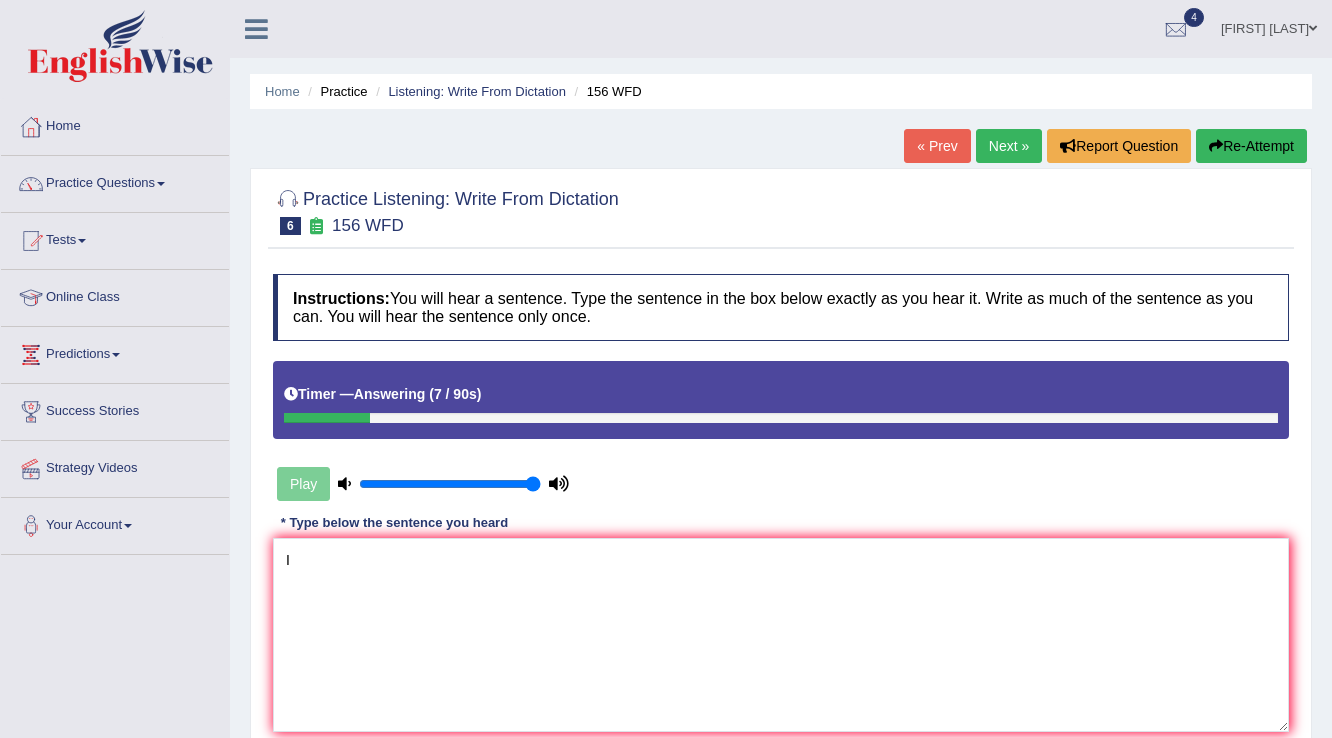 click on "Re-Attempt" at bounding box center (1251, 146) 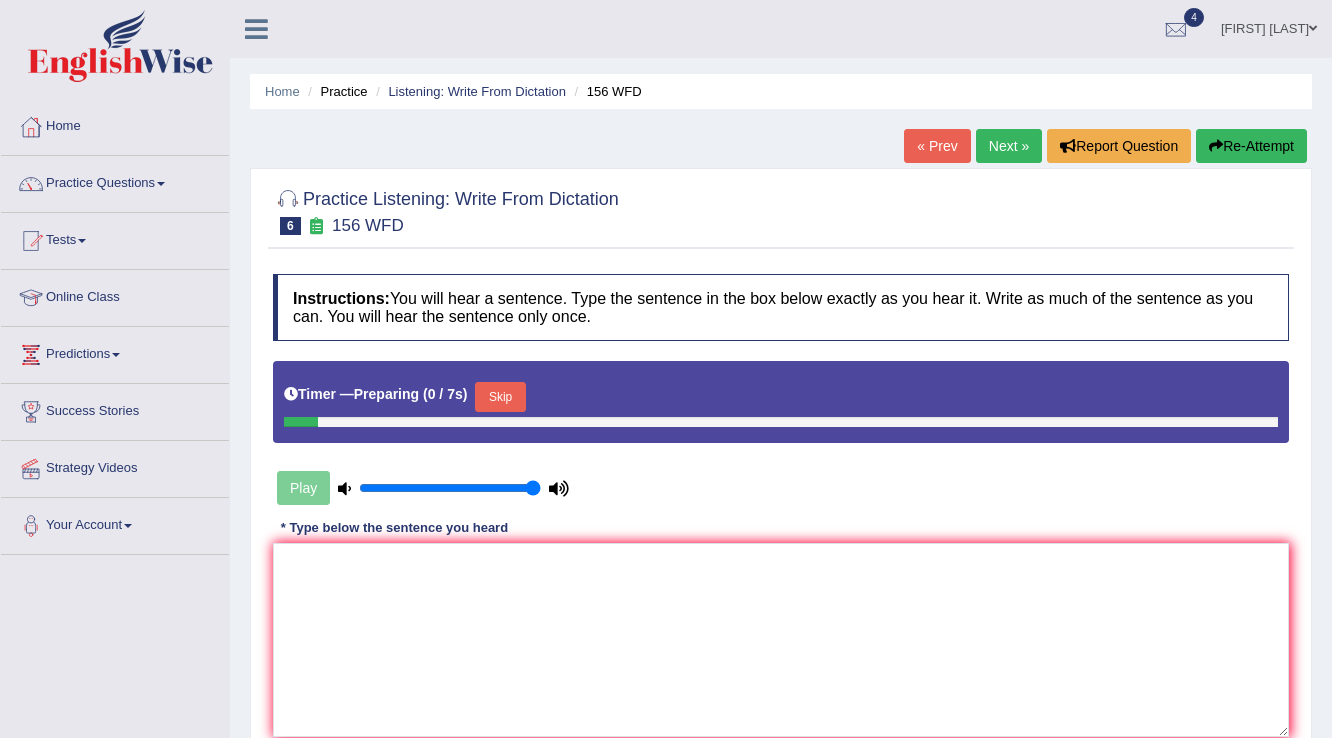 scroll, scrollTop: 0, scrollLeft: 0, axis: both 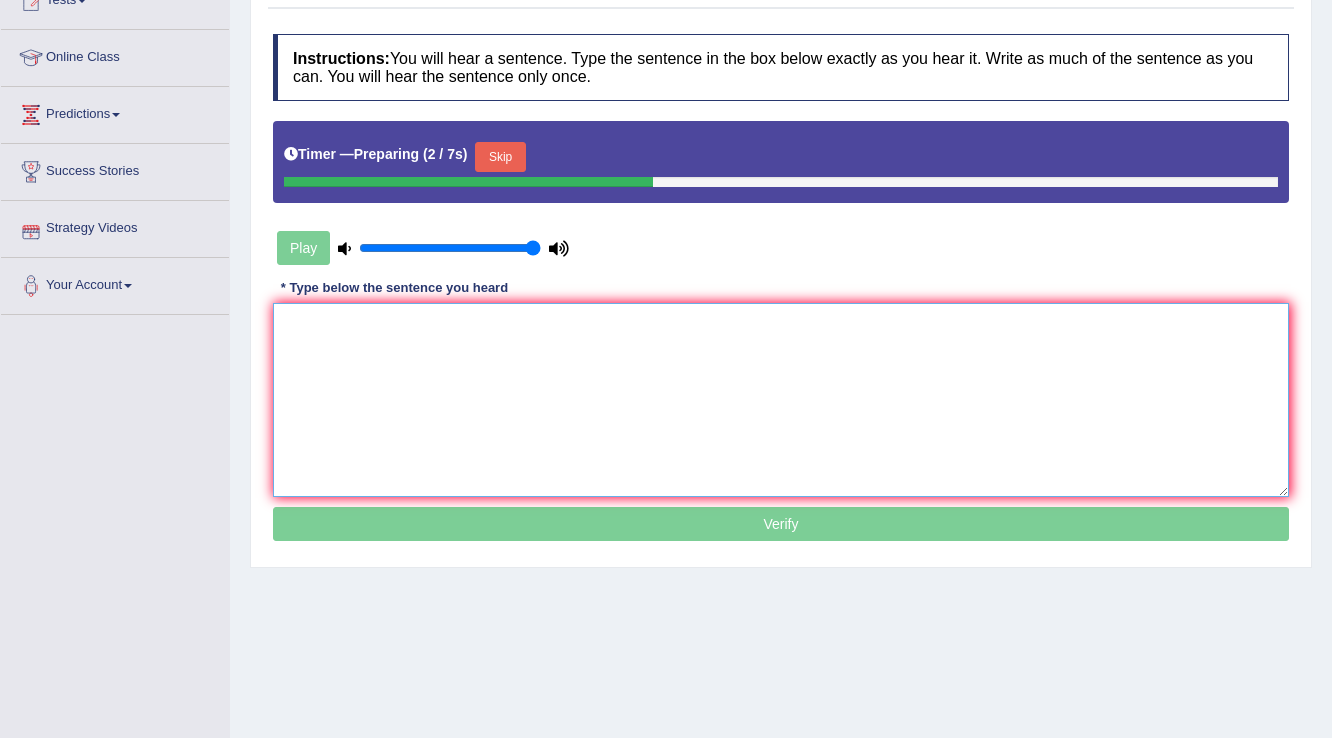 click at bounding box center (781, 400) 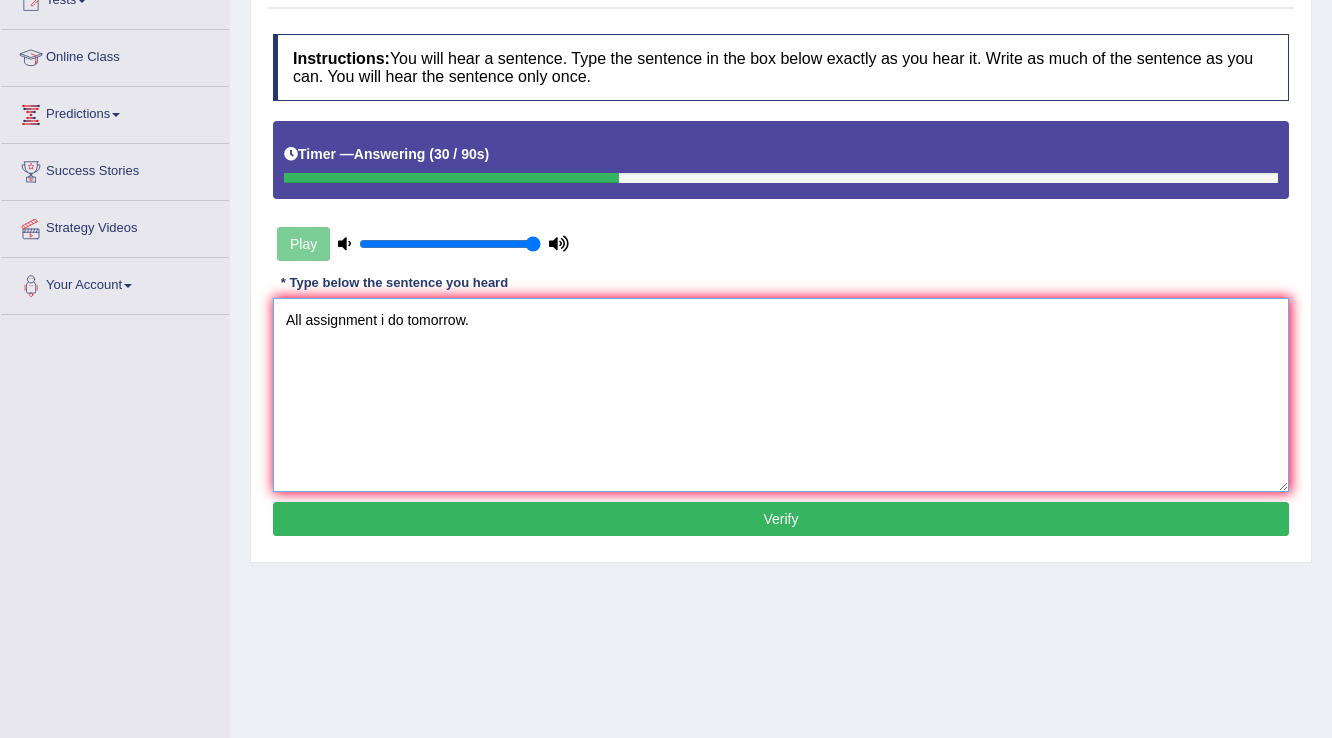type on "All assignment i do tomorrow." 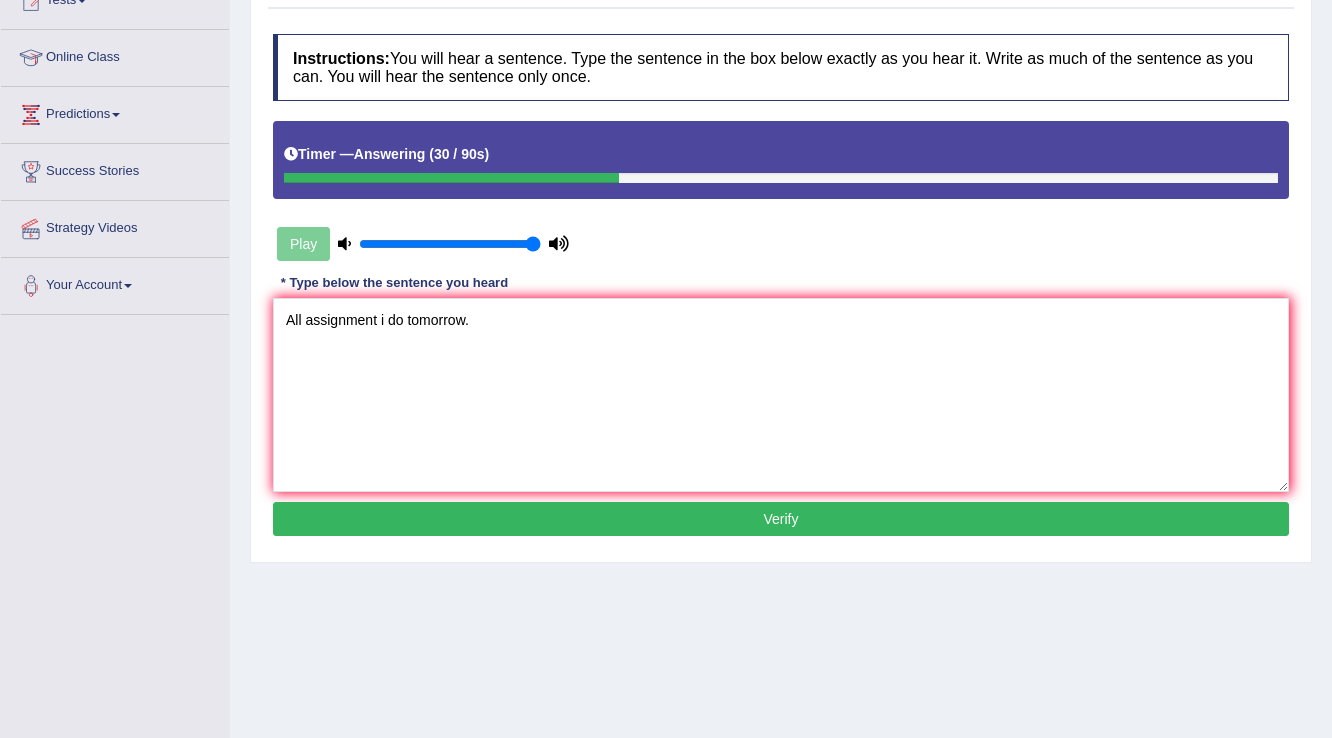 click on "Verify" at bounding box center (781, 519) 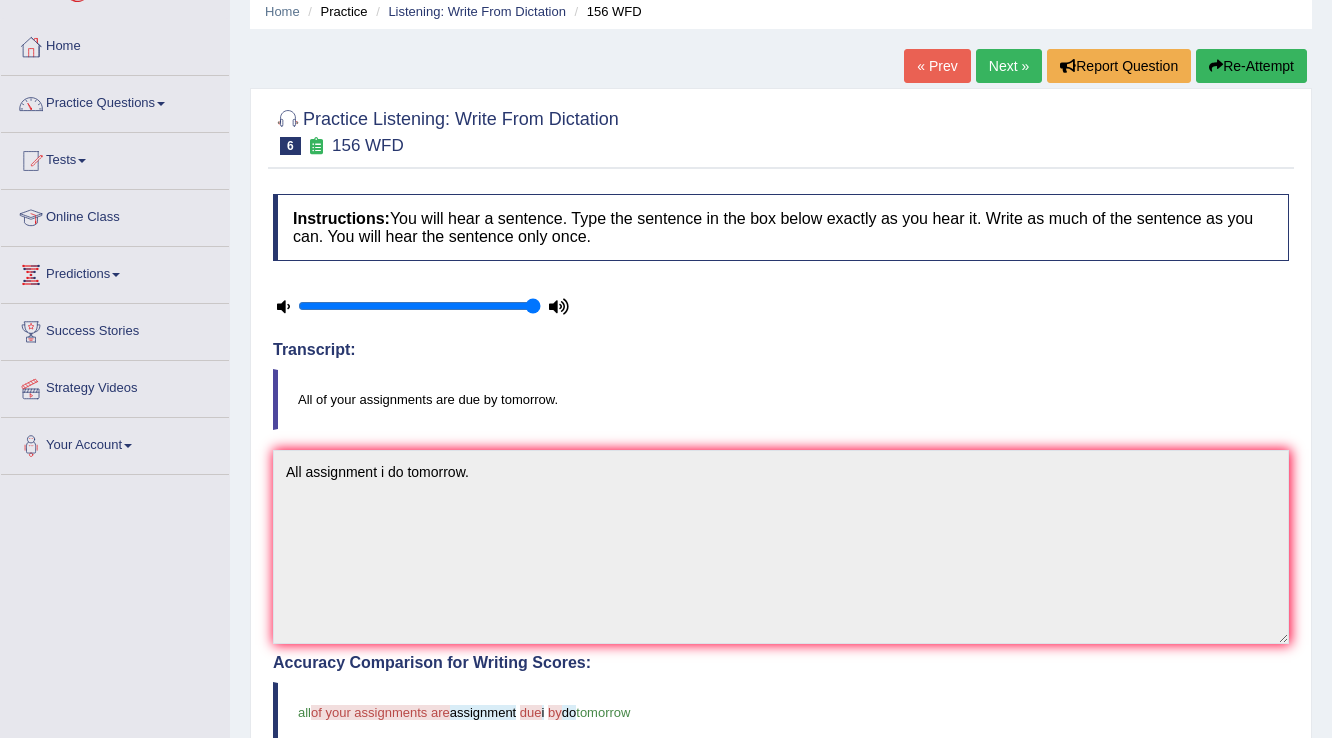 scroll, scrollTop: 0, scrollLeft: 0, axis: both 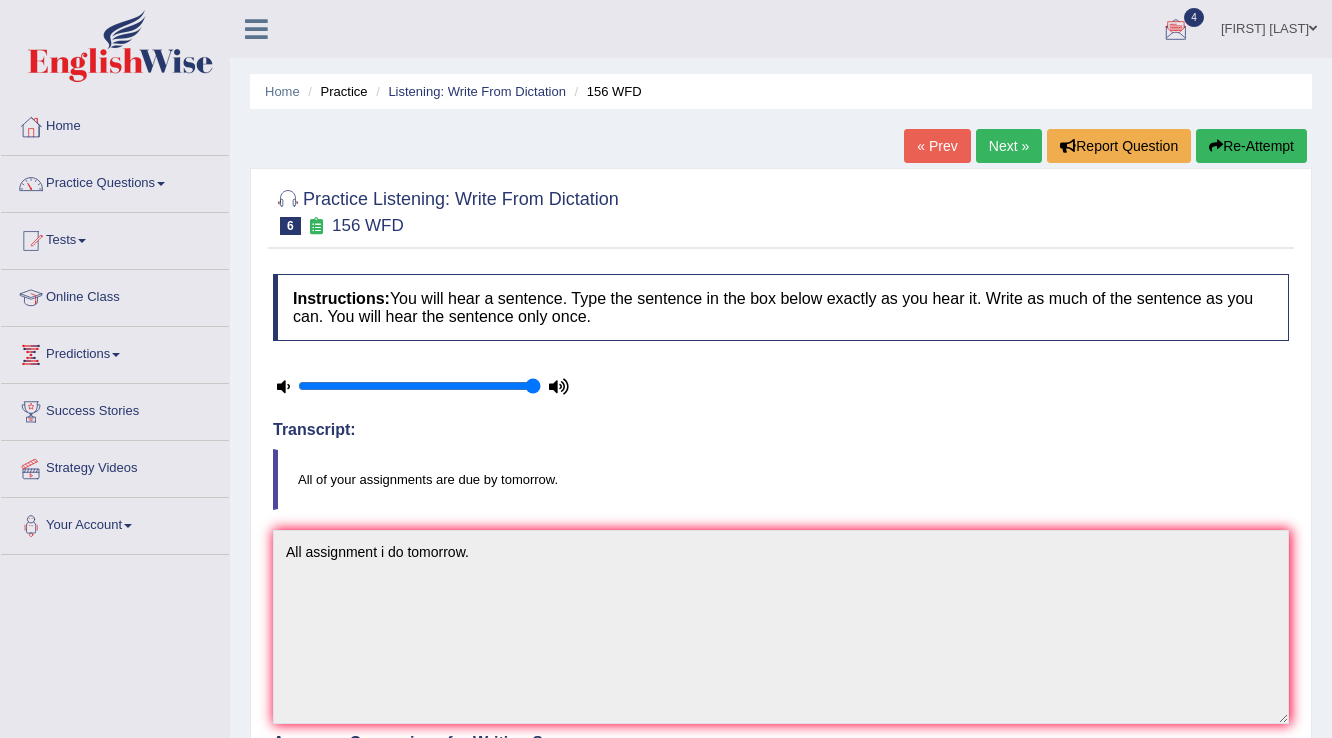 click on "Next »" at bounding box center (1009, 146) 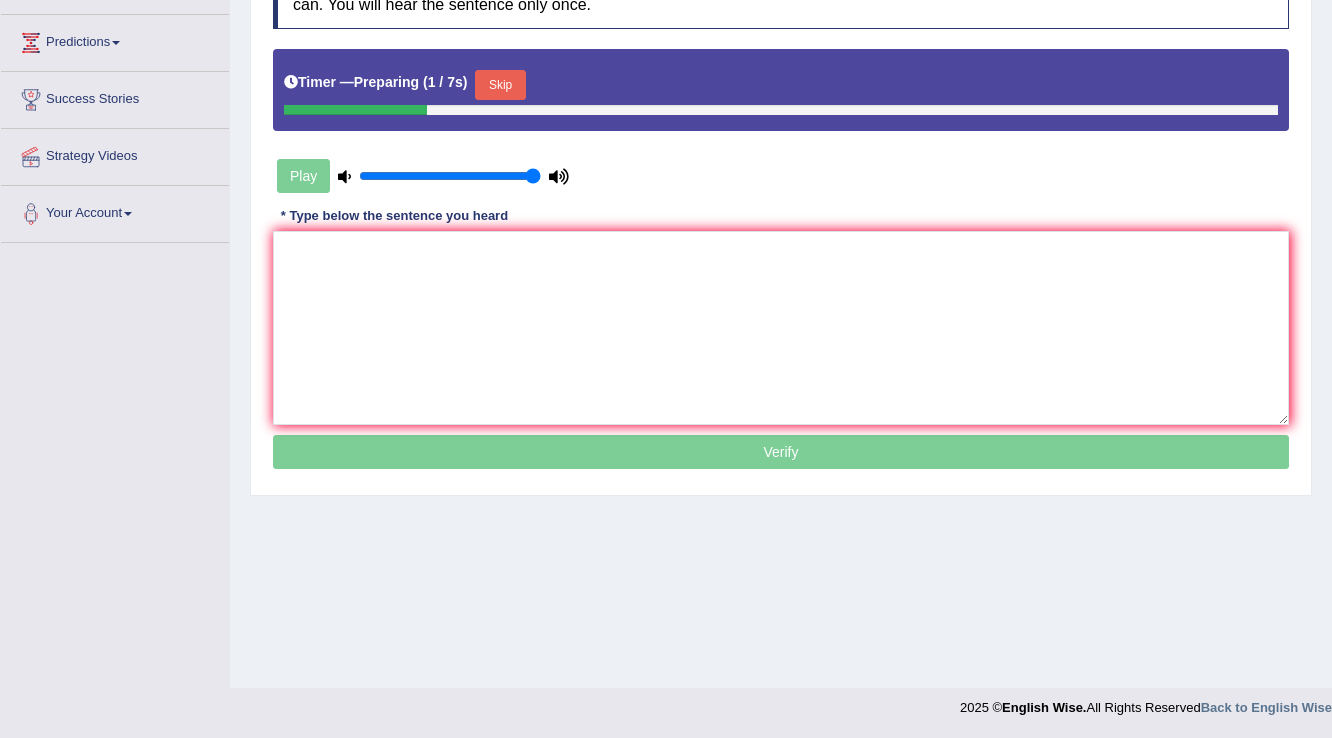 scroll, scrollTop: 0, scrollLeft: 0, axis: both 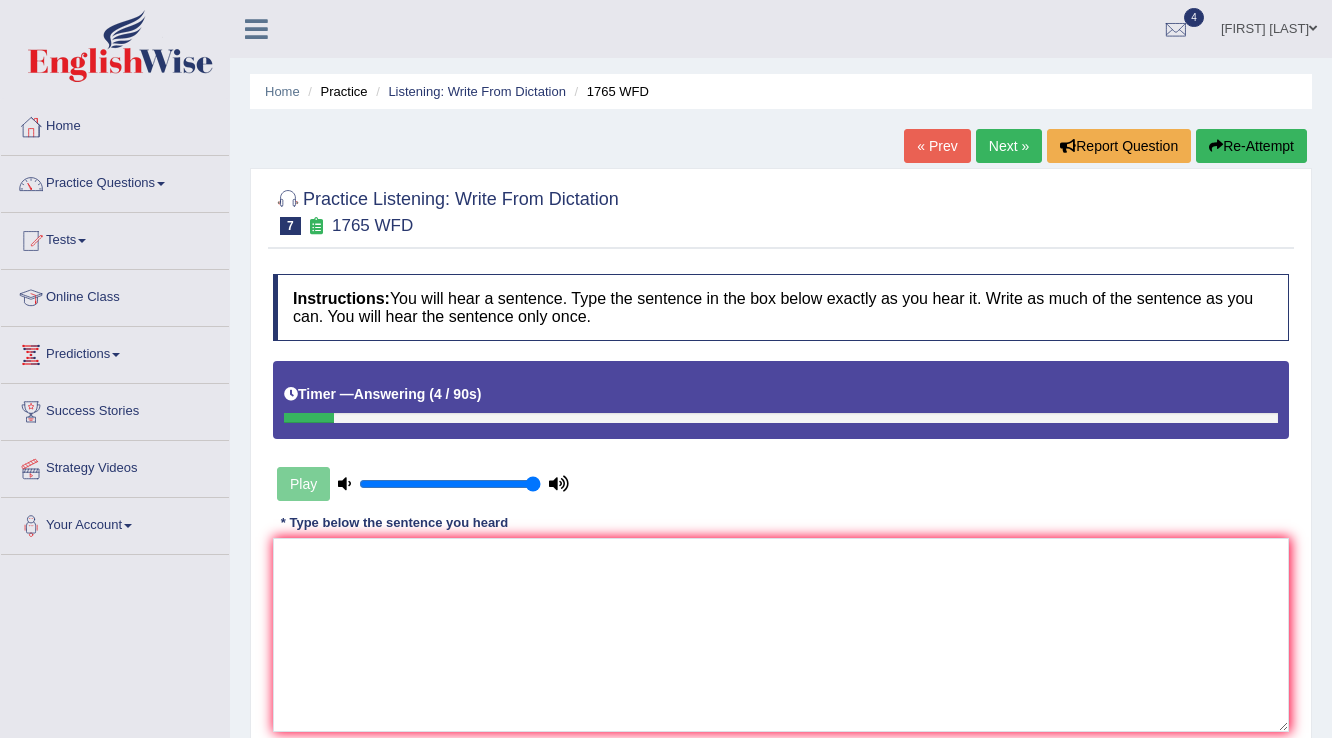 click on "Next »" at bounding box center [1009, 146] 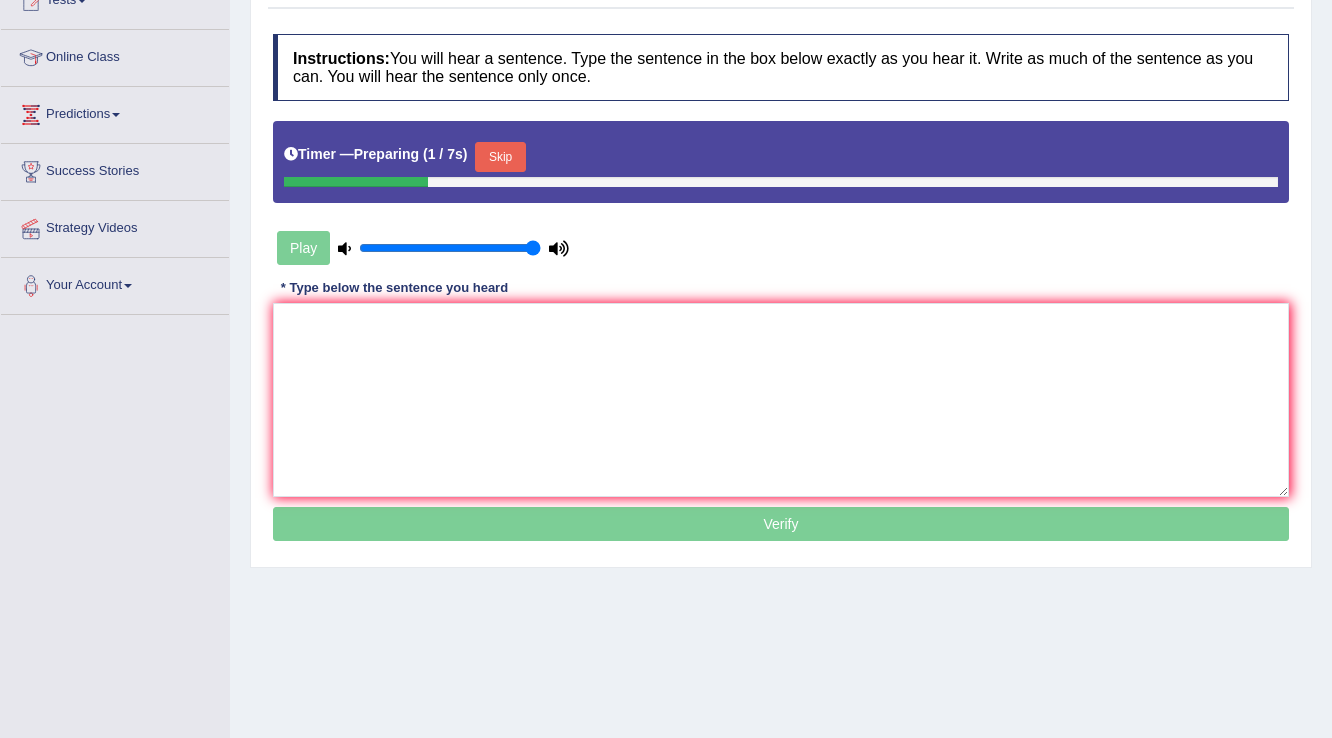 scroll, scrollTop: 240, scrollLeft: 0, axis: vertical 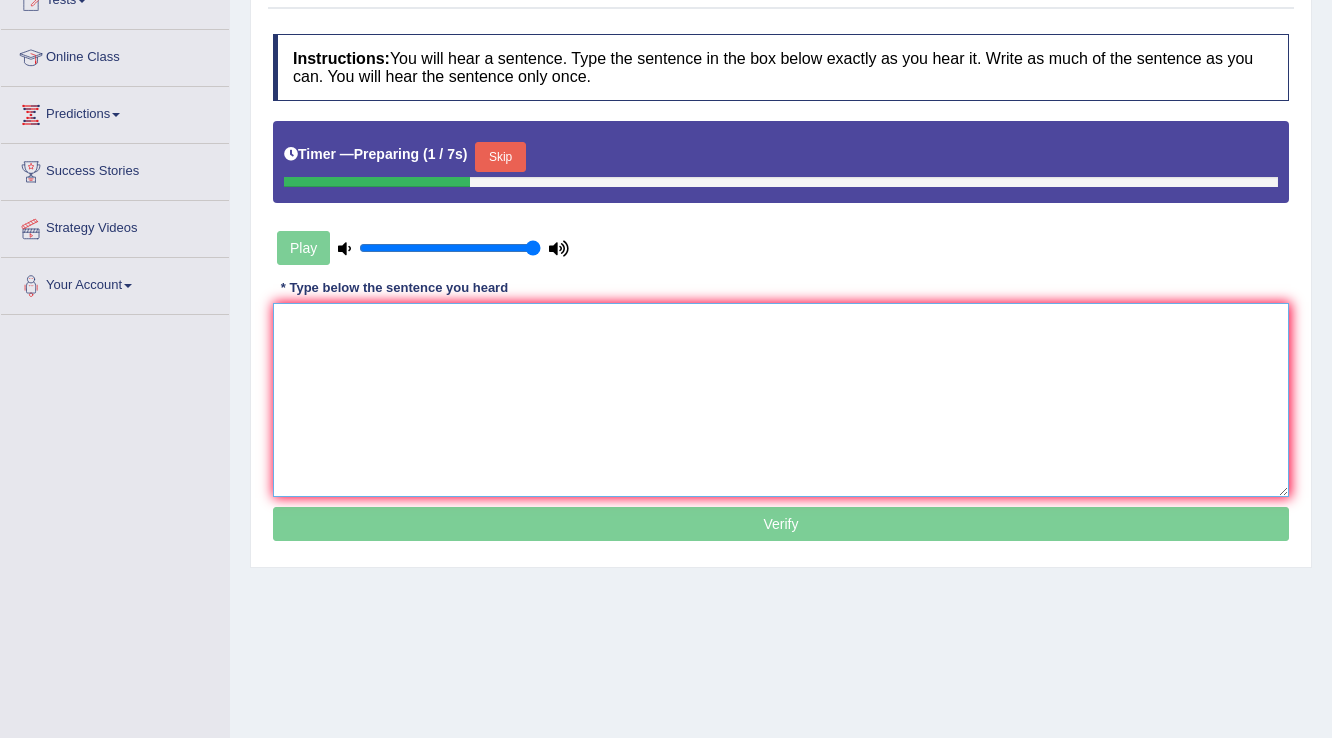 click at bounding box center (781, 400) 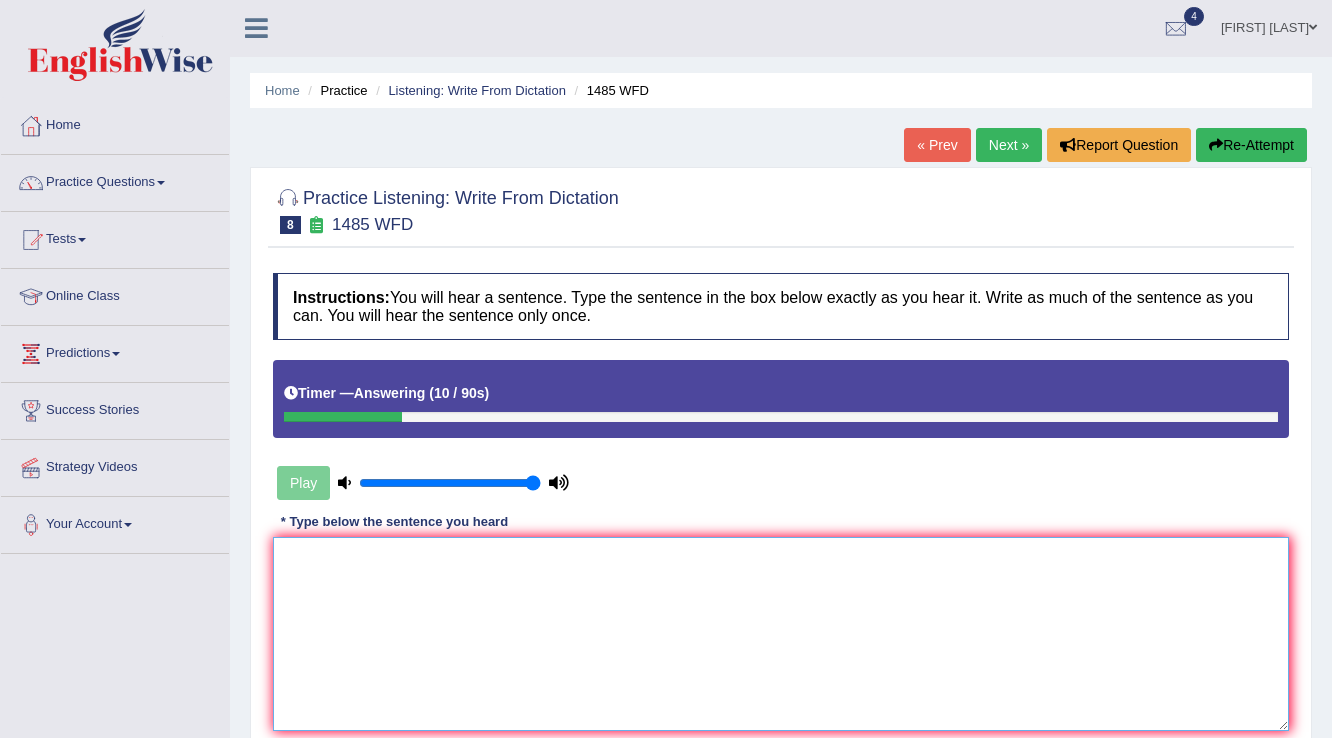 scroll, scrollTop: 0, scrollLeft: 0, axis: both 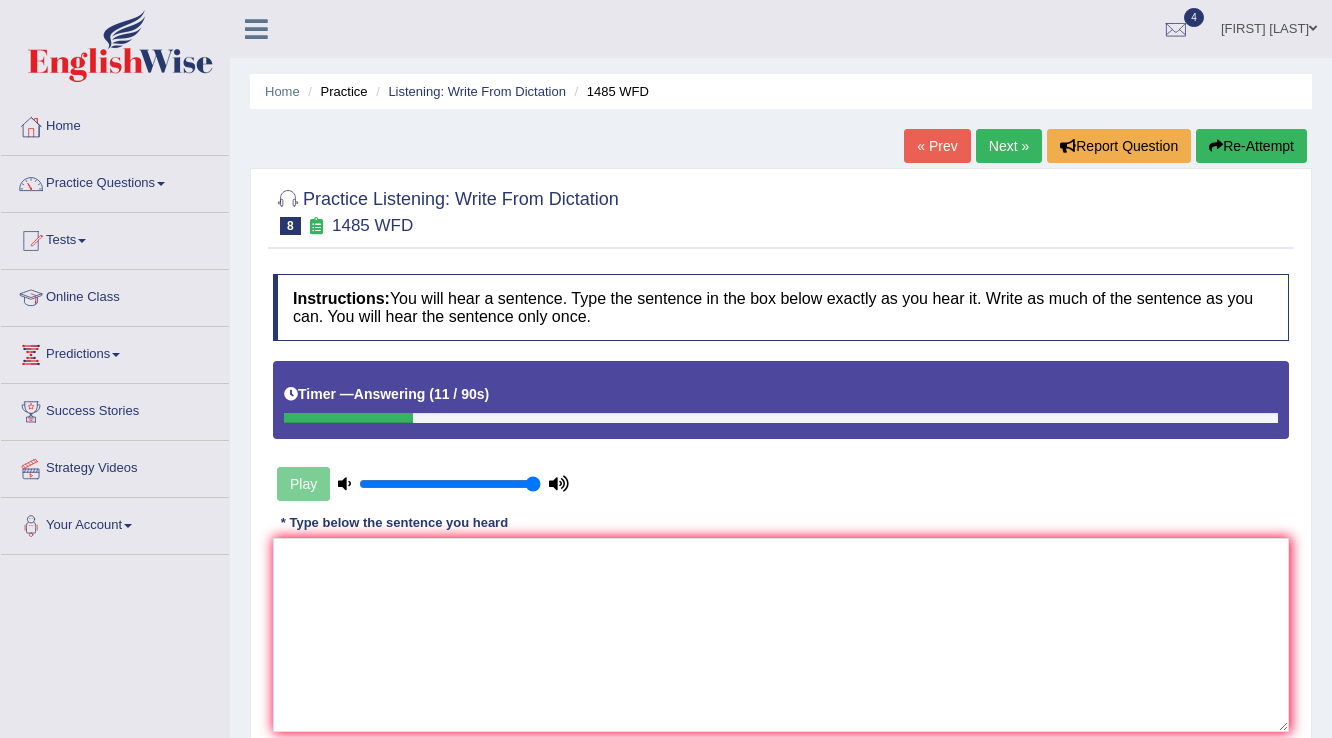 click on "Re-Attempt" at bounding box center (1251, 146) 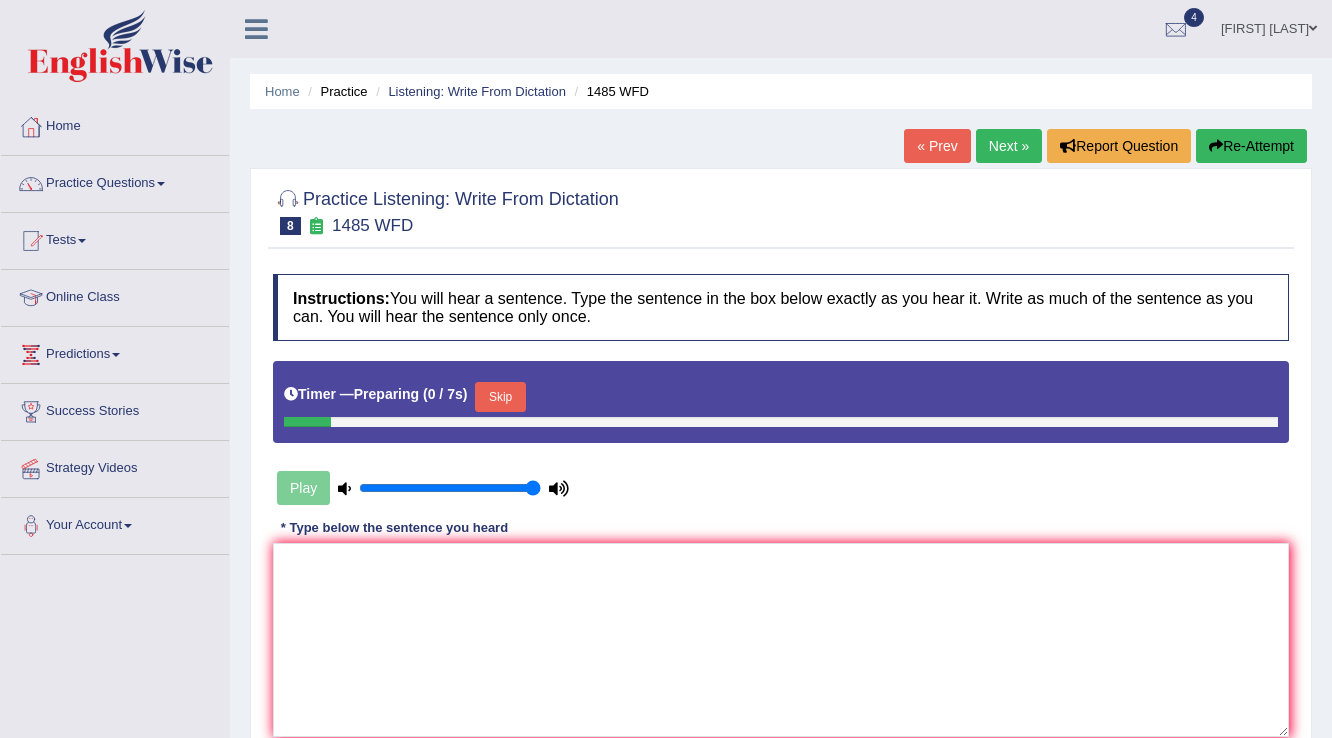 scroll, scrollTop: 0, scrollLeft: 0, axis: both 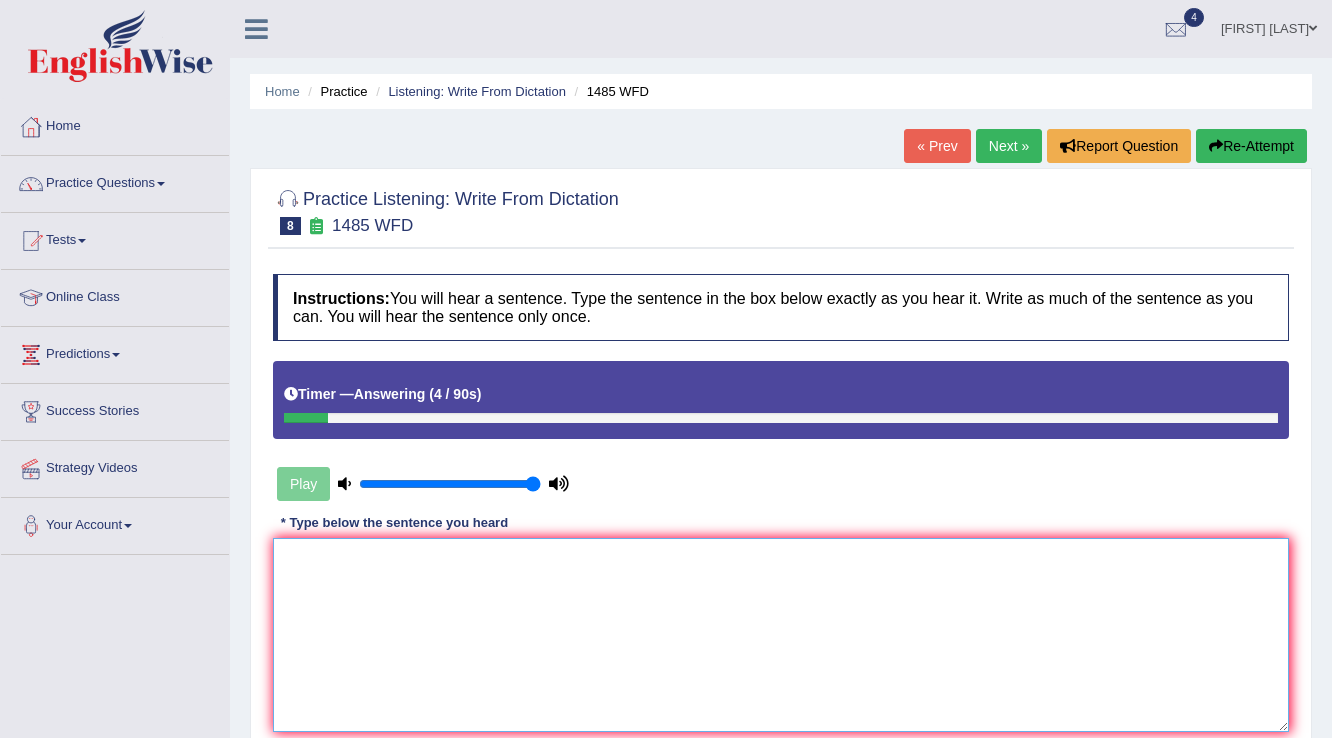 click at bounding box center [781, 635] 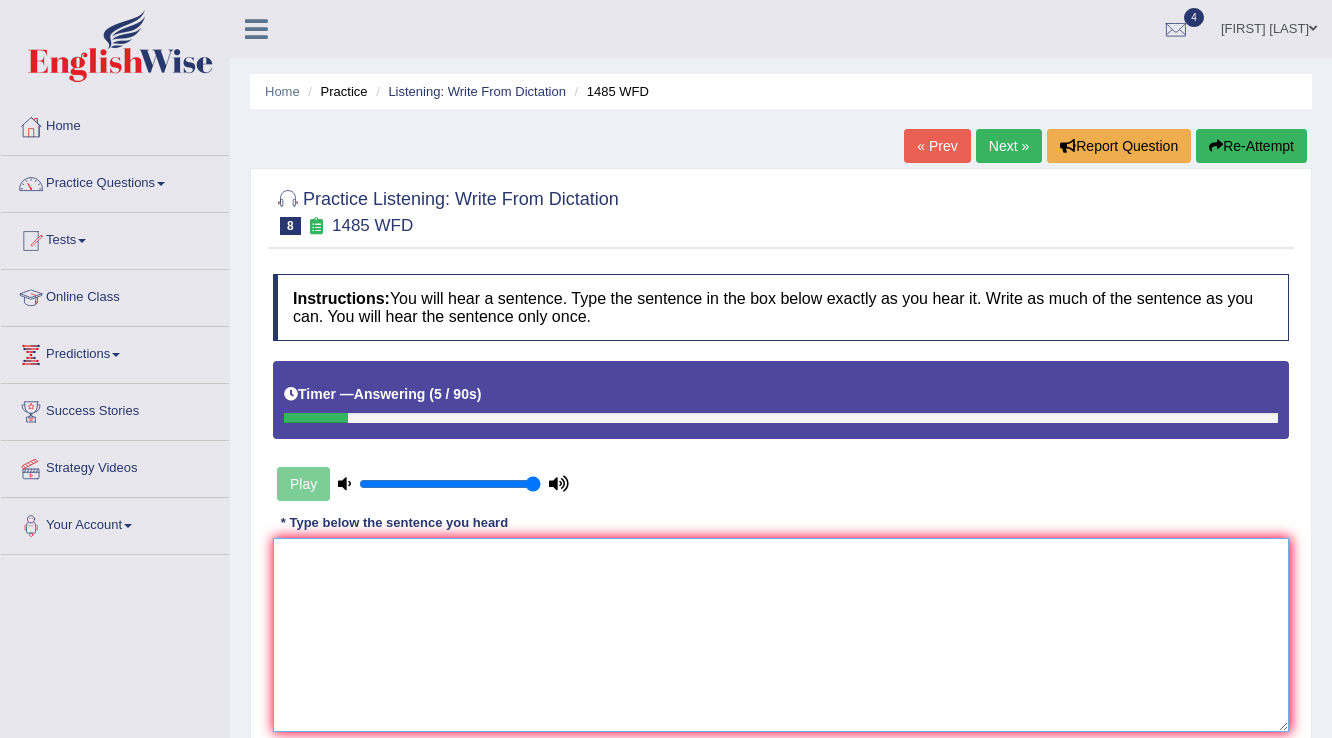 type on "s" 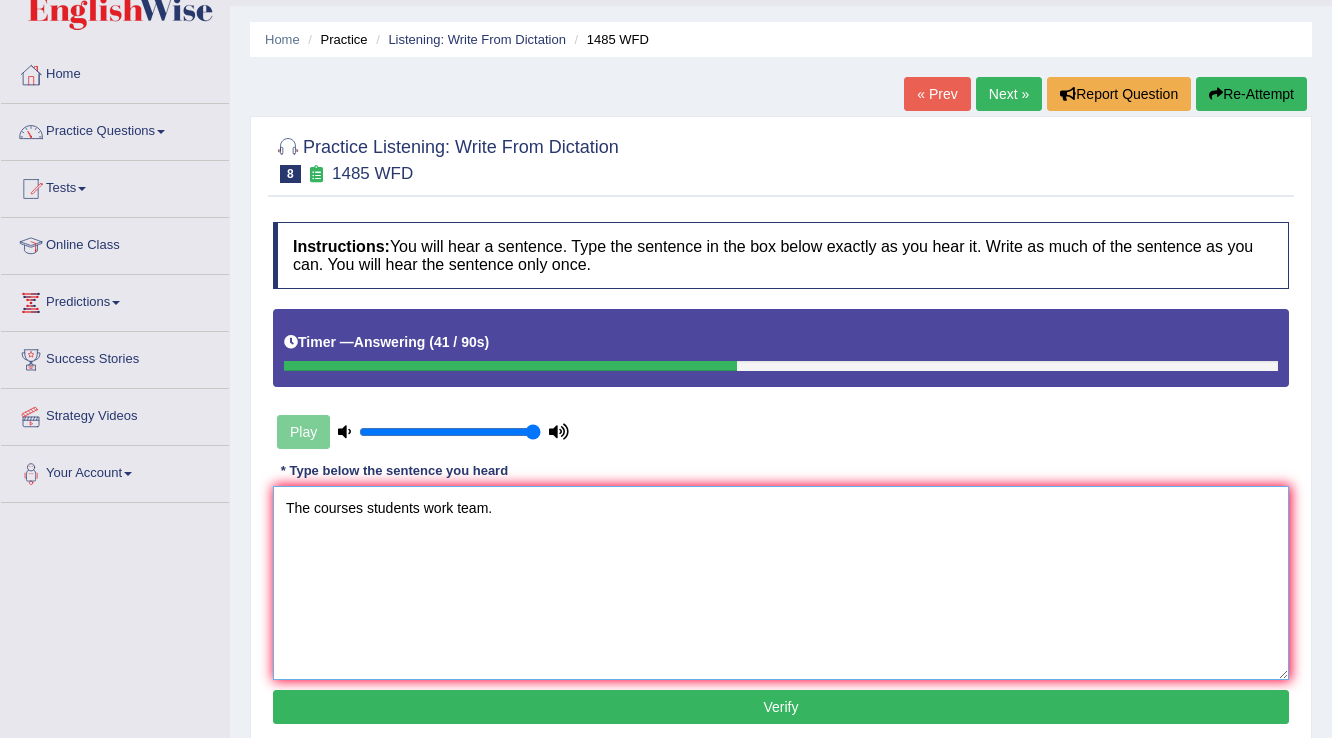 scroll, scrollTop: 160, scrollLeft: 0, axis: vertical 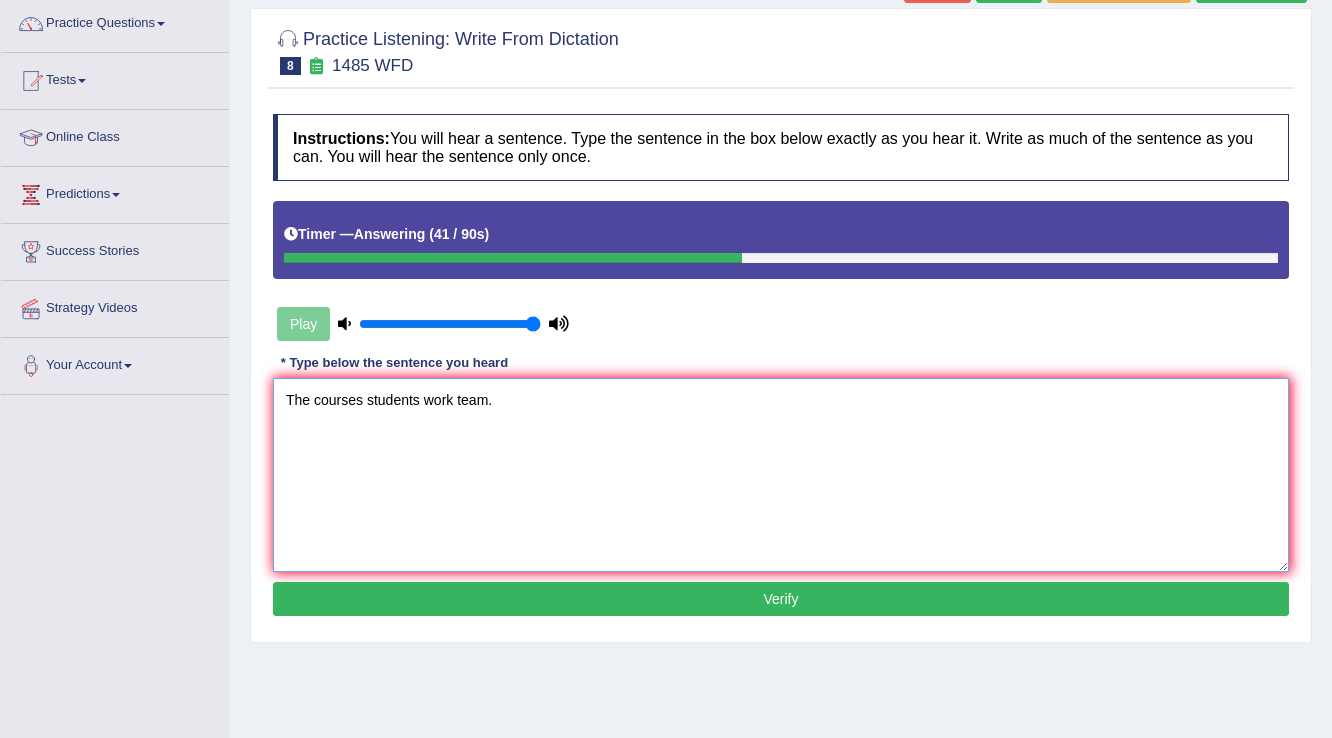 type on "The courses students work team." 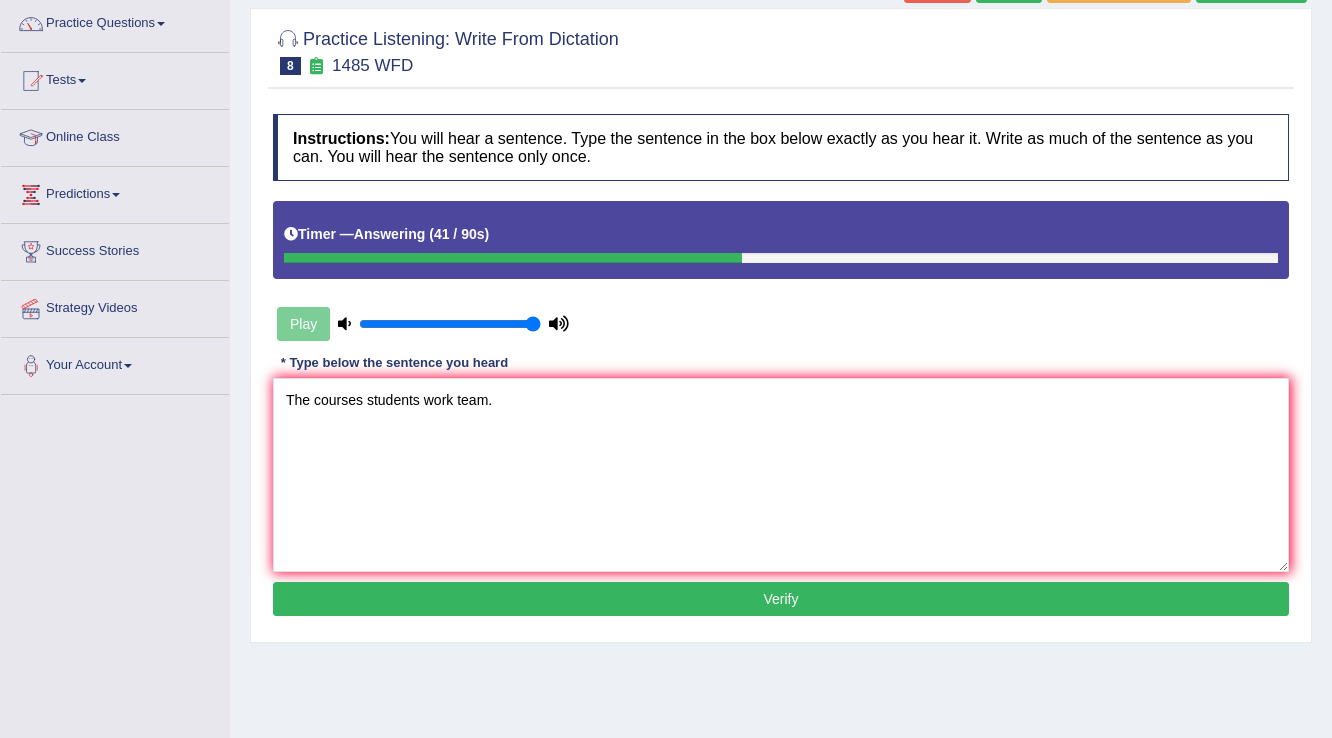 click on "Verify" at bounding box center (781, 599) 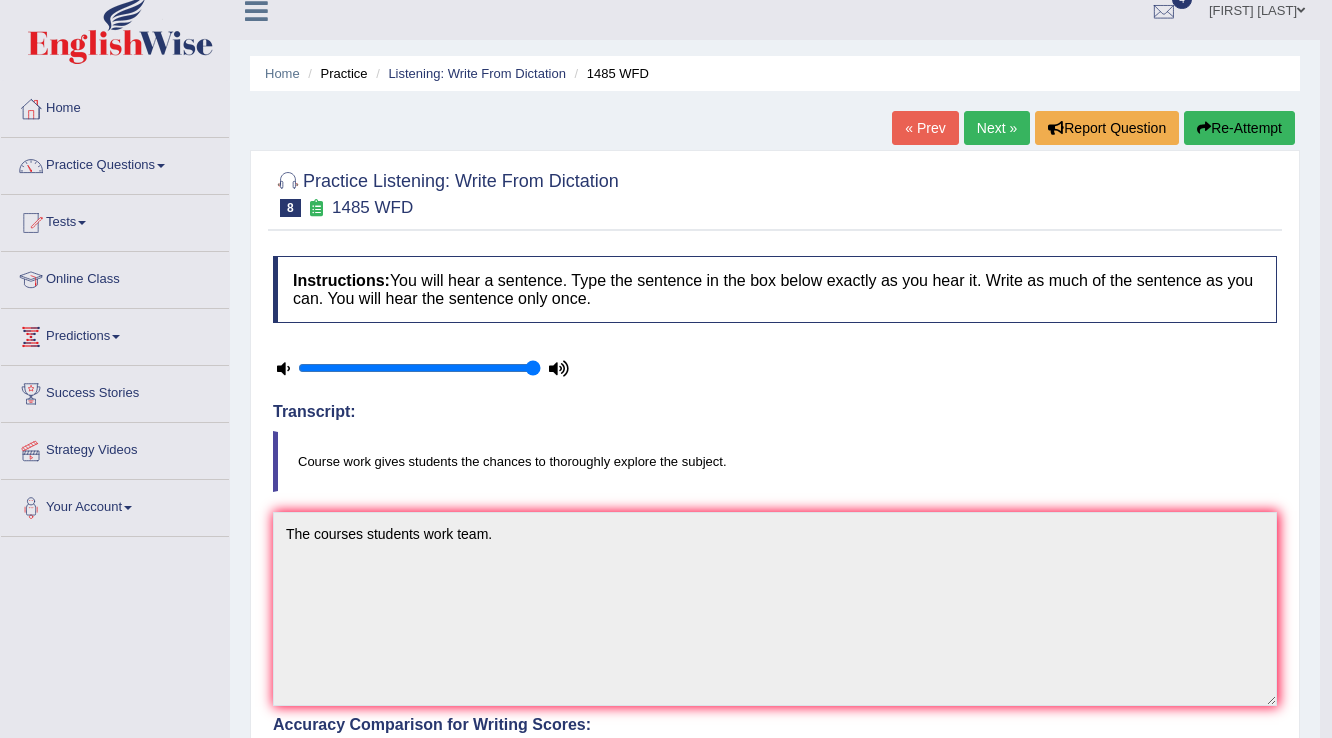scroll, scrollTop: 0, scrollLeft: 0, axis: both 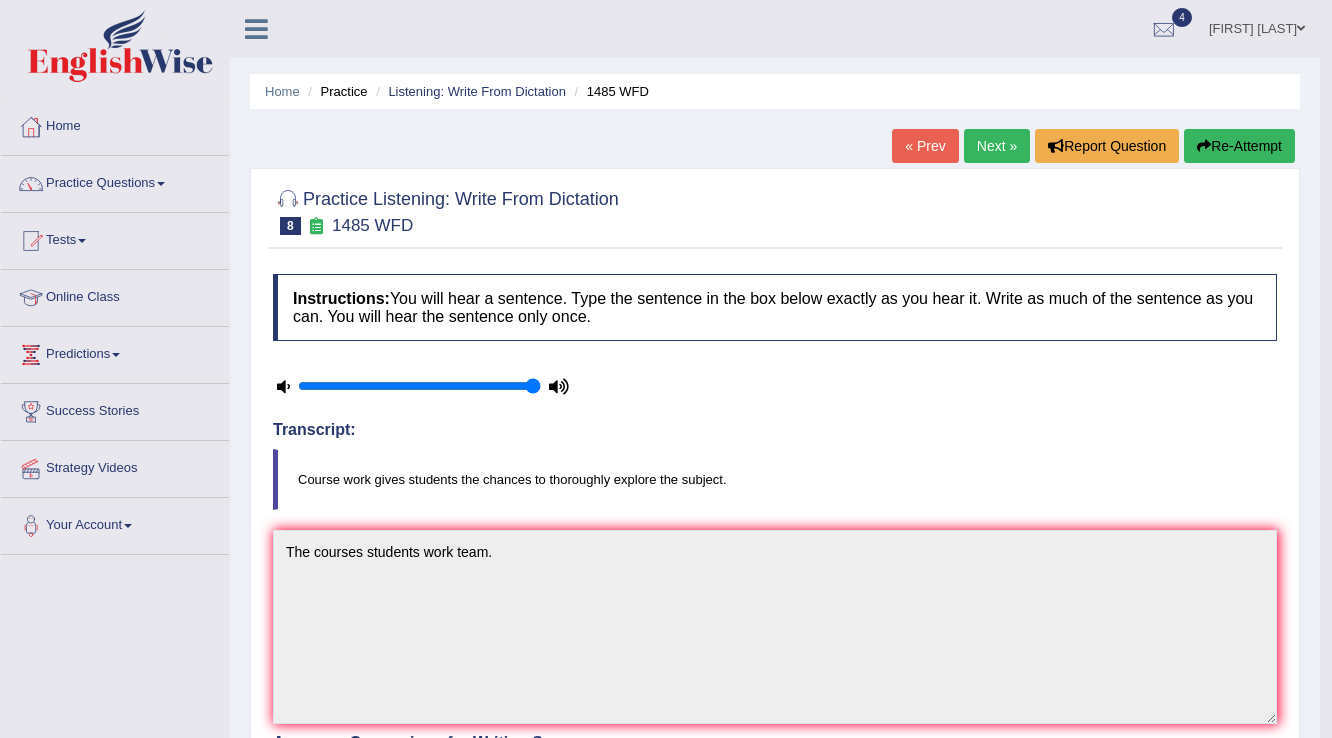 click on "Next »" at bounding box center (997, 146) 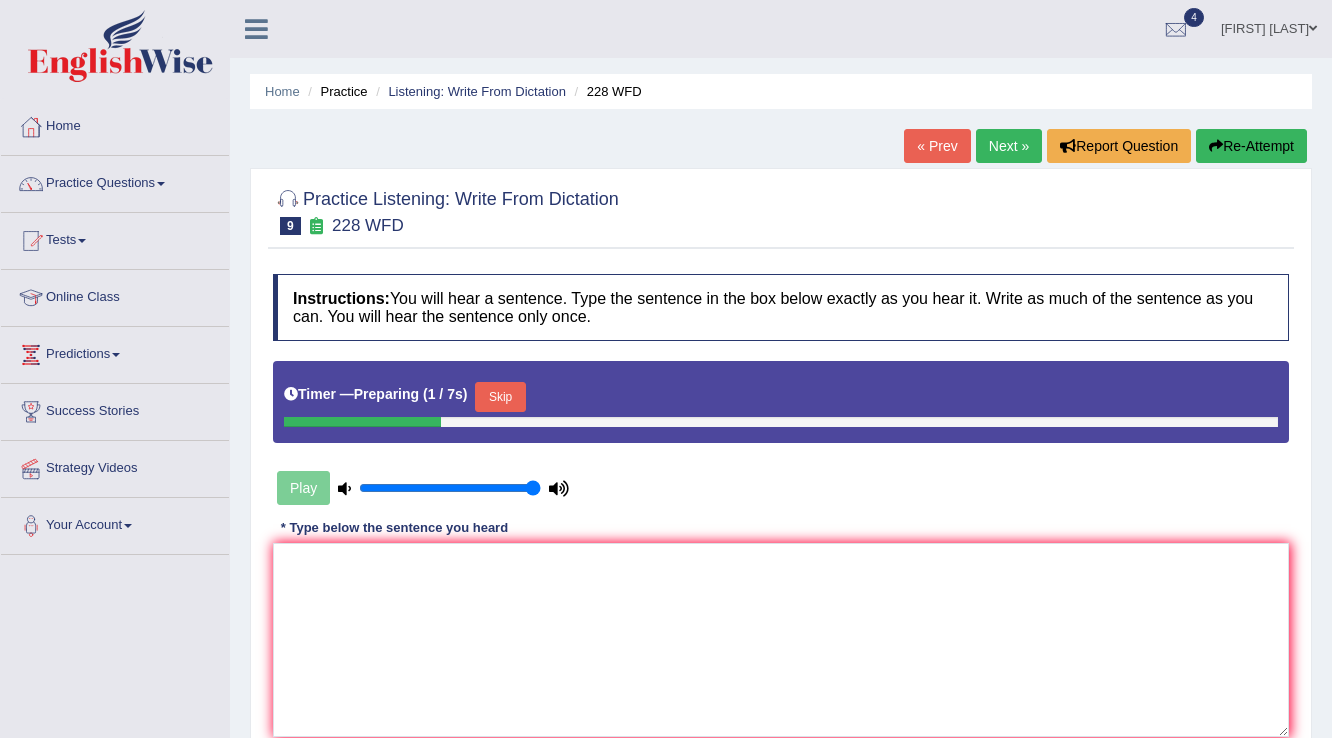 scroll, scrollTop: 0, scrollLeft: 0, axis: both 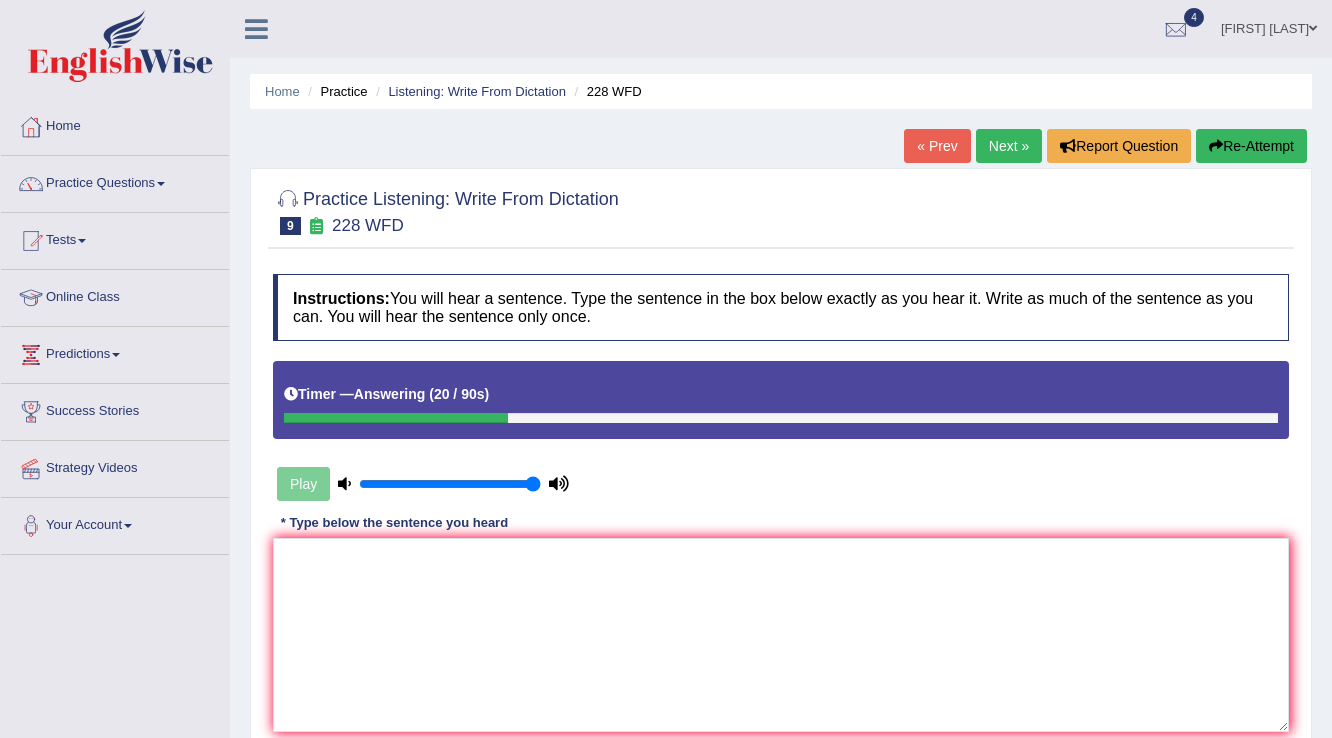 click at bounding box center (781, 635) 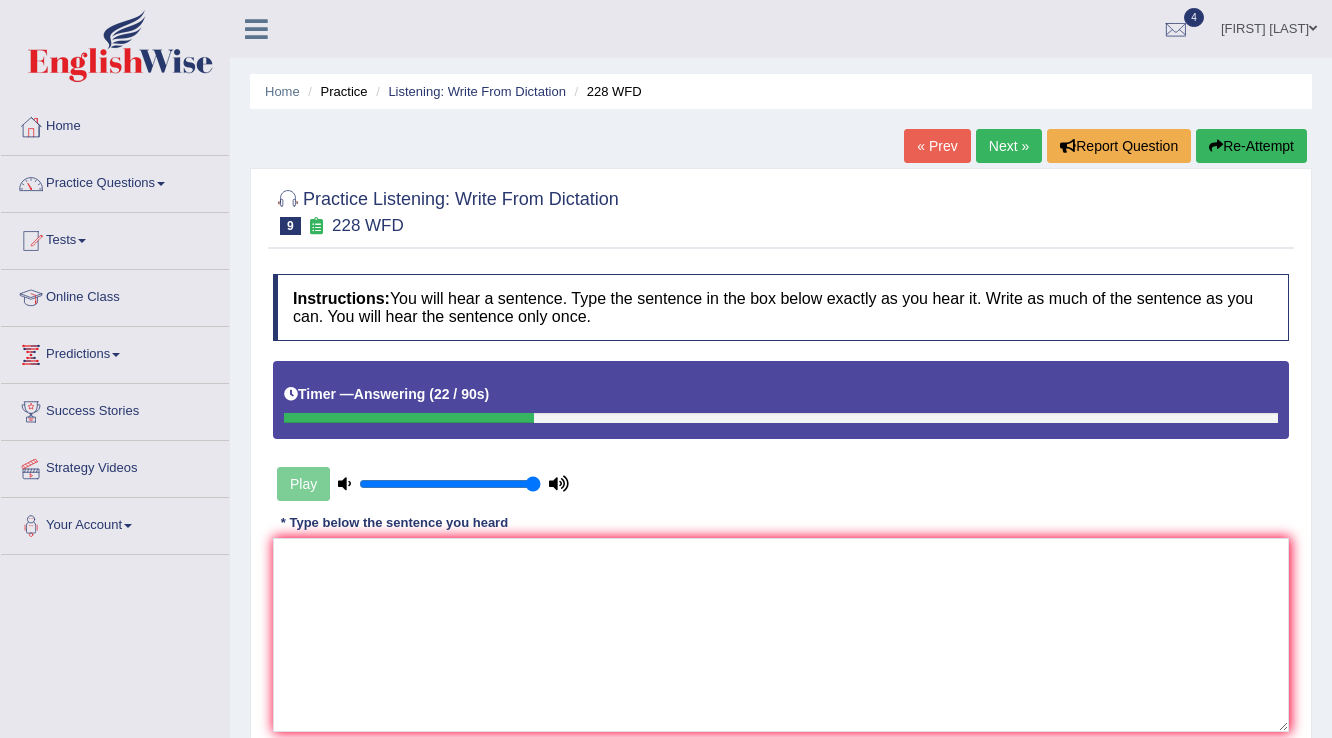 type on "C" 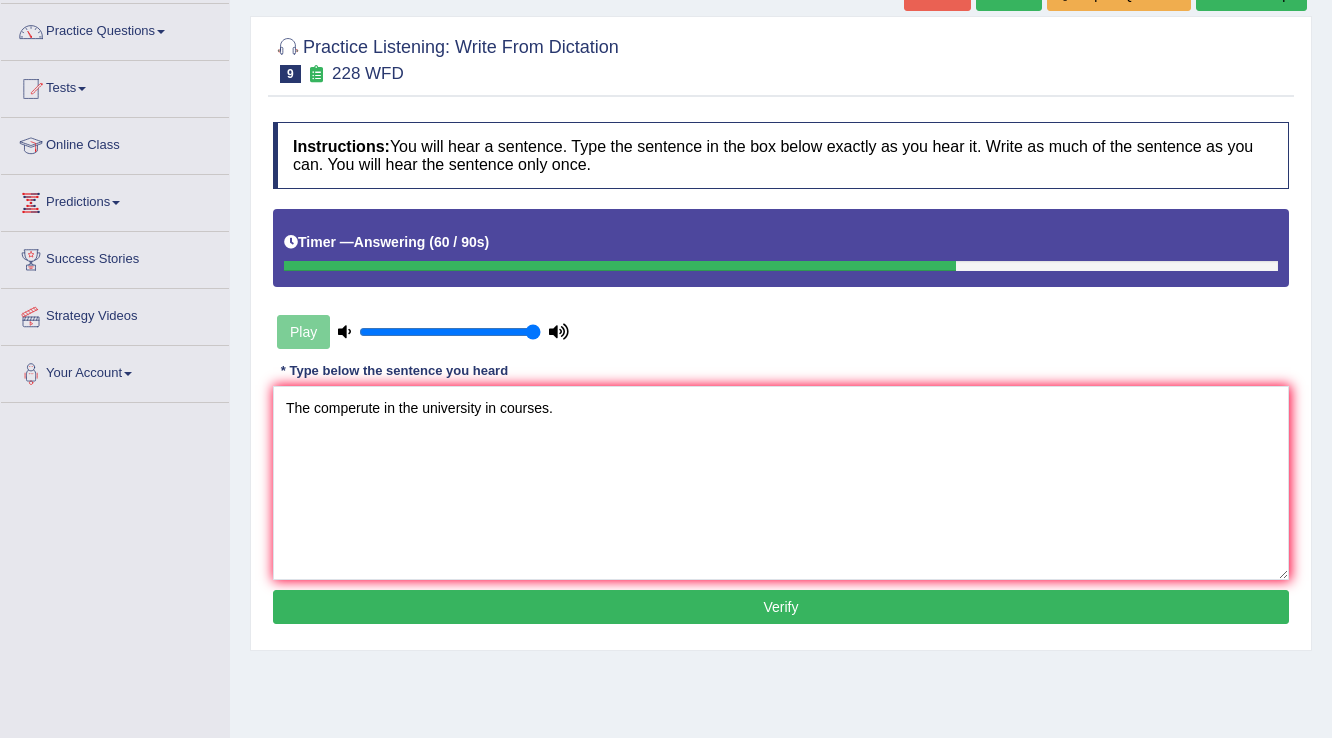 scroll, scrollTop: 160, scrollLeft: 0, axis: vertical 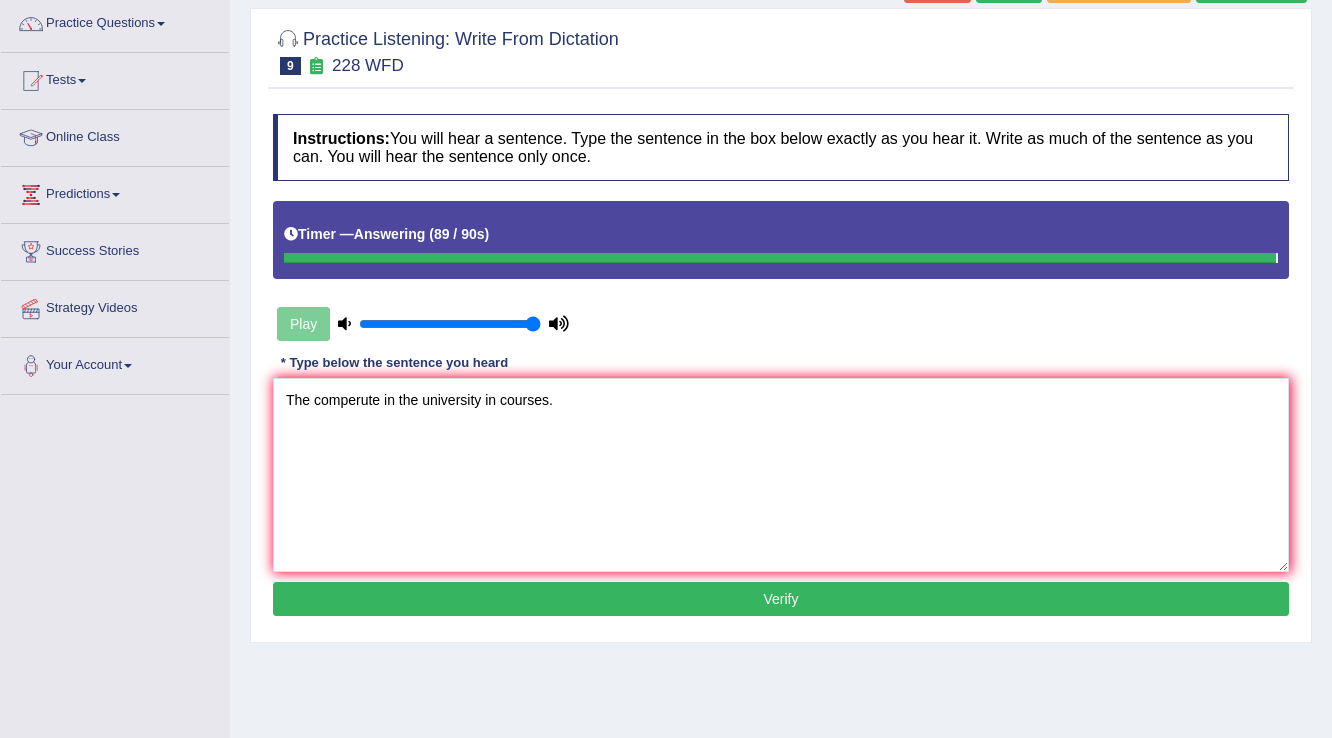 type on "The comperute in the university in courses." 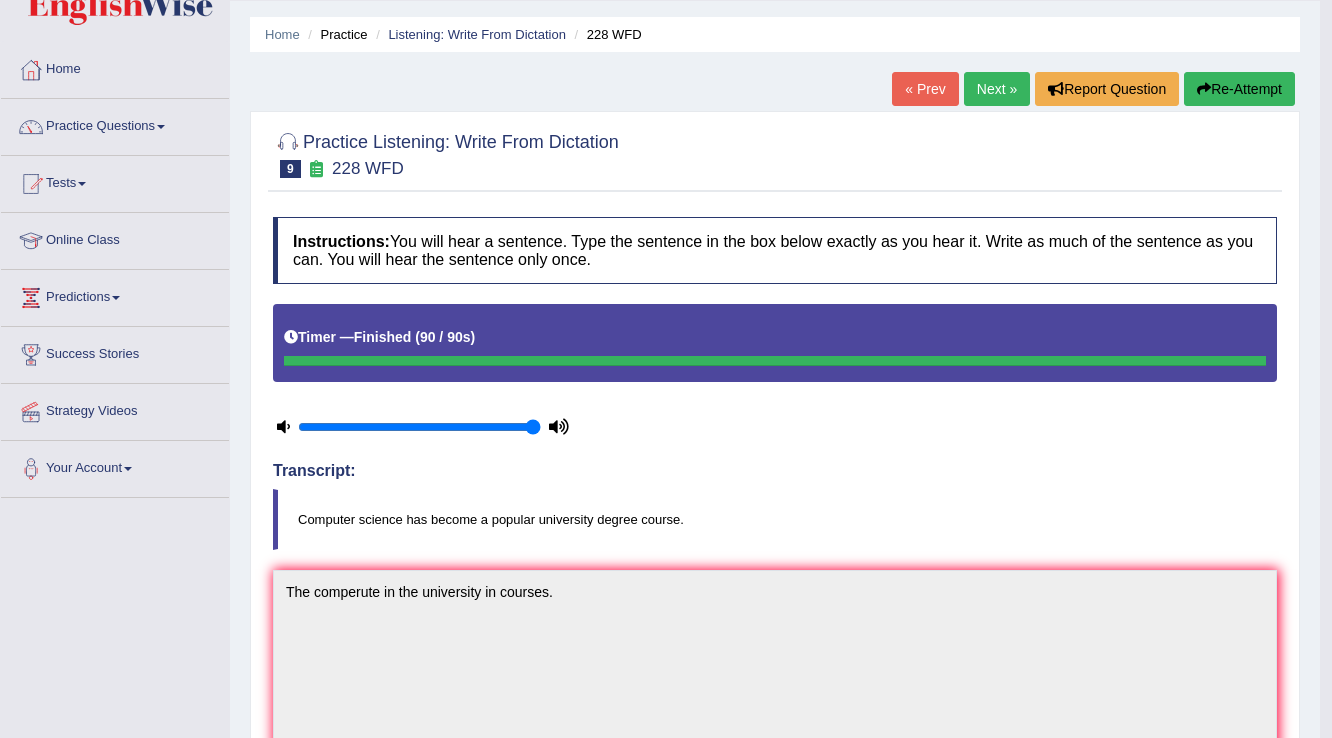 scroll, scrollTop: 0, scrollLeft: 0, axis: both 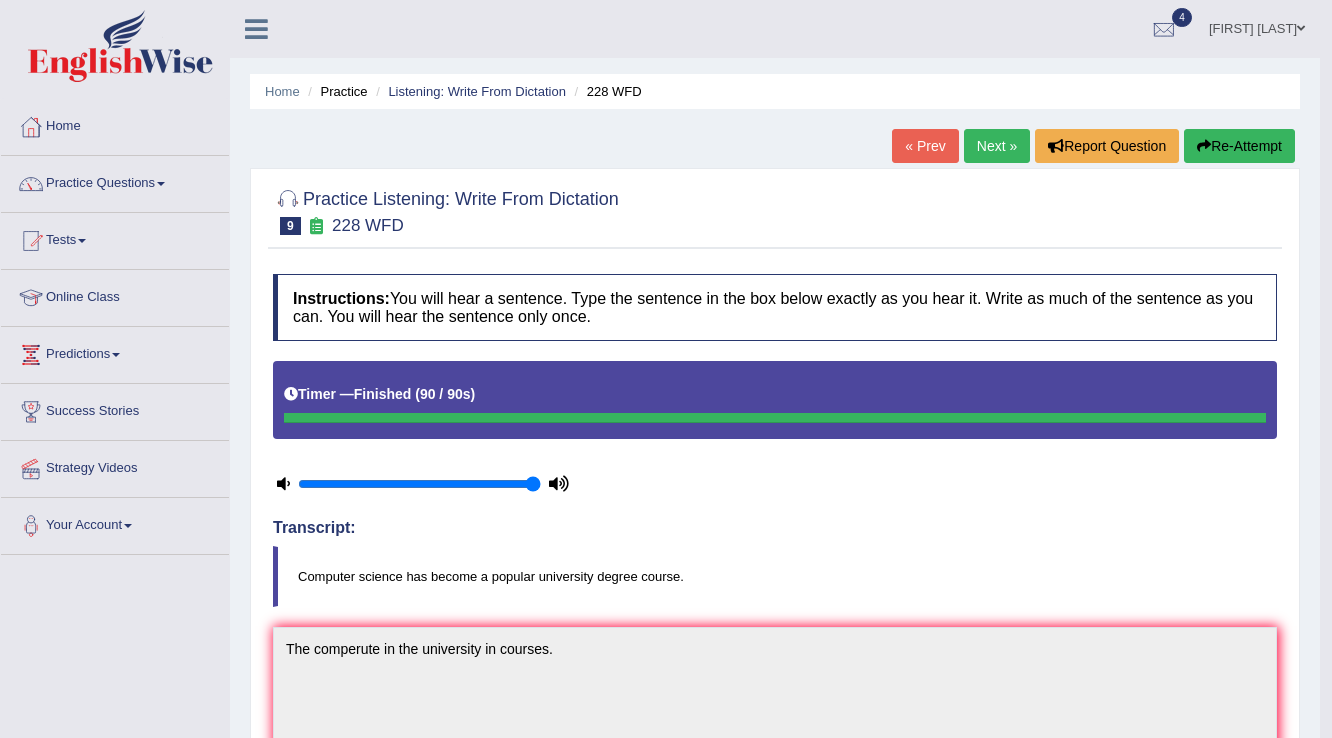 click on "Next »" at bounding box center [997, 146] 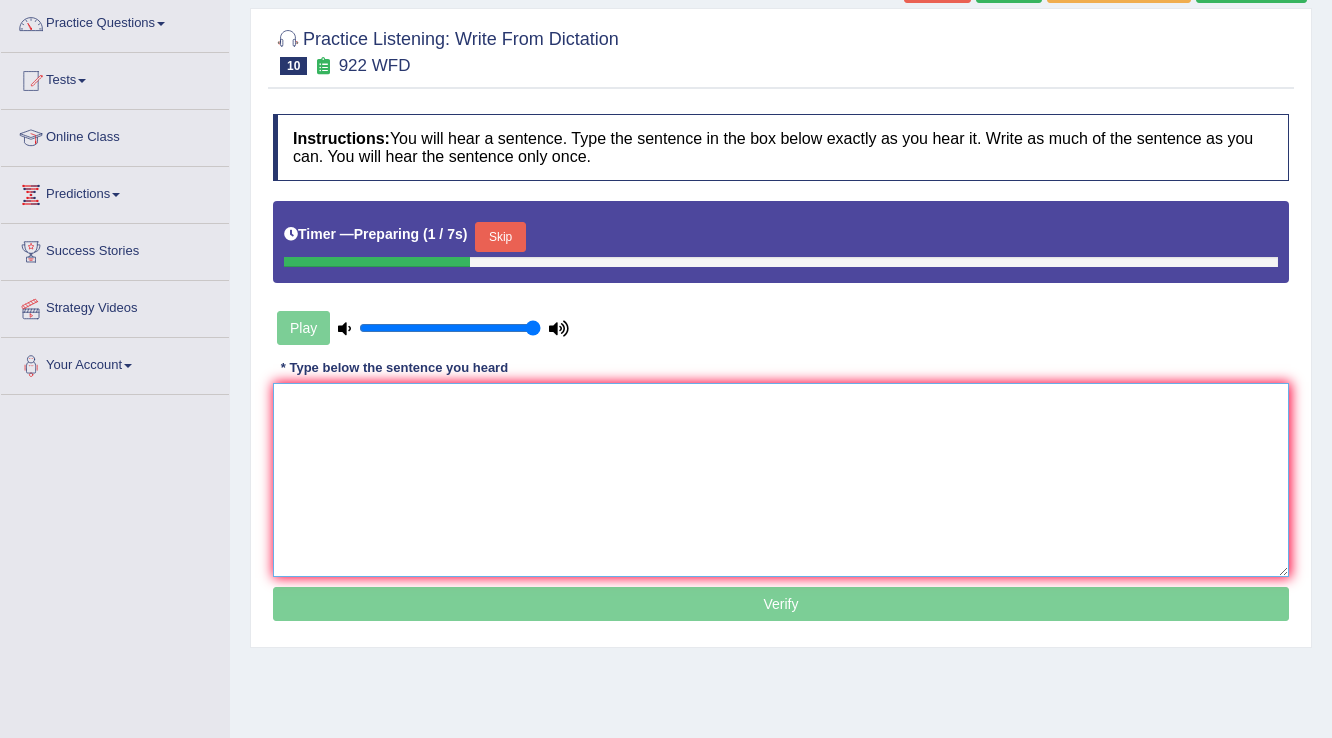 scroll, scrollTop: 160, scrollLeft: 0, axis: vertical 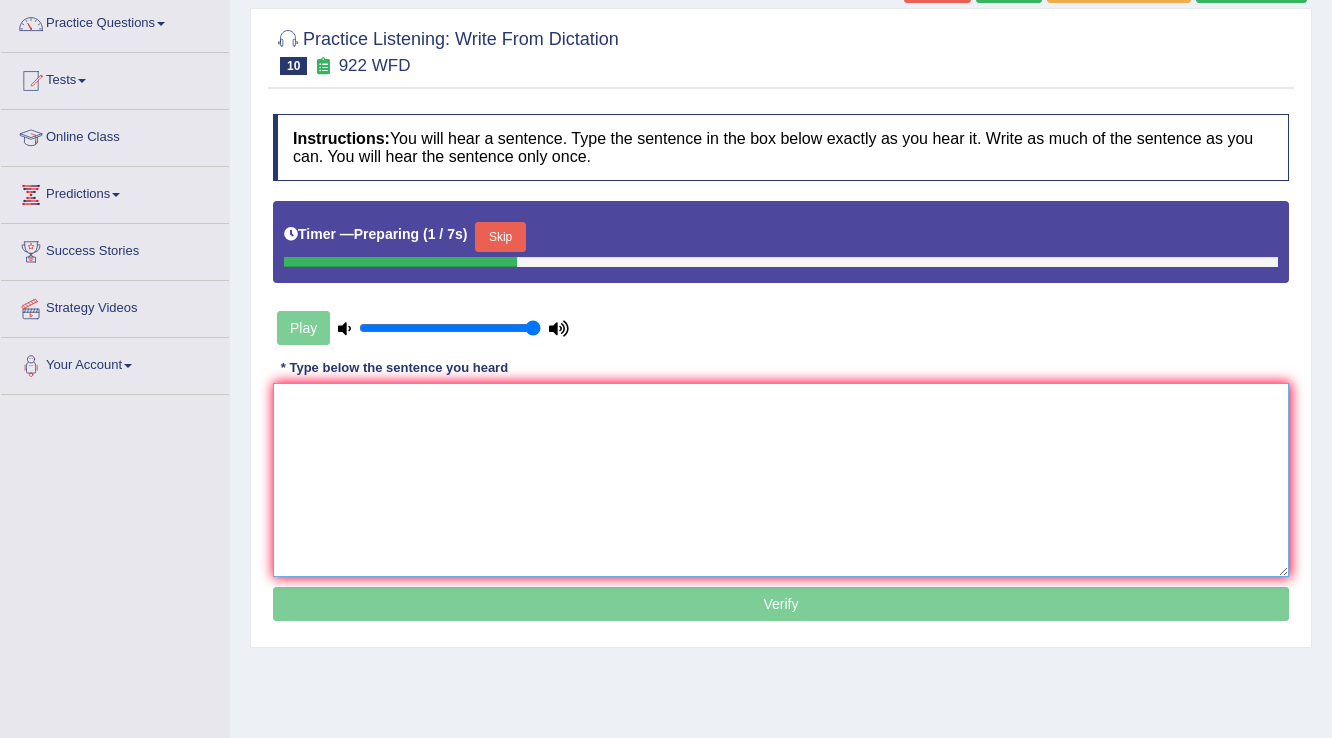 drag, startPoint x: 380, startPoint y: 382, endPoint x: 389, endPoint y: 366, distance: 18.35756 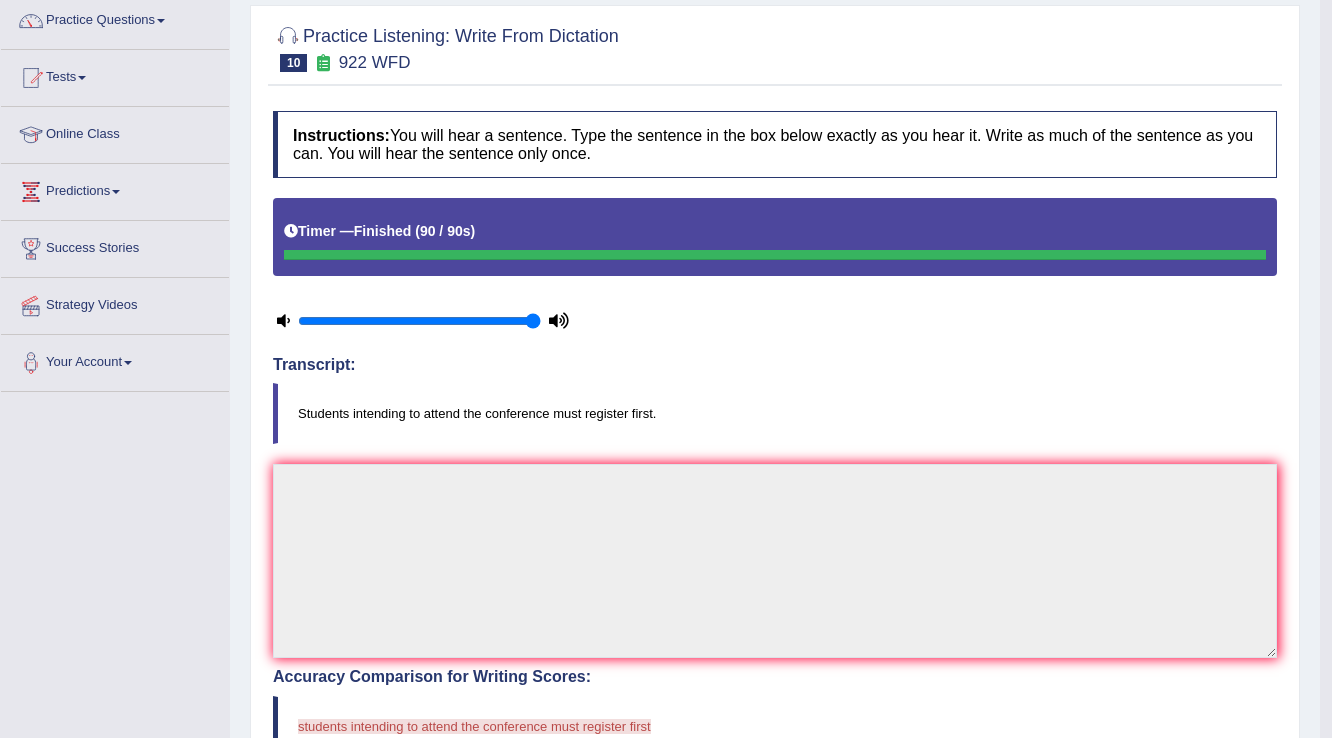 scroll, scrollTop: 0, scrollLeft: 0, axis: both 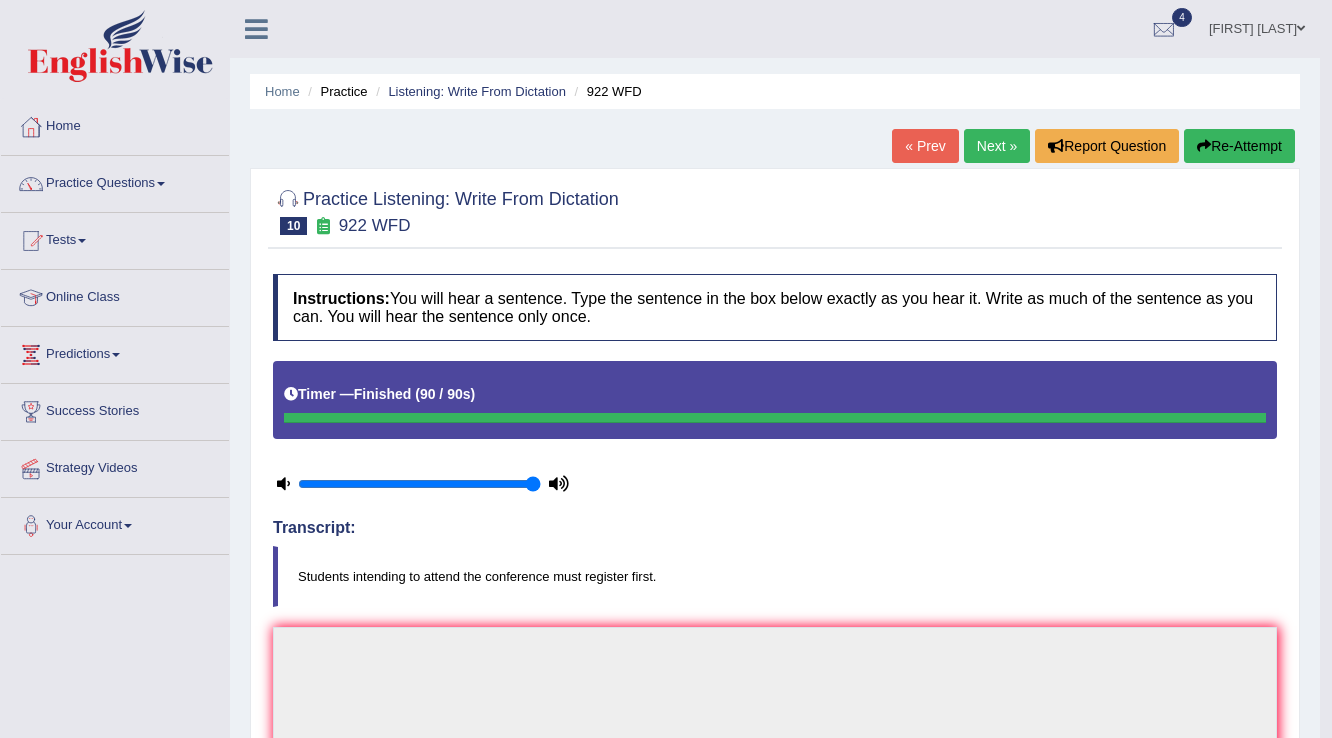 click on "Next »" at bounding box center (997, 146) 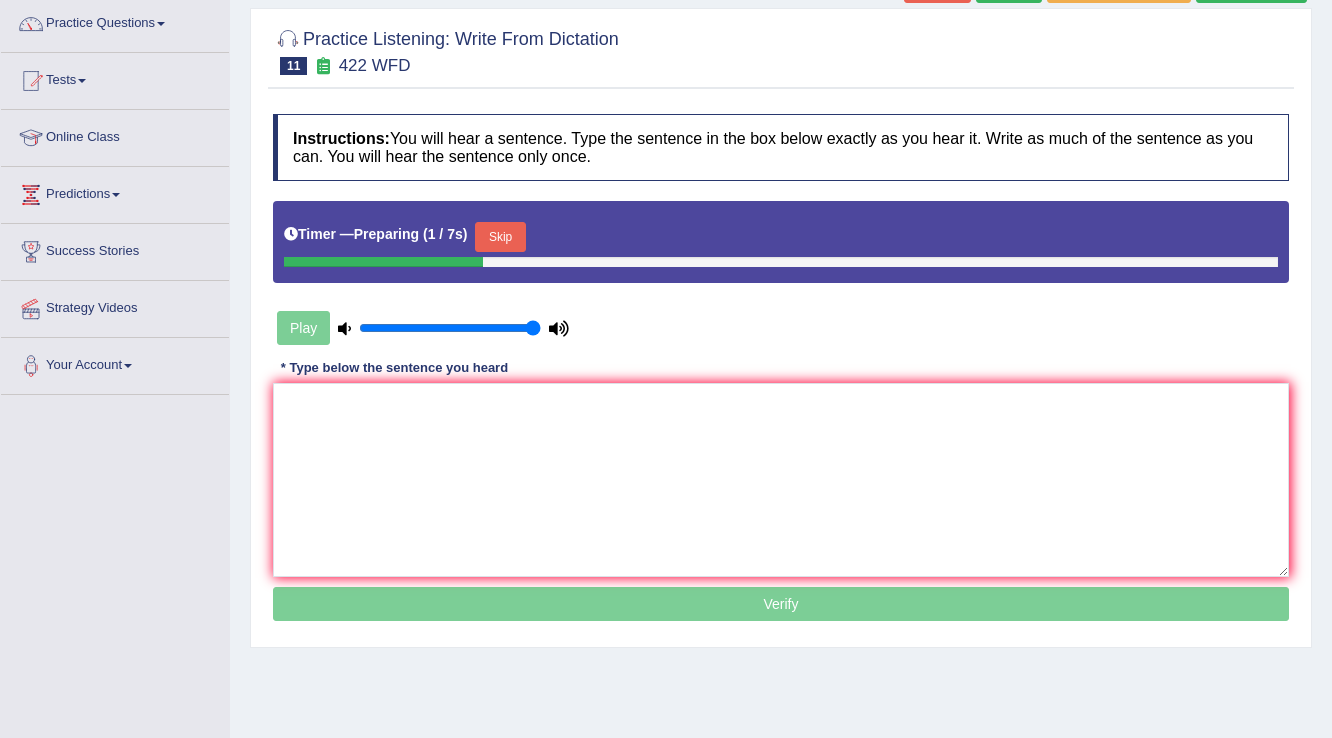 scroll, scrollTop: 160, scrollLeft: 0, axis: vertical 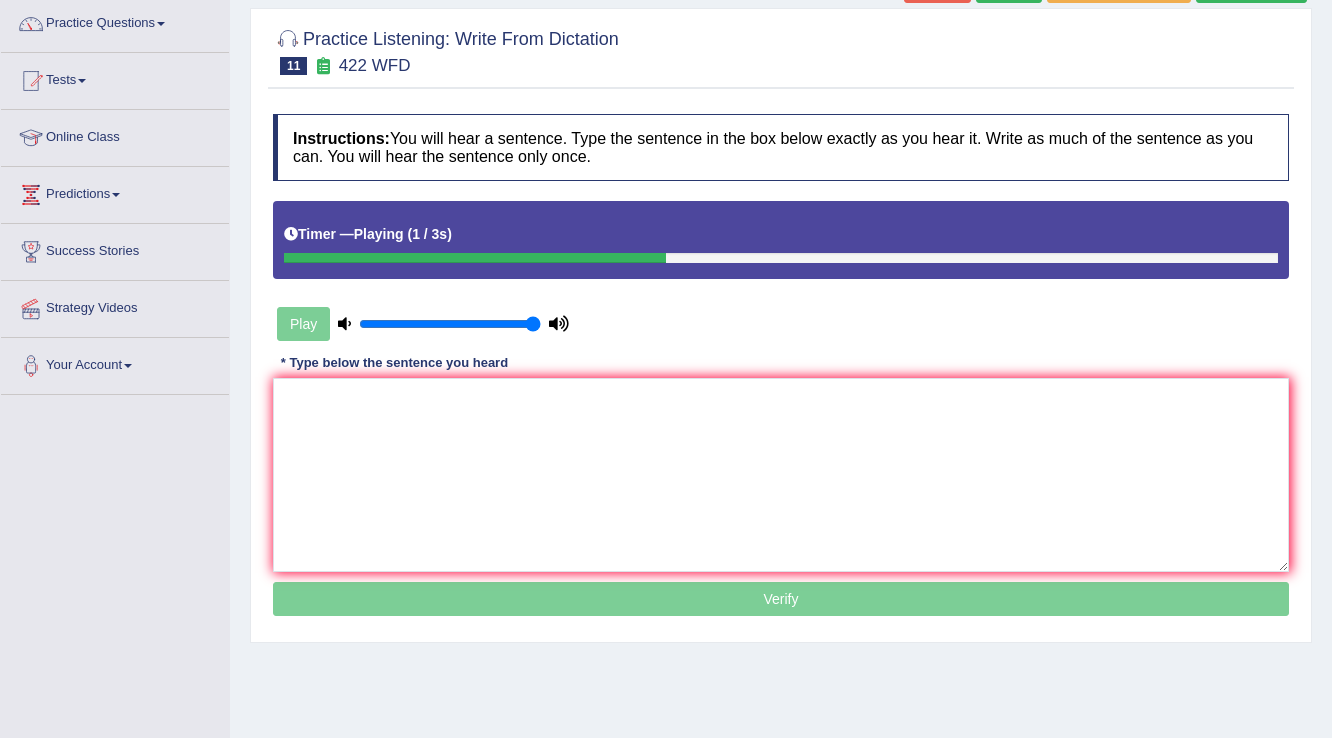 click at bounding box center [781, 475] 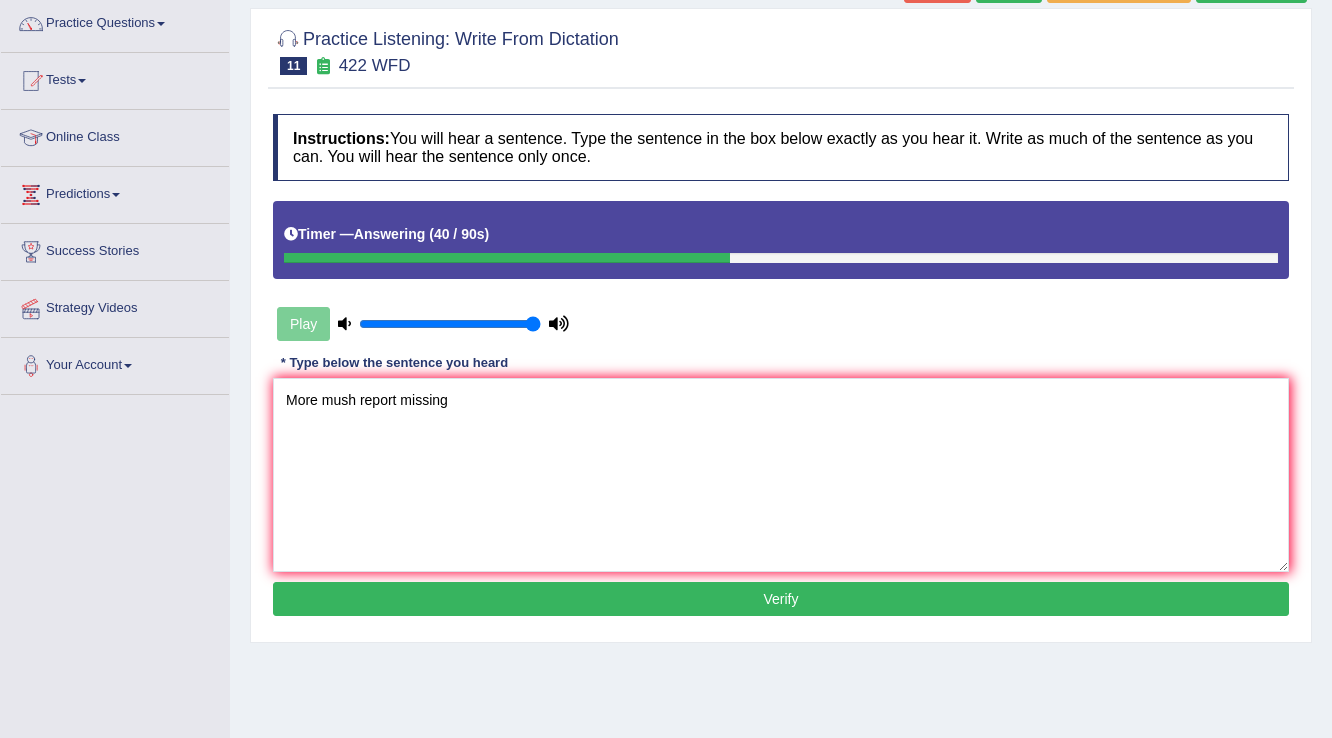 click on "More mush report missing" at bounding box center (781, 475) 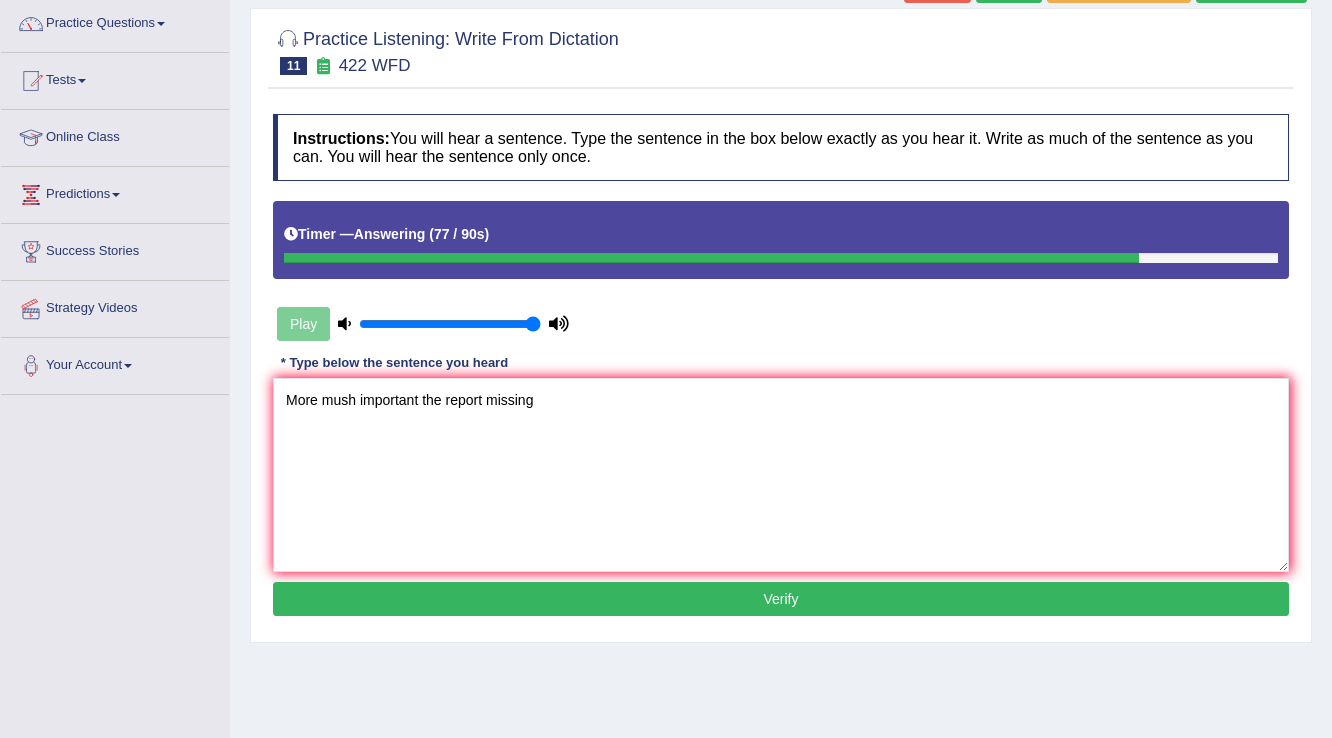 click on "More mush important the report missing" at bounding box center [781, 475] 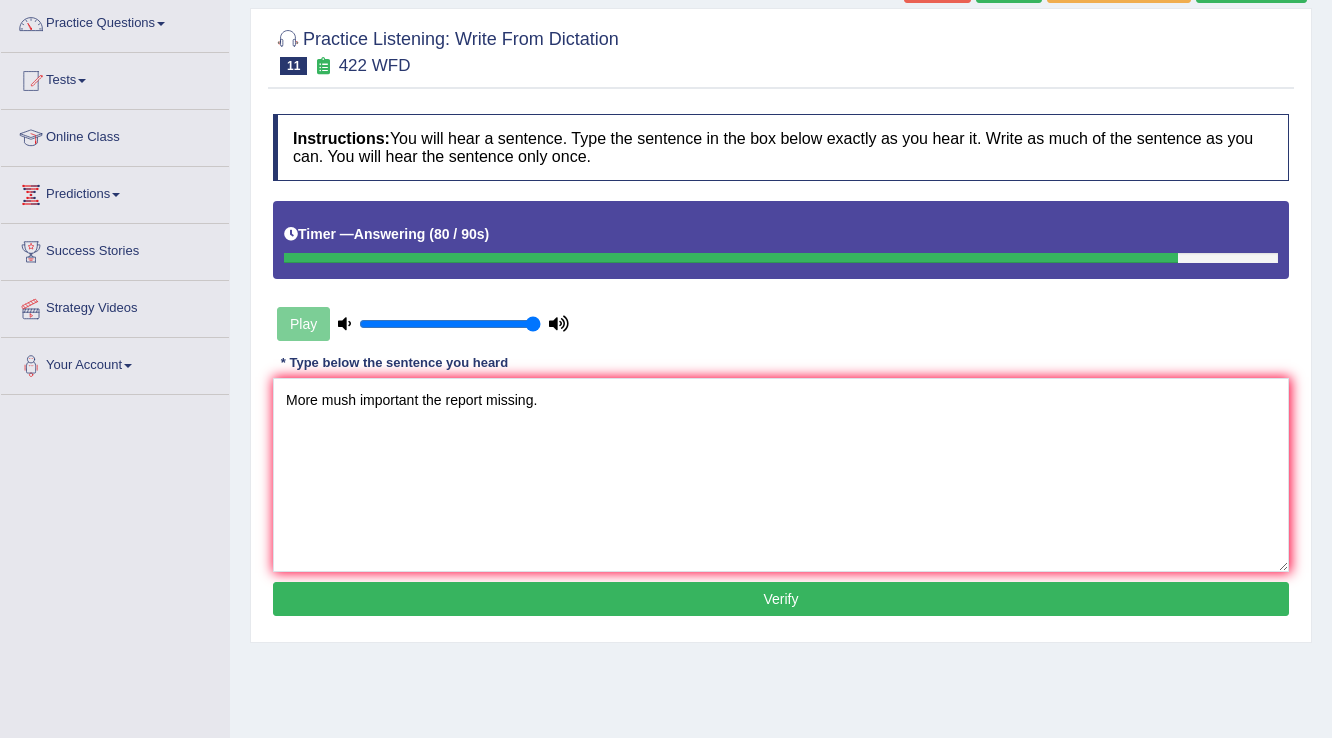 type on "More mush important the report missing." 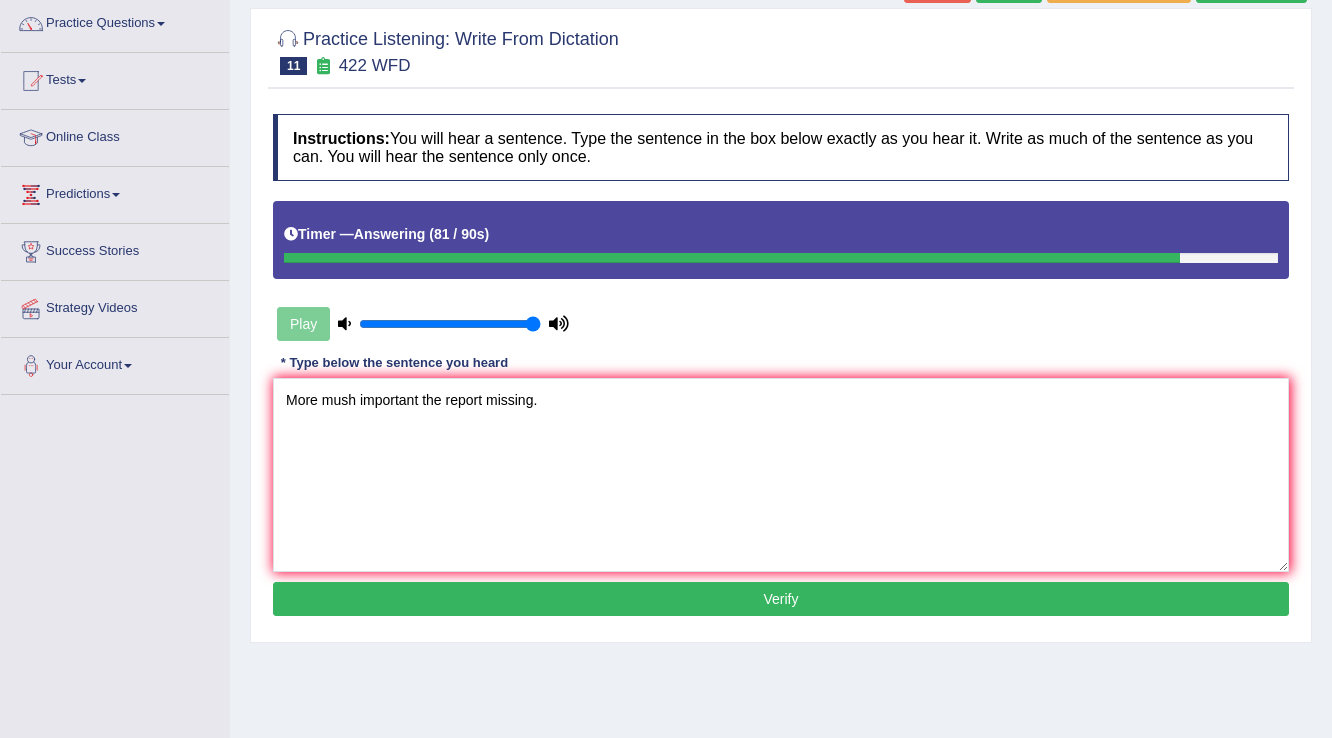 click on "Verify" at bounding box center (781, 599) 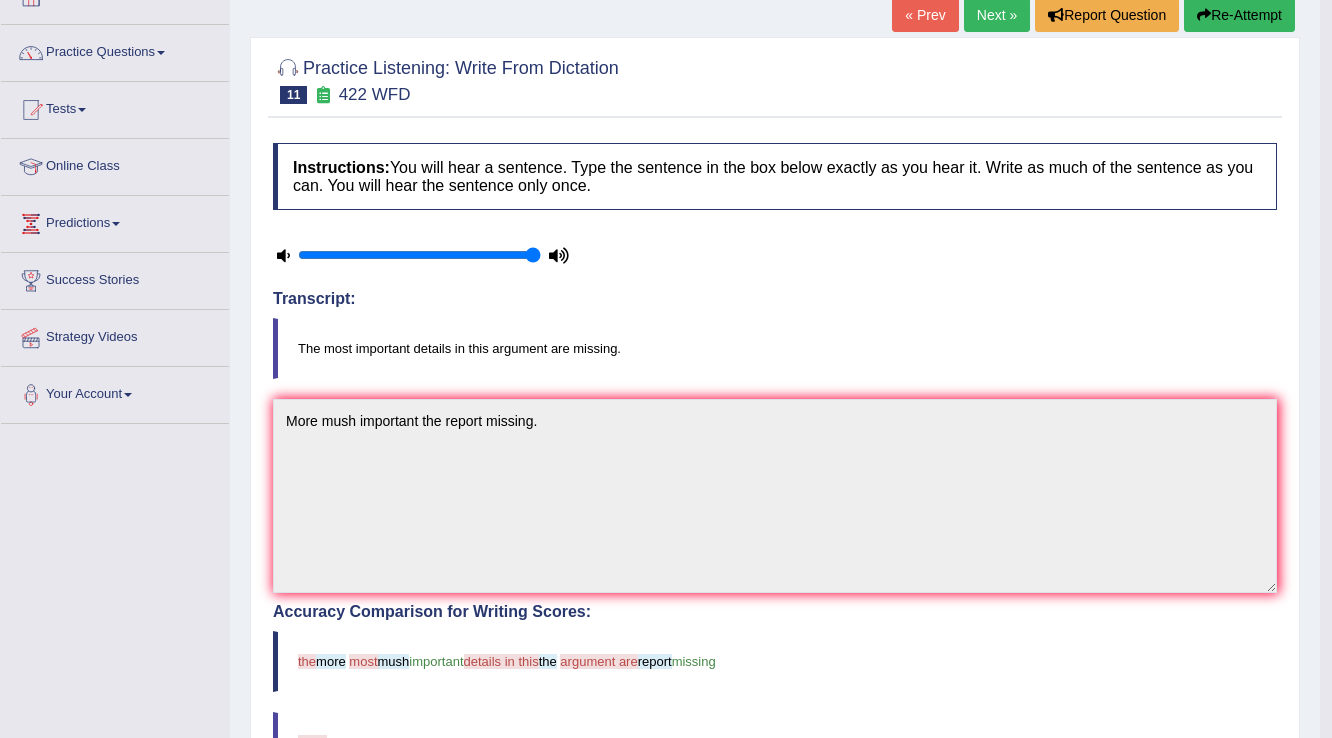 scroll, scrollTop: 0, scrollLeft: 0, axis: both 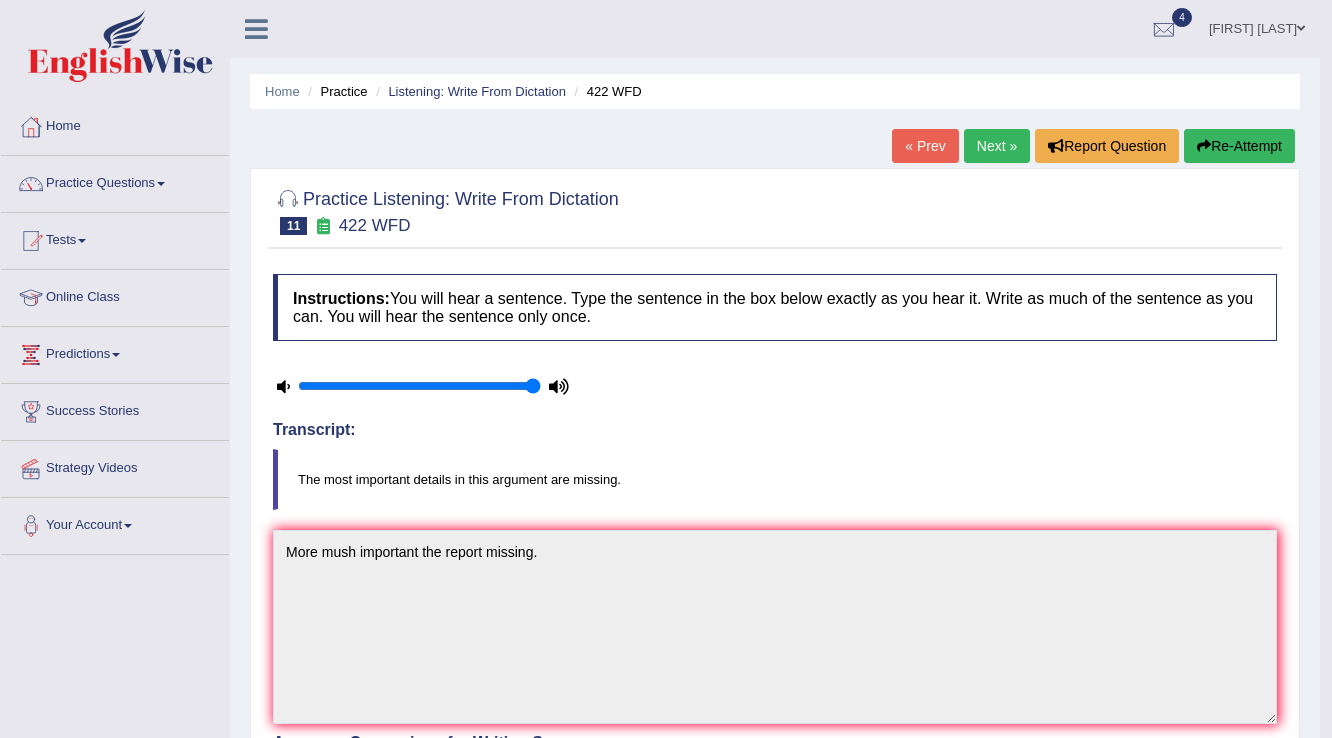 click on "Next »" at bounding box center [997, 146] 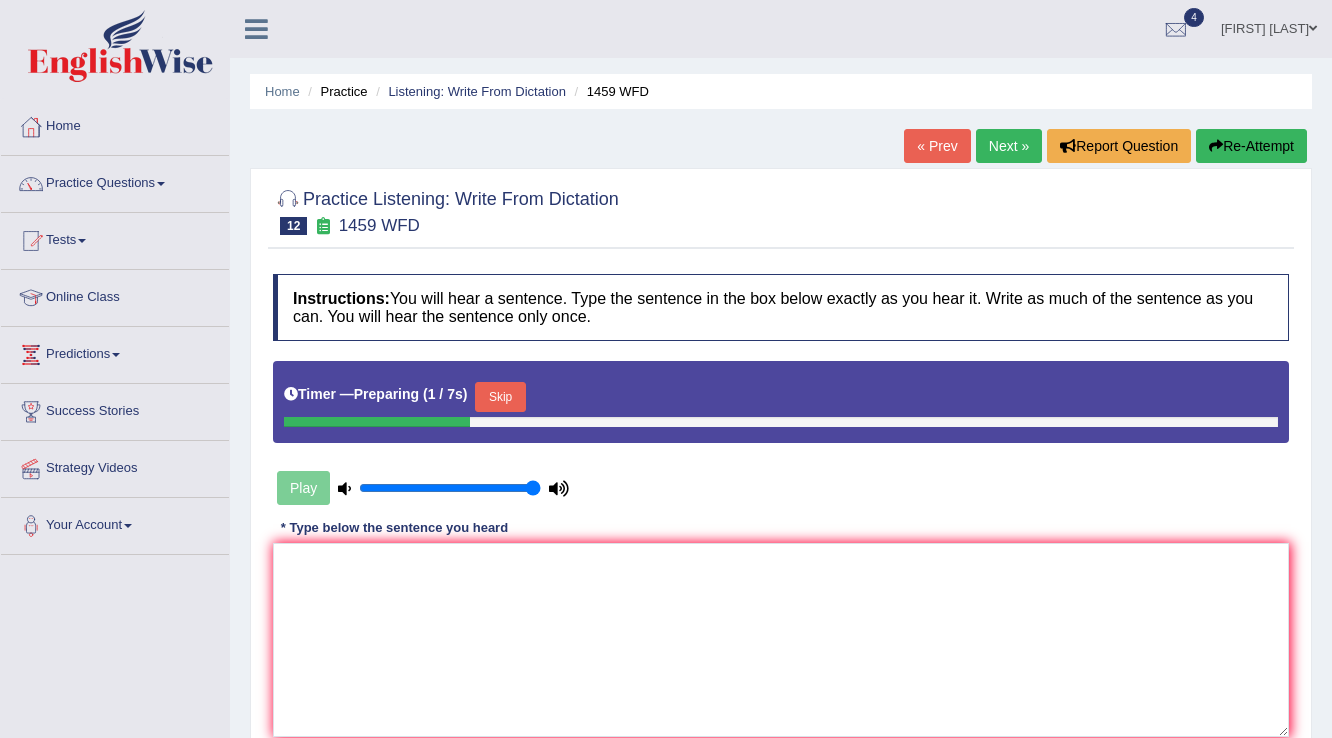 scroll, scrollTop: 0, scrollLeft: 0, axis: both 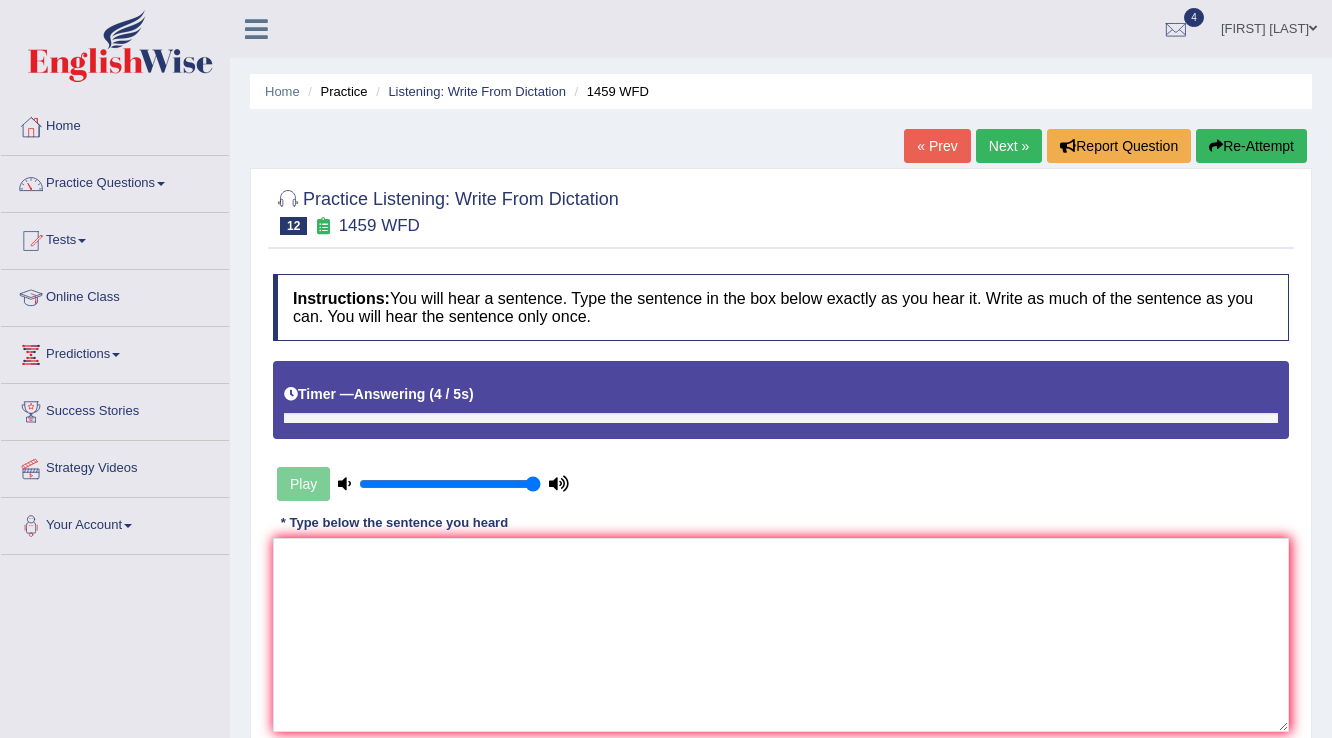 click on "Next »" at bounding box center (1009, 146) 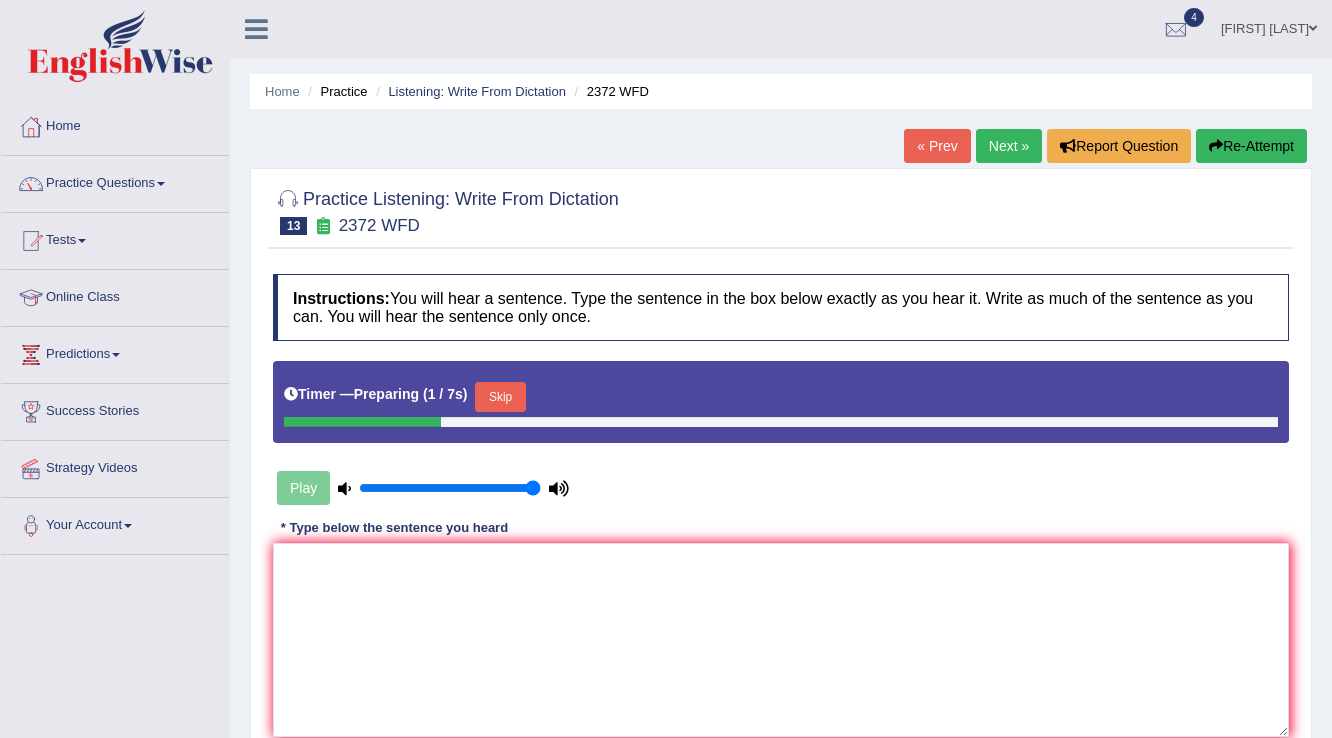 scroll, scrollTop: 0, scrollLeft: 0, axis: both 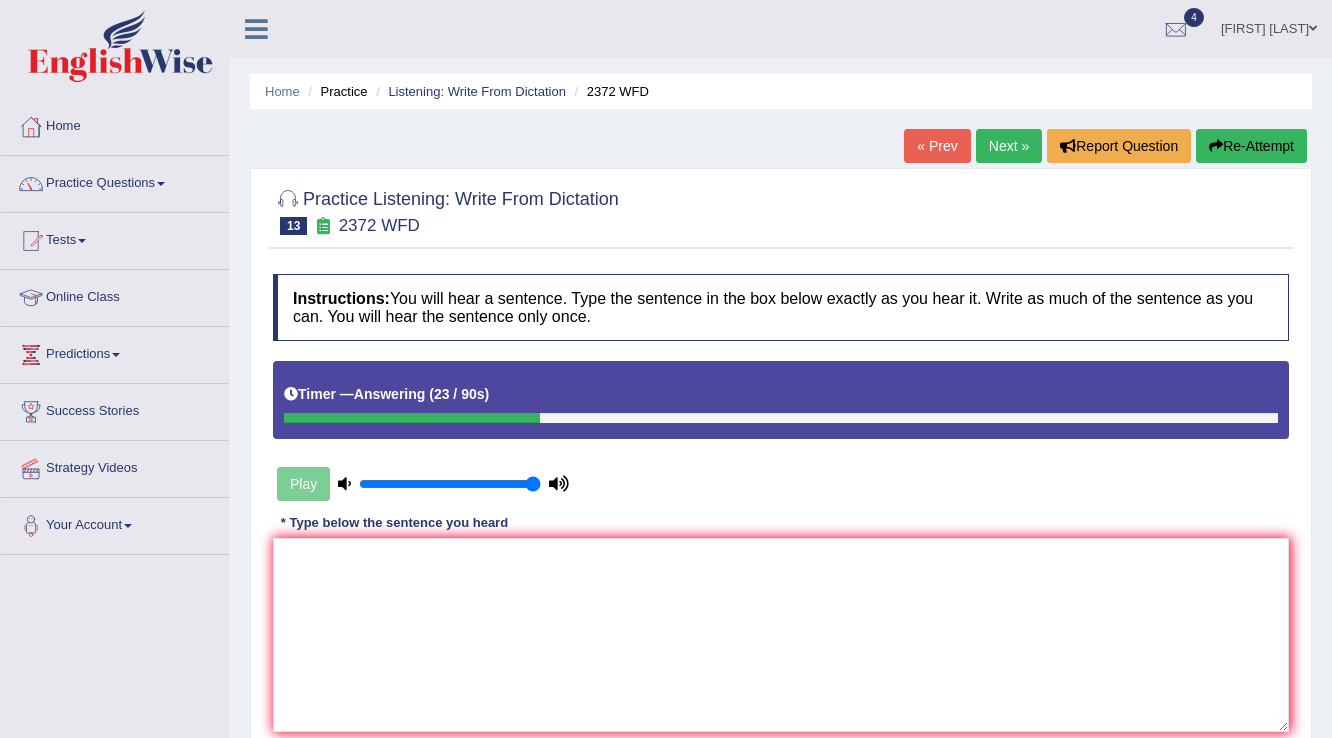 click on "Re-Attempt" at bounding box center [1251, 146] 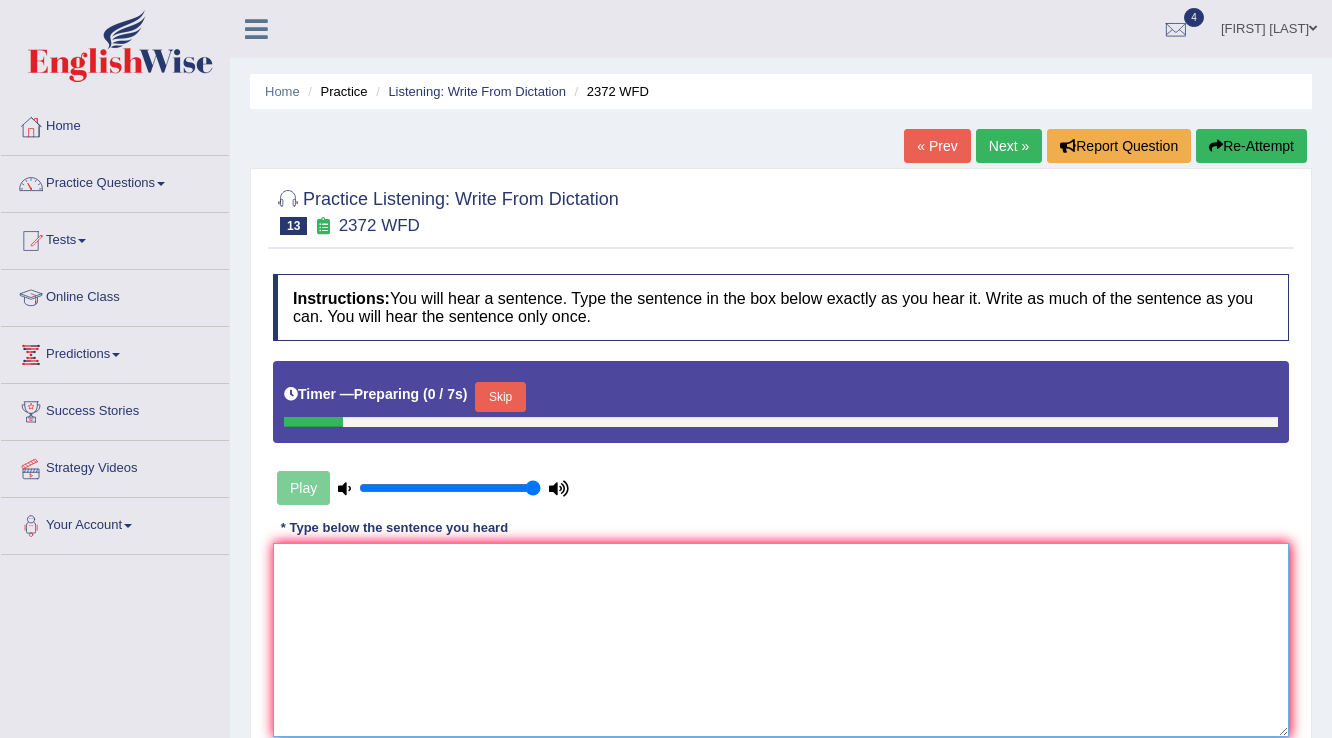 scroll, scrollTop: 0, scrollLeft: 0, axis: both 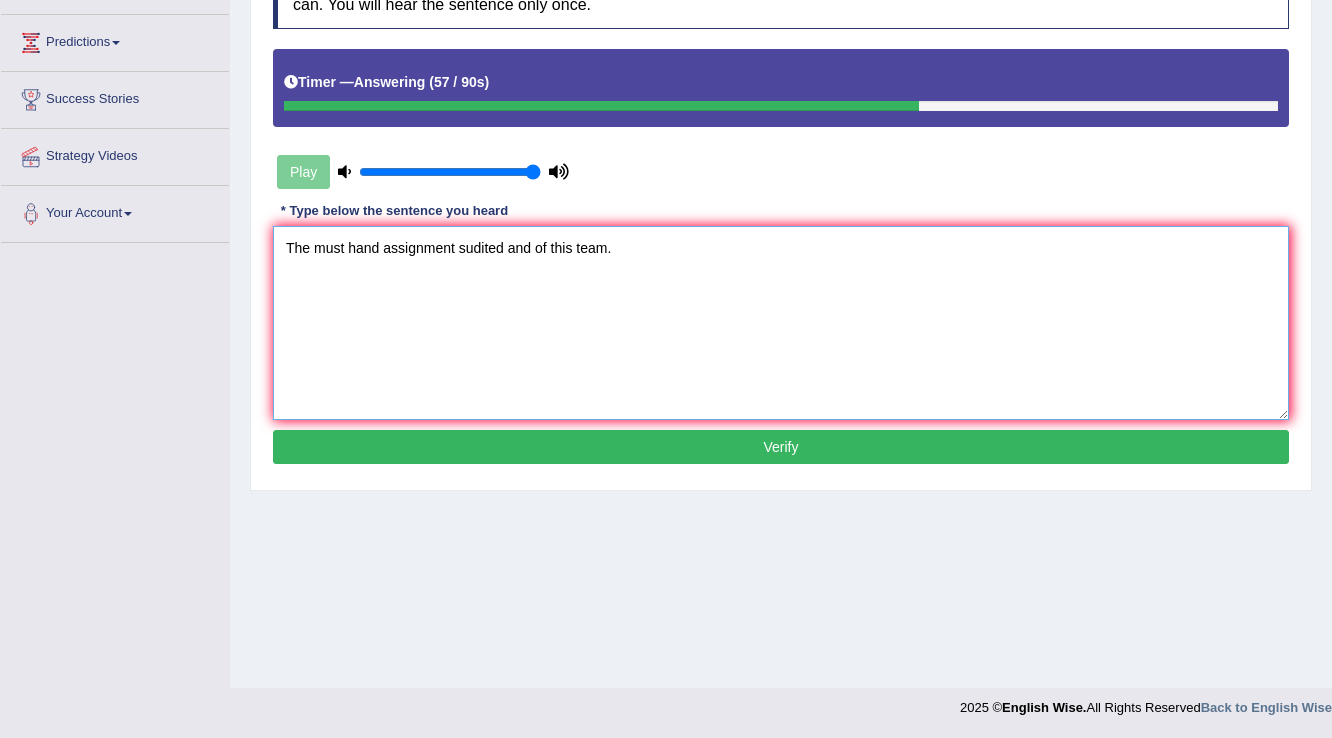 type on "The must hand assignment sudited and of this team." 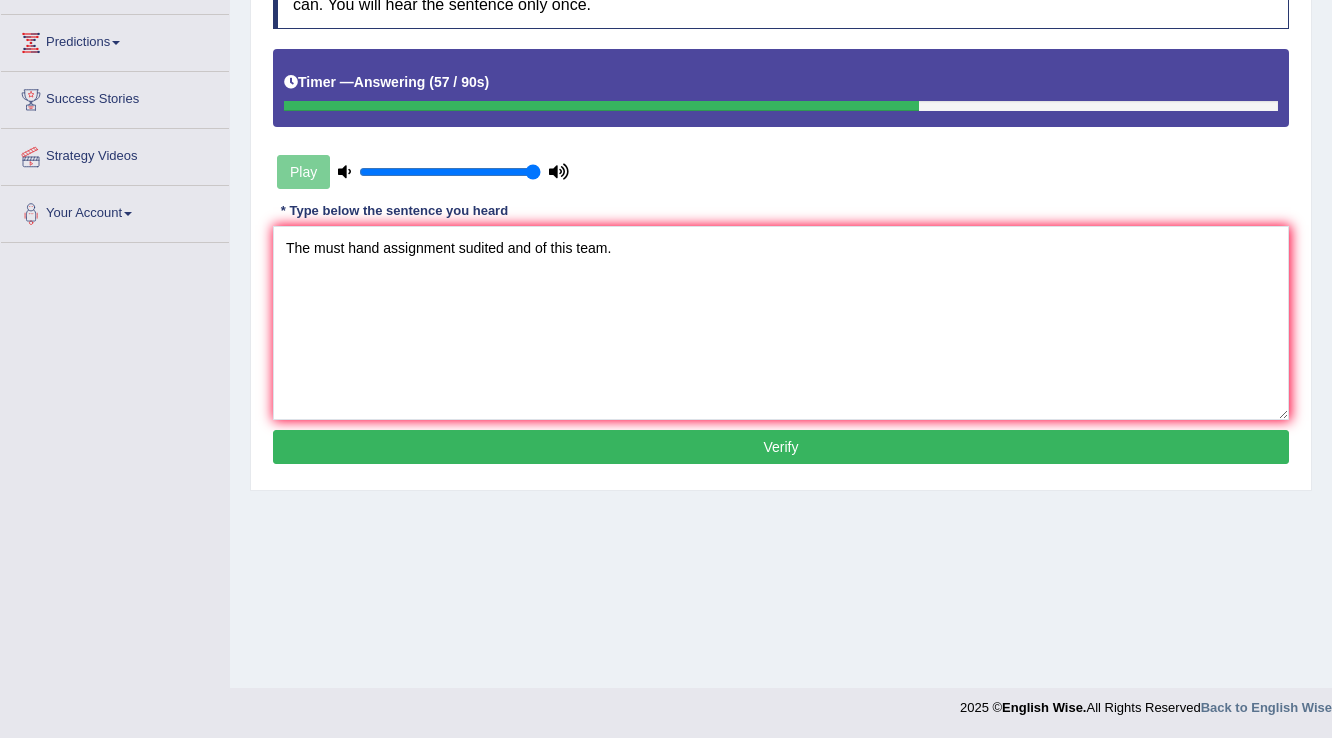 click on "Verify" at bounding box center (781, 447) 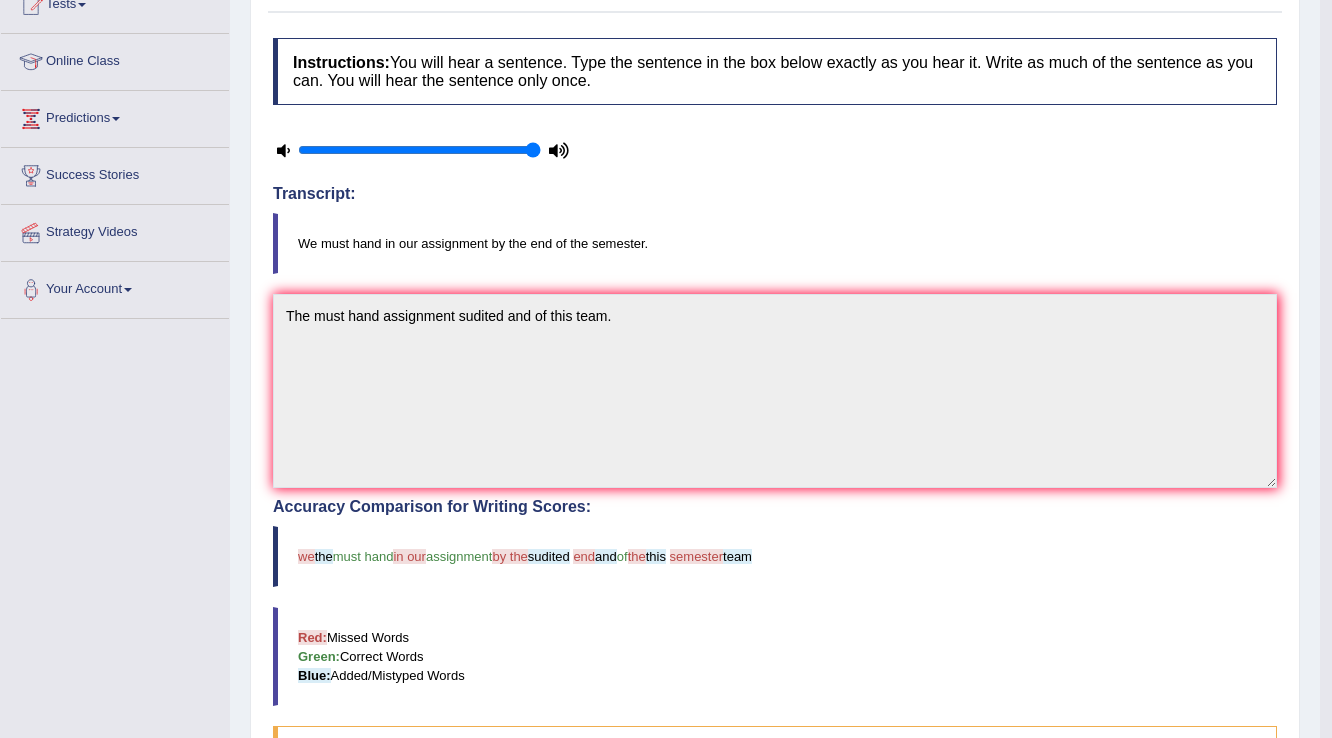 scroll, scrollTop: 0, scrollLeft: 0, axis: both 